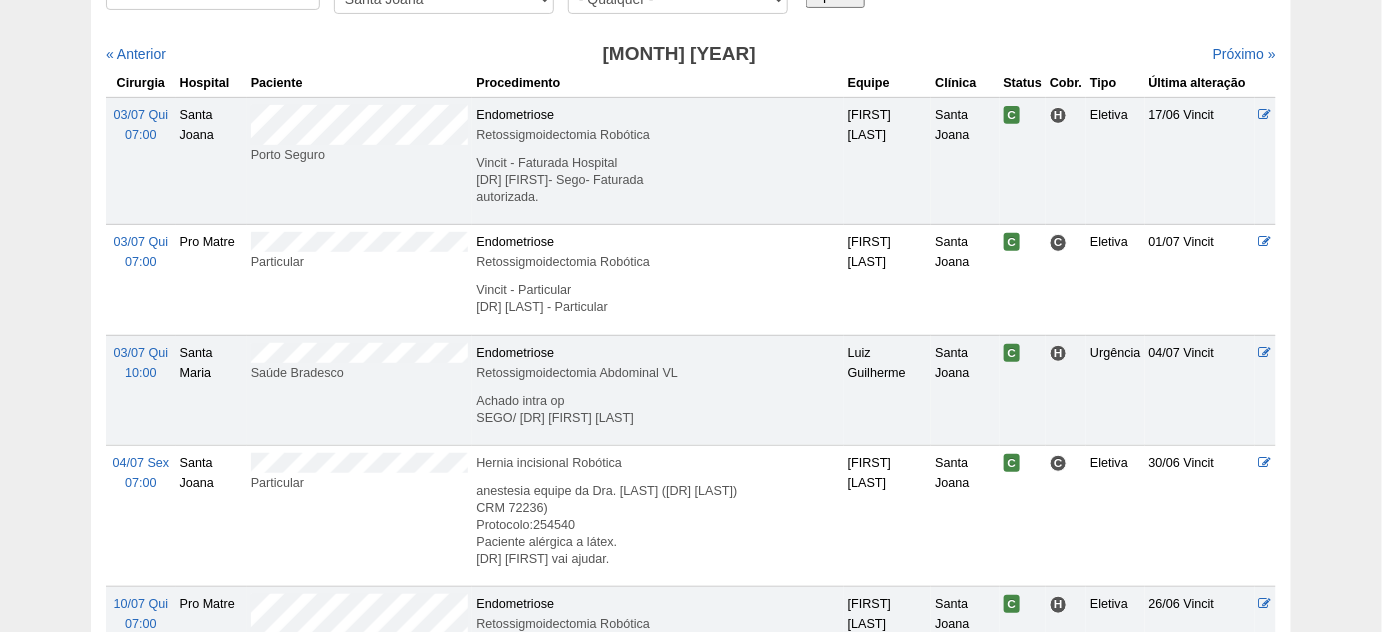 scroll, scrollTop: 0, scrollLeft: 0, axis: both 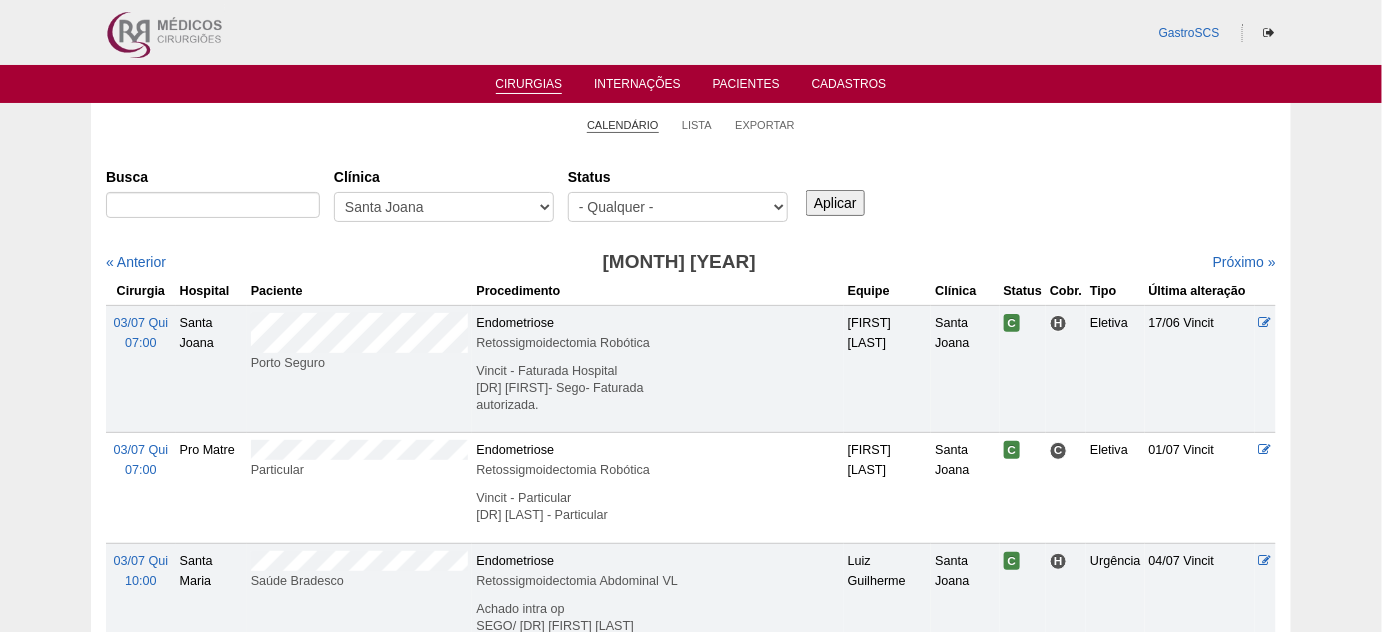 click on "Calendário" at bounding box center [623, 125] 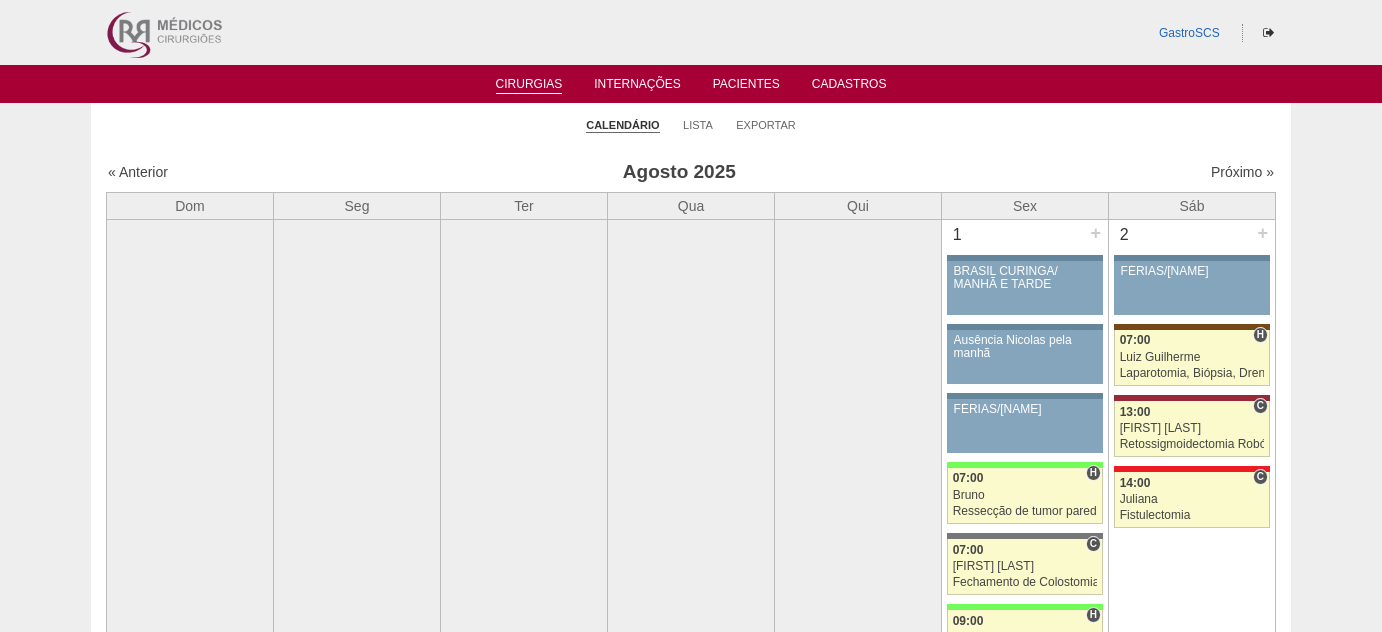 scroll, scrollTop: 0, scrollLeft: 0, axis: both 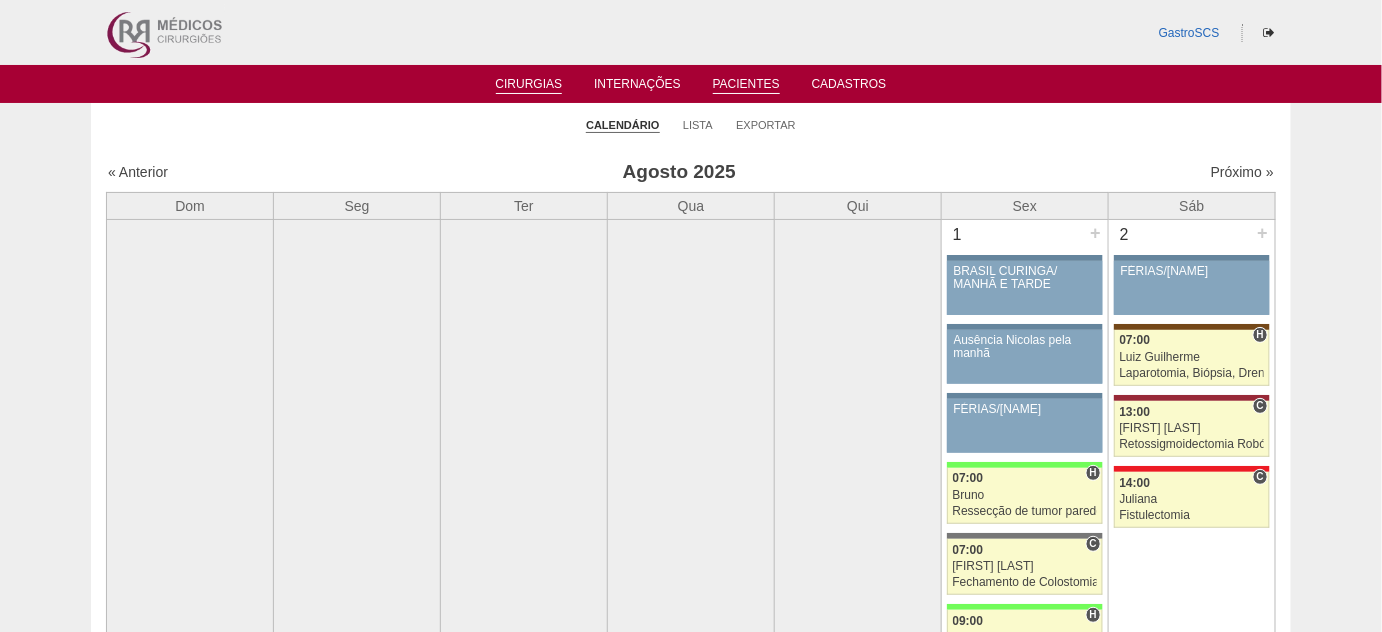 click on "Pacientes" at bounding box center (746, 85) 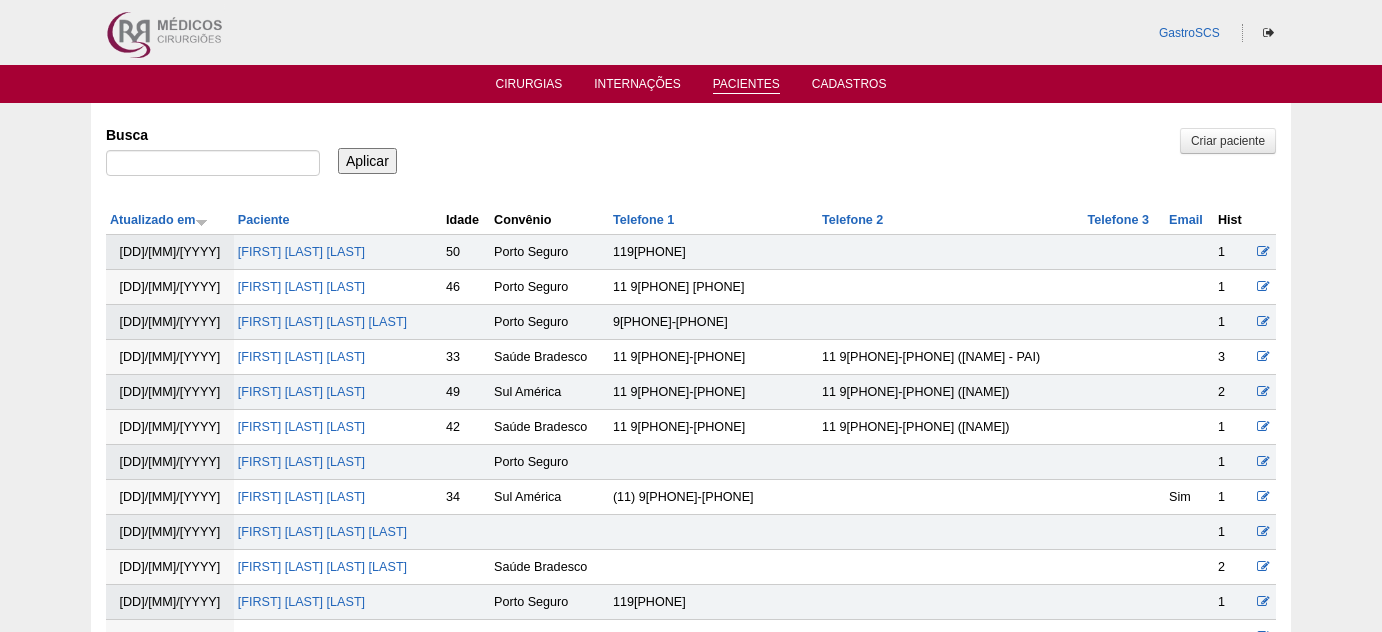 scroll, scrollTop: 0, scrollLeft: 0, axis: both 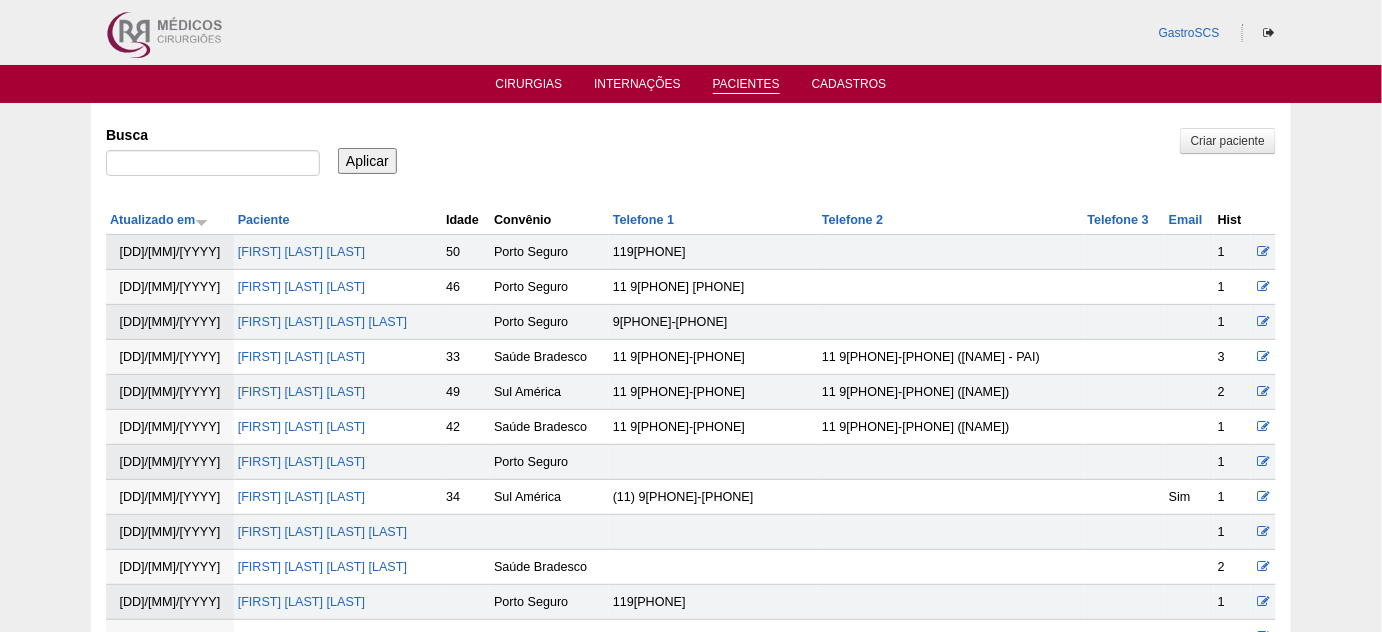 click on "Cirurgias
Internações
Pacientes
Cadastros" at bounding box center [691, 84] 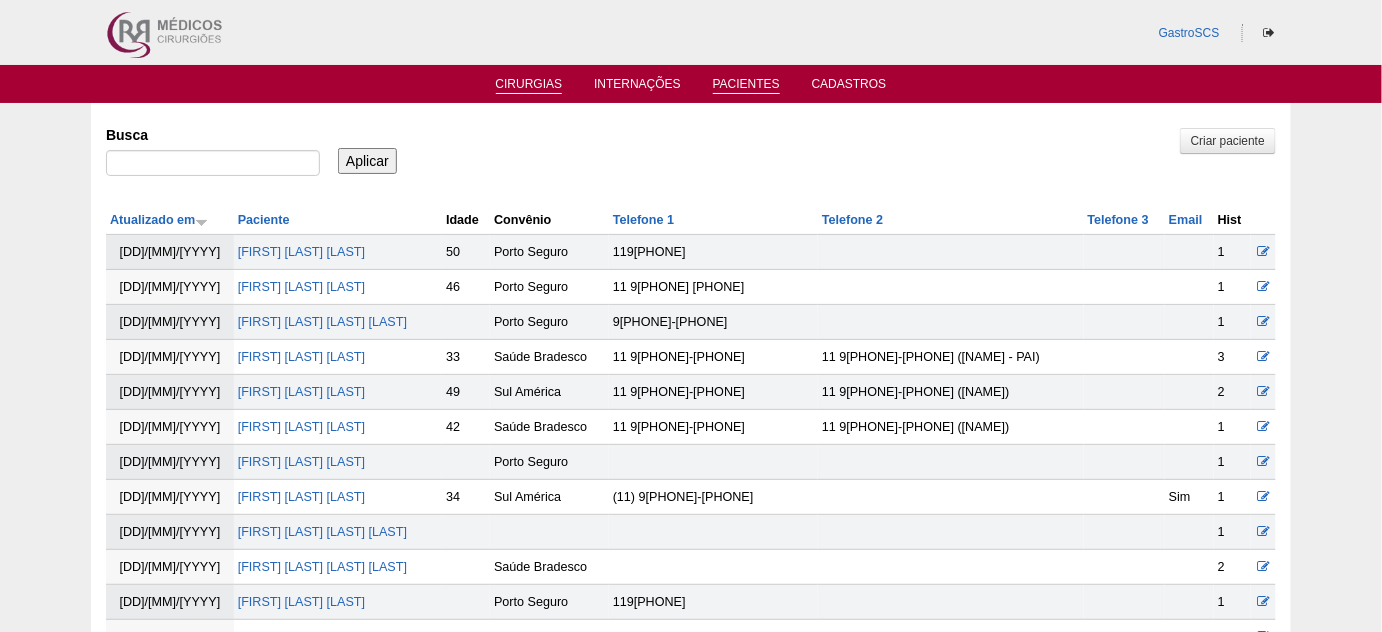 click on "Cirurgias" at bounding box center (529, 85) 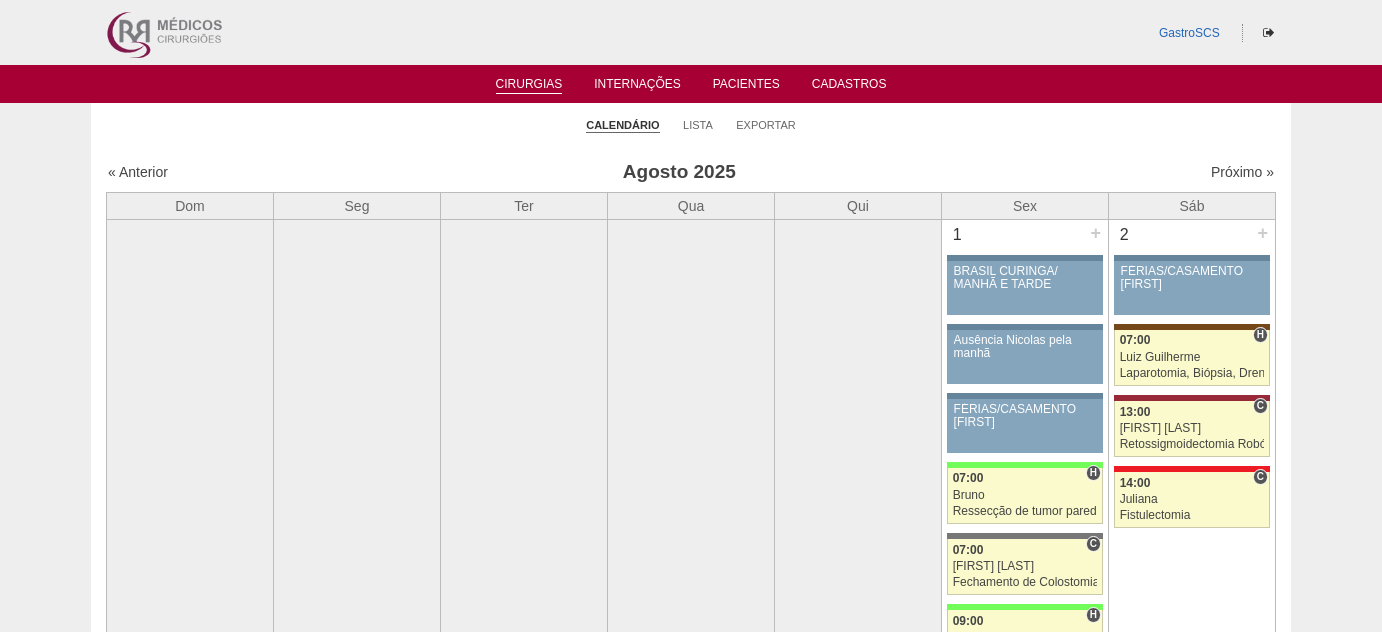 scroll, scrollTop: 0, scrollLeft: 0, axis: both 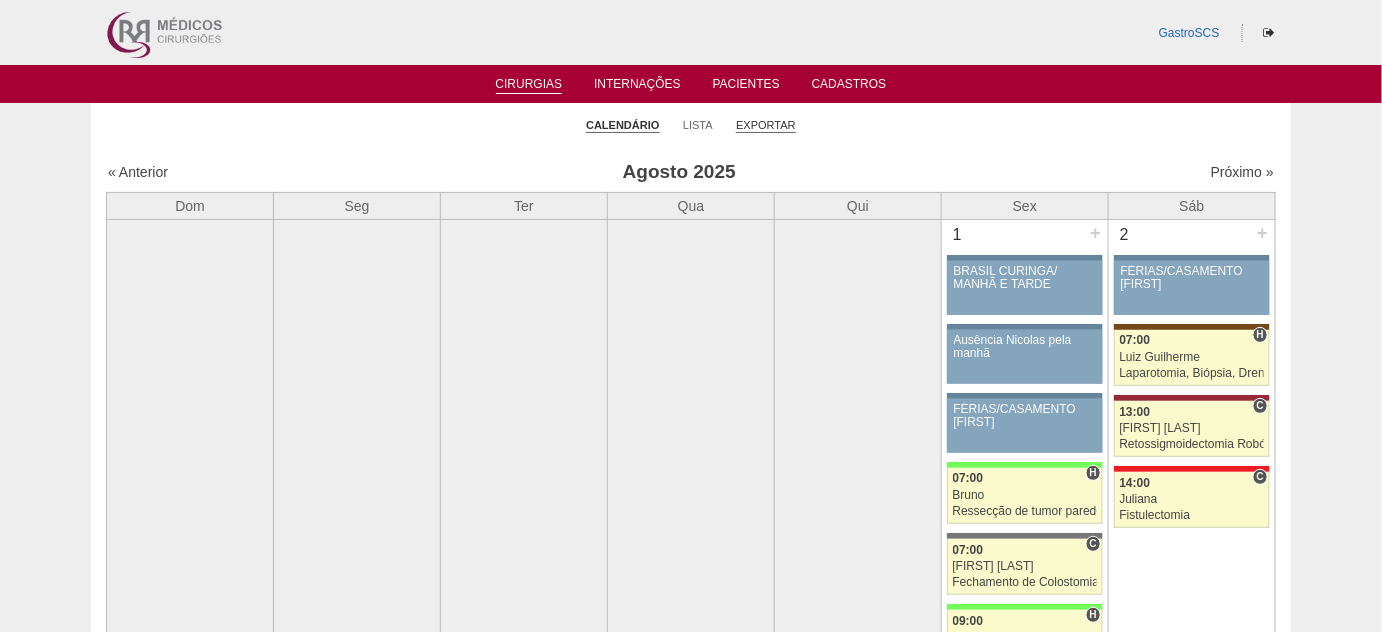click on "Exportar" at bounding box center [766, 125] 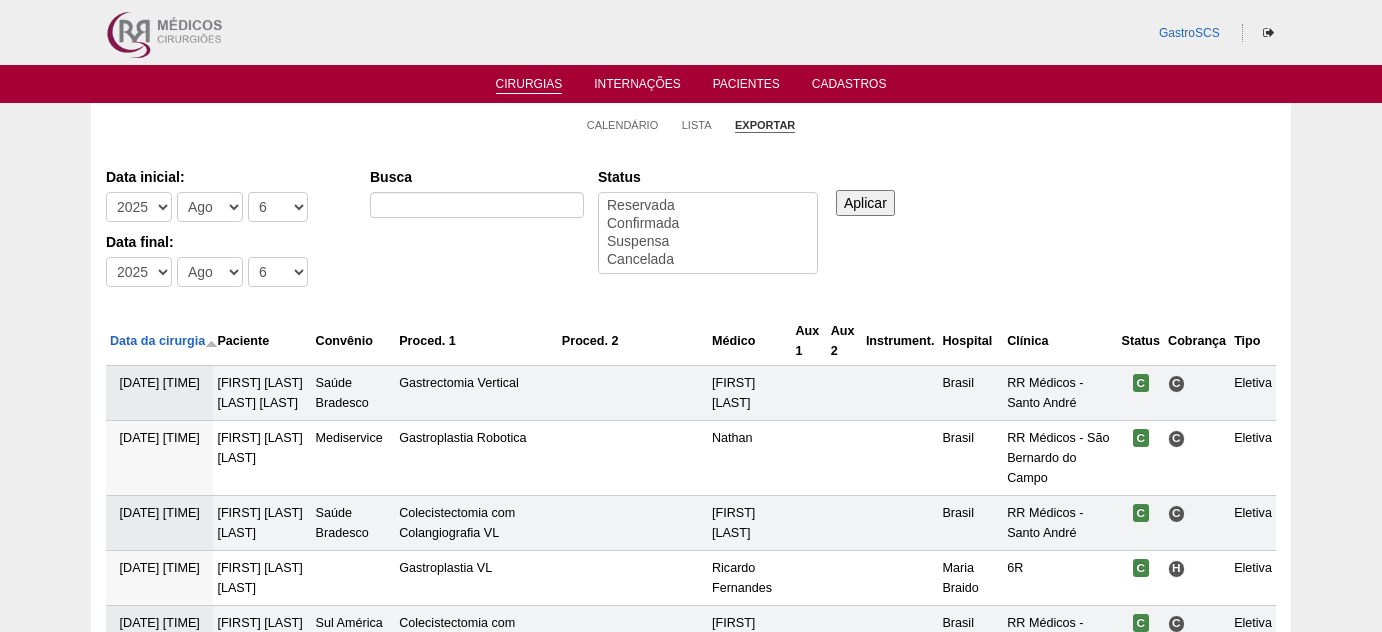 select 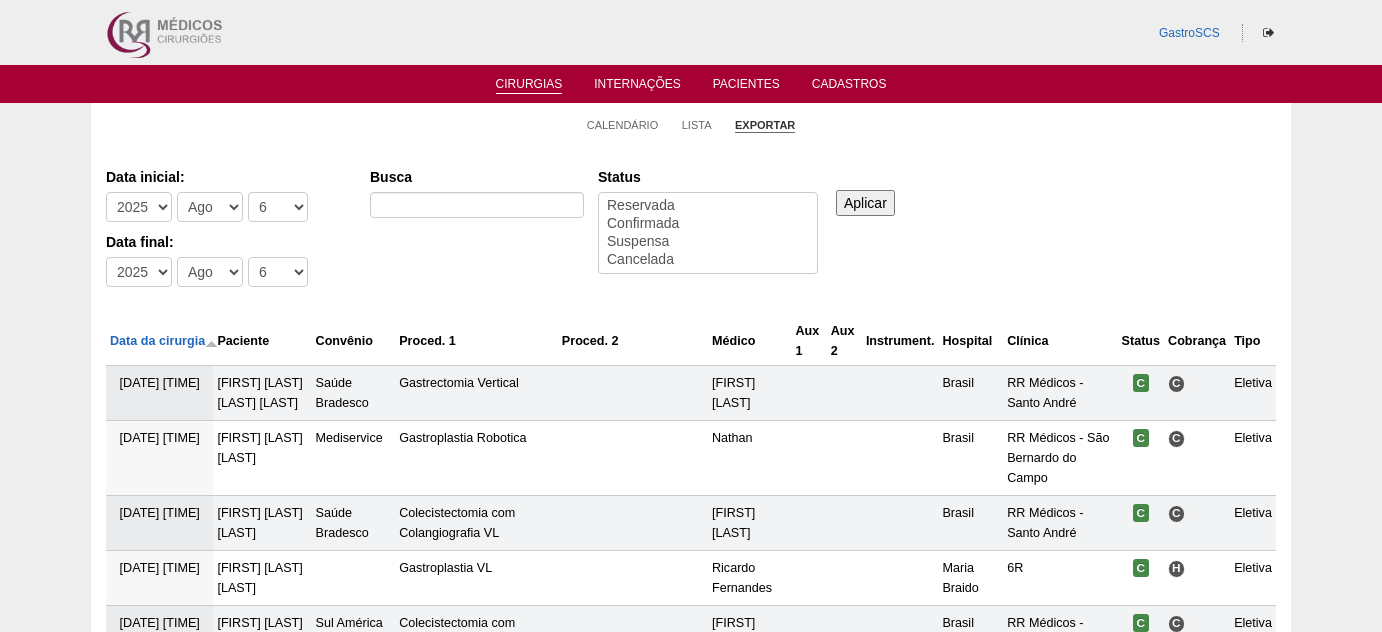 scroll, scrollTop: 0, scrollLeft: 0, axis: both 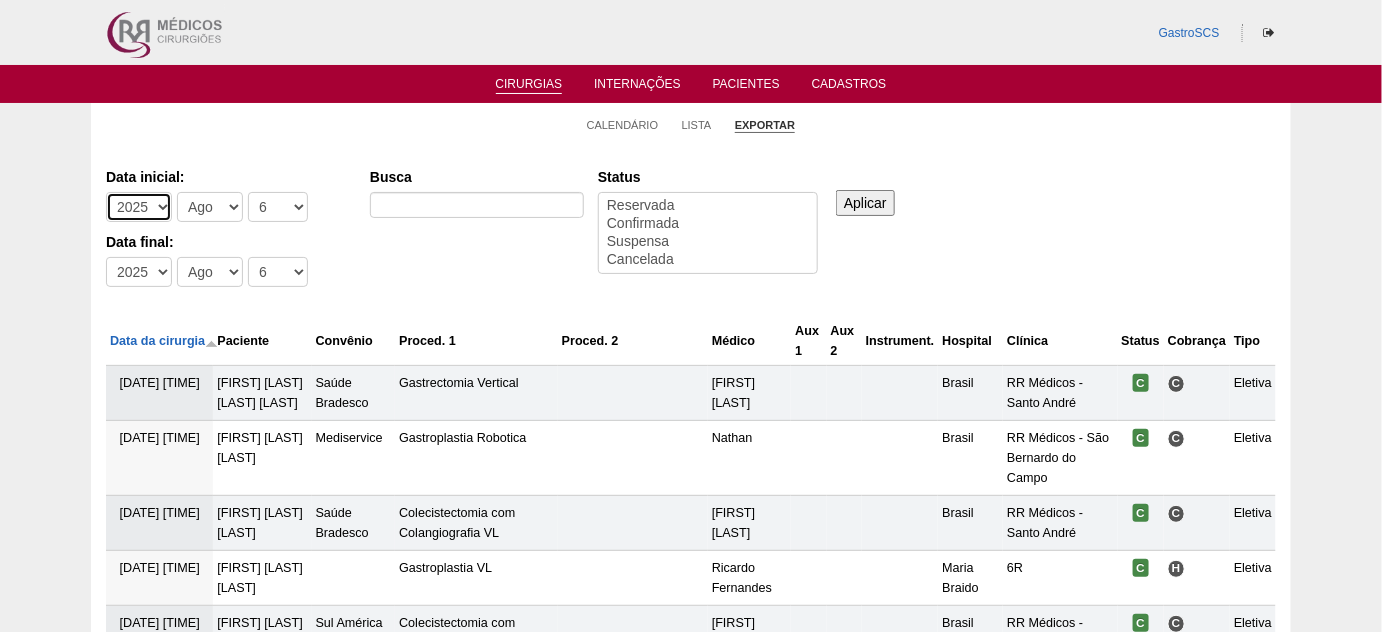 click on "-Ano 2011 2012 2013 2014 2015 2016 2017 2018 2019 2020 2021 2022 2023 2024 2025 2026" at bounding box center (139, 207) 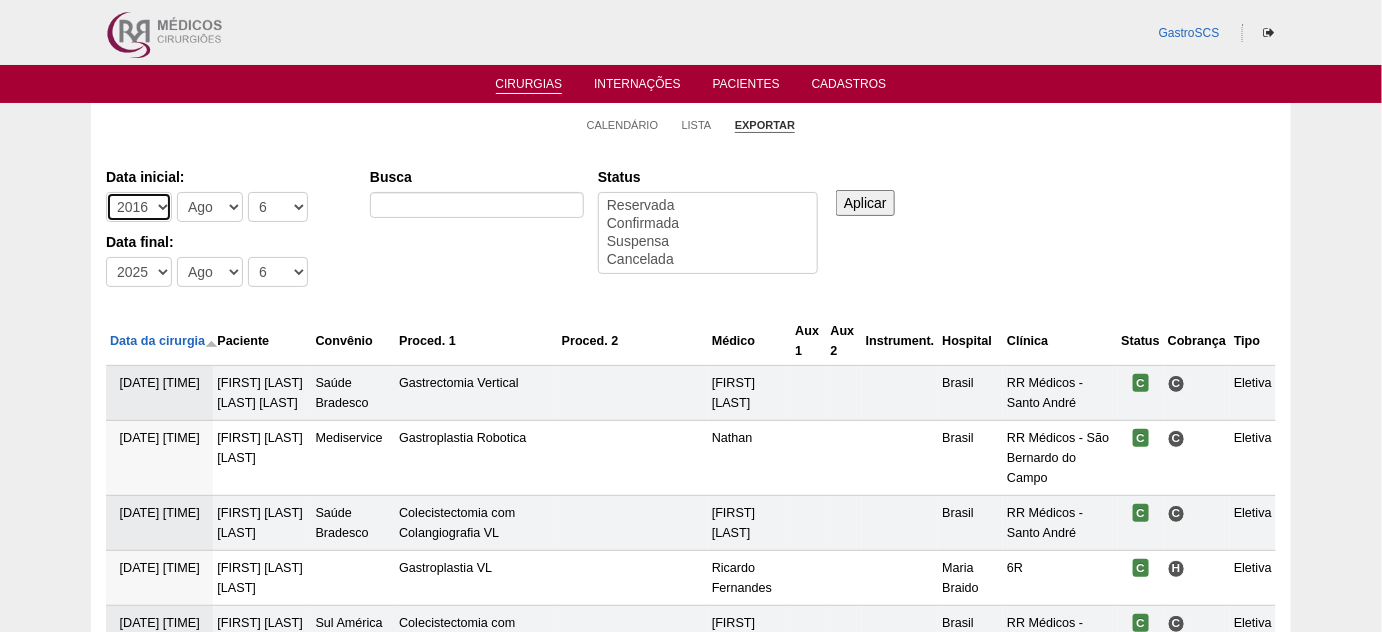 click on "-Ano 2011 2012 2013 2014 2015 2016 2017 2018 2019 2020 2021 2022 2023 2024 2025 2026" at bounding box center (139, 207) 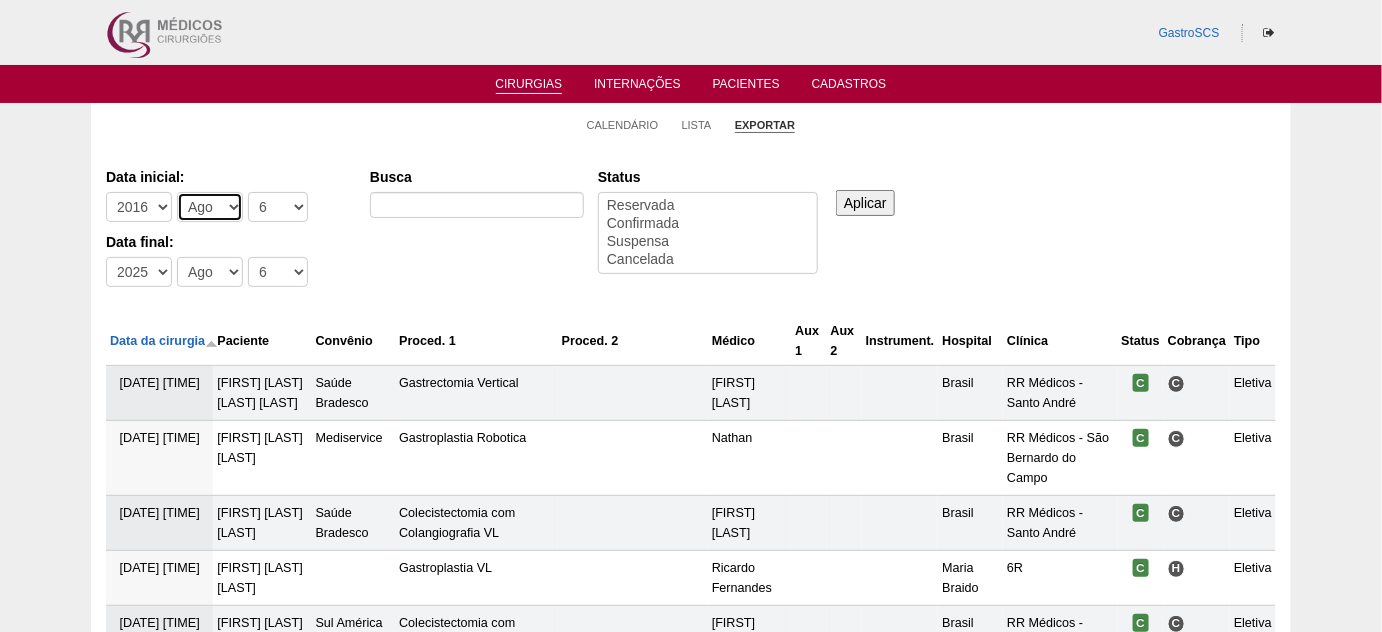 click on "-Mês Jan Fev Mar Abr Mai Jun Jul Ago Set Out Nov Dez" at bounding box center (210, 207) 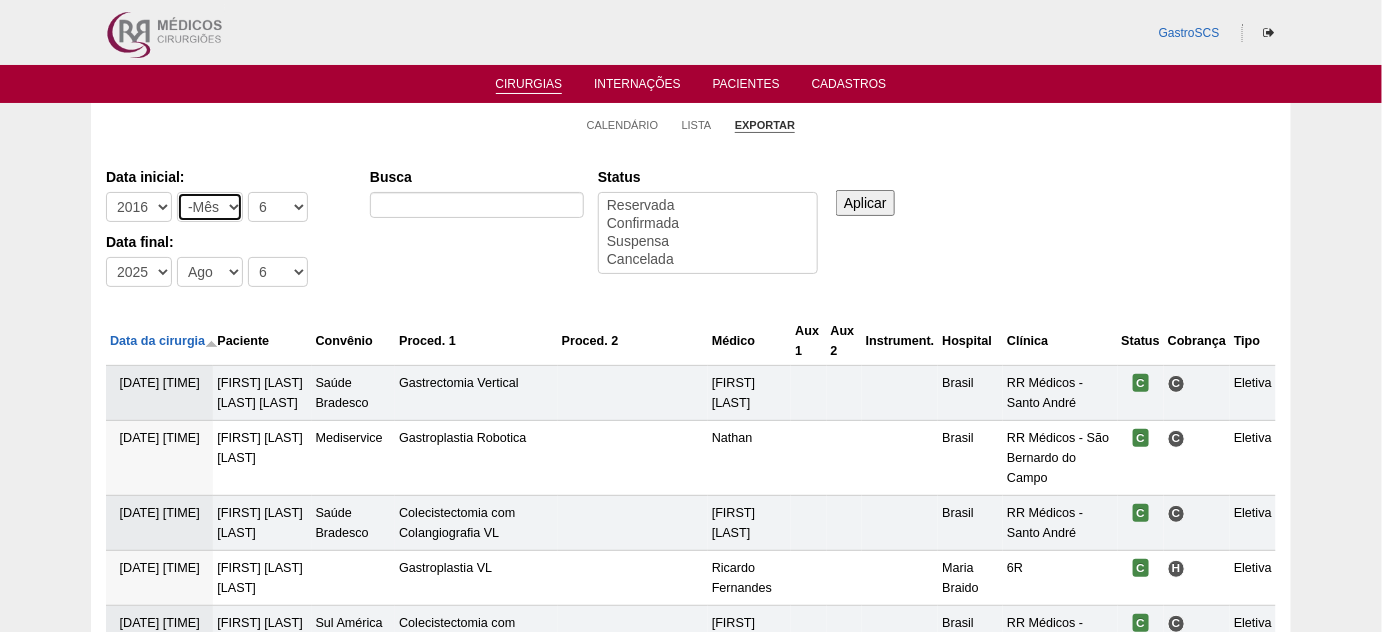 click on "-Mês Jan Fev Mar Abr Mai Jun Jul Ago Set Out Nov Dez" at bounding box center (210, 207) 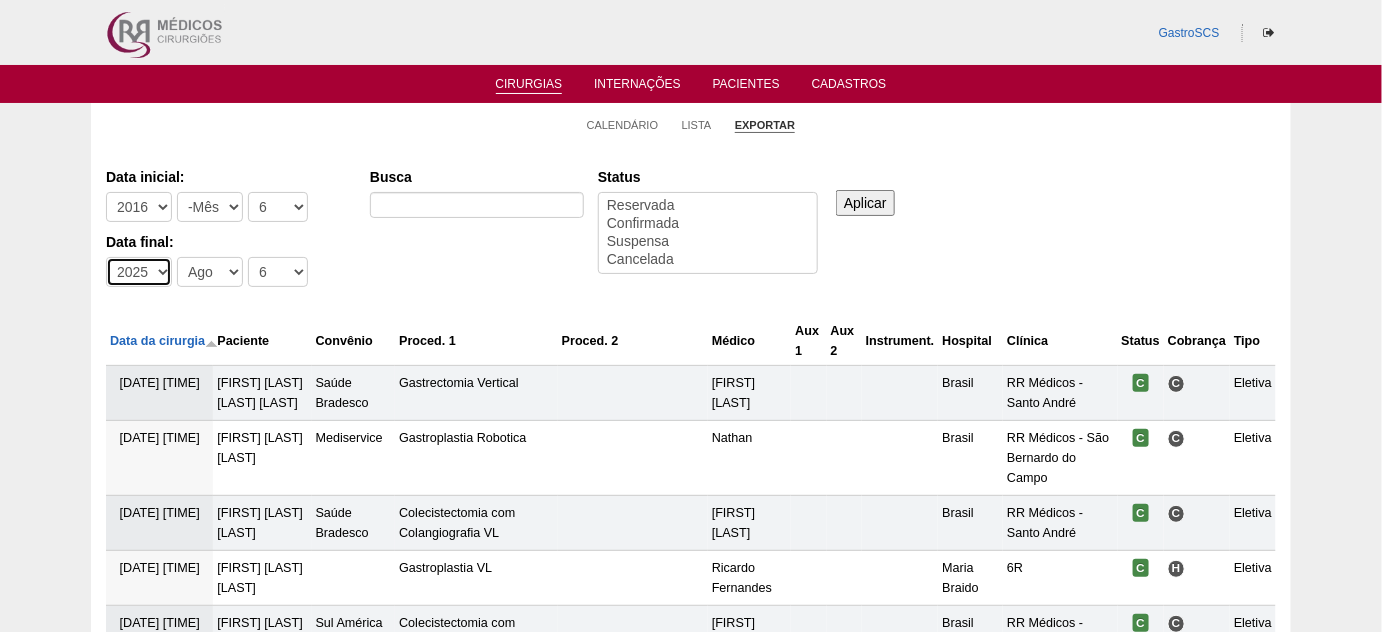 click on "-Ano 2011 2012 2013 2014 2015 2016 2017 2018 2019 2020 2021 2022 2023 2024 2025 2026" at bounding box center [139, 272] 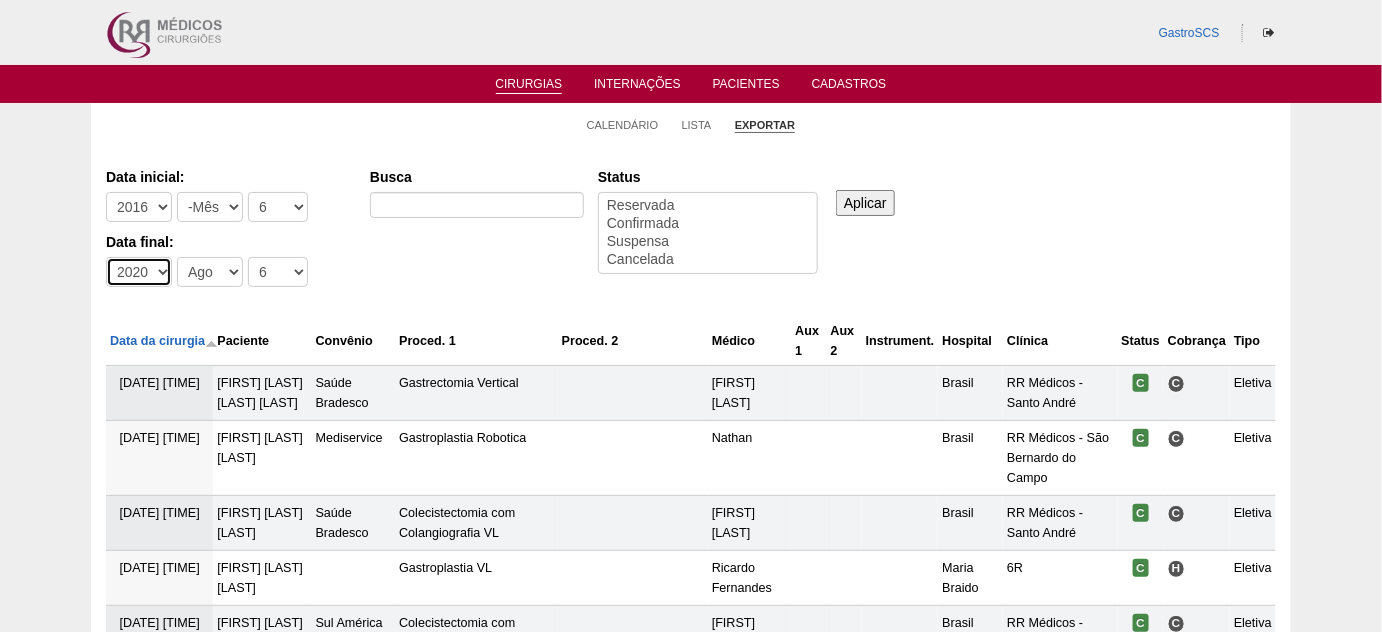 click on "-Ano 2011 2012 2013 2014 2015 2016 2017 2018 2019 2020 2021 2022 2023 2024 2025 2026" at bounding box center (139, 272) 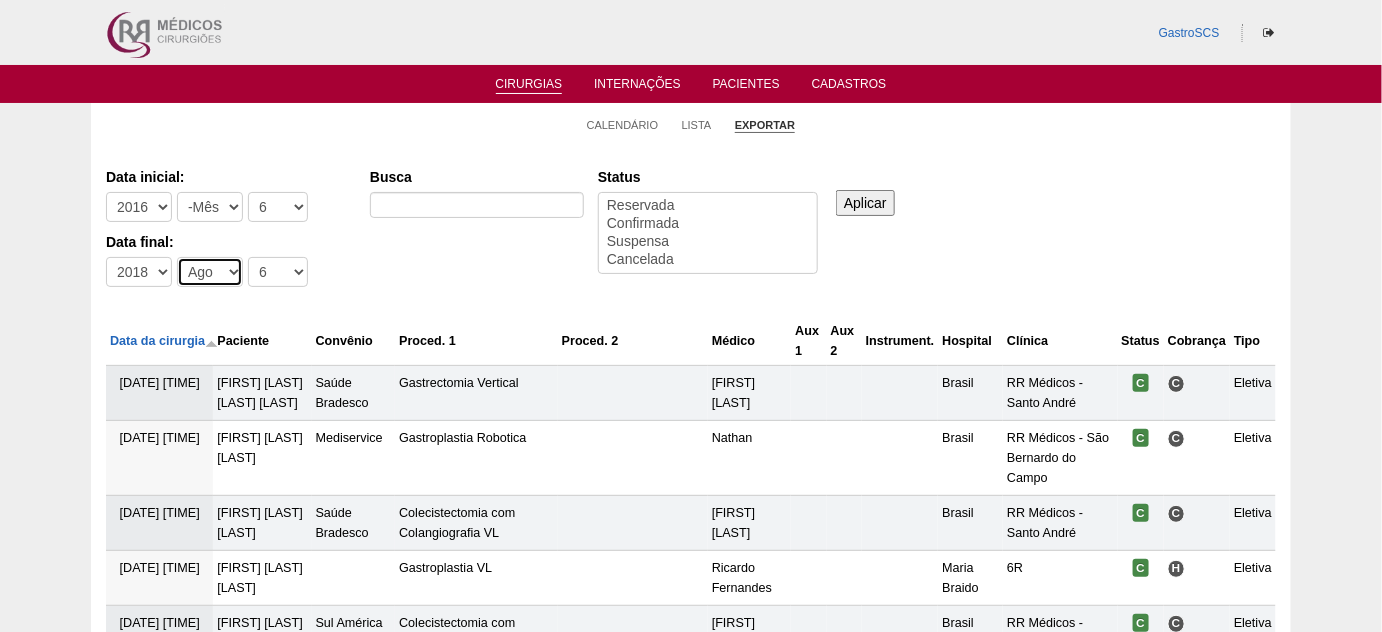 click on "-Mês Jan Fev Mar Abr Mai Jun Jul Ago Set Out Nov Dez" at bounding box center [210, 272] 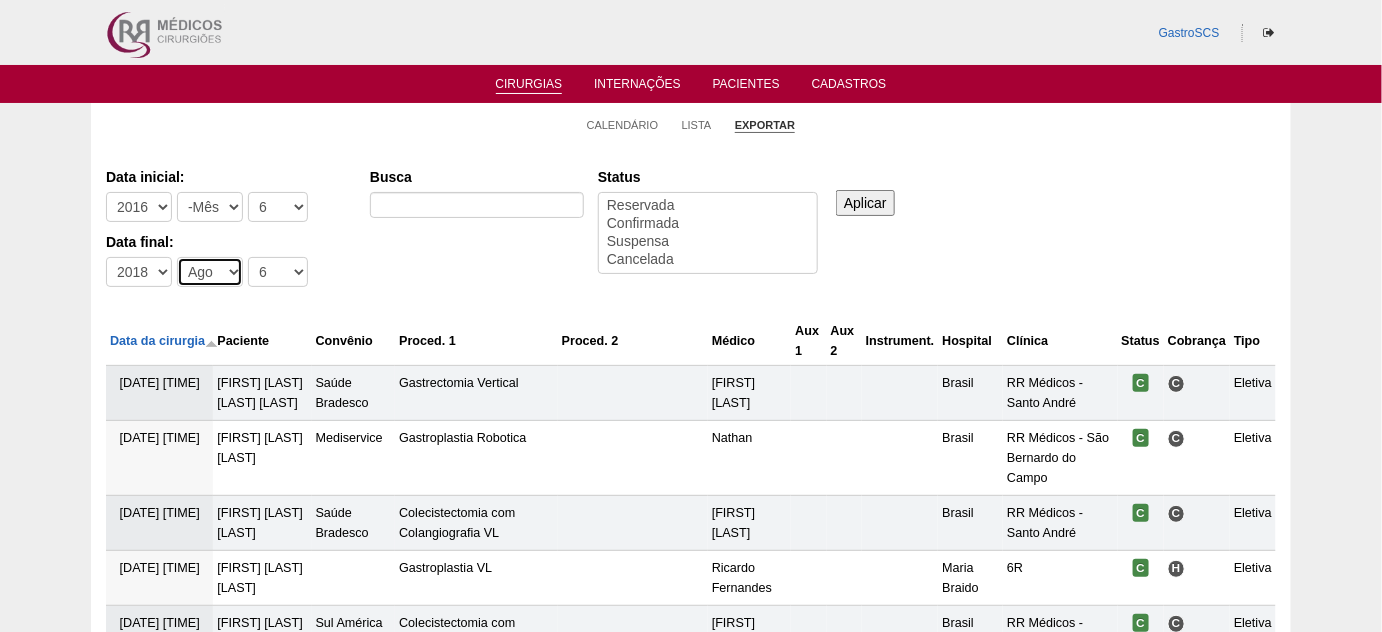 select on "12" 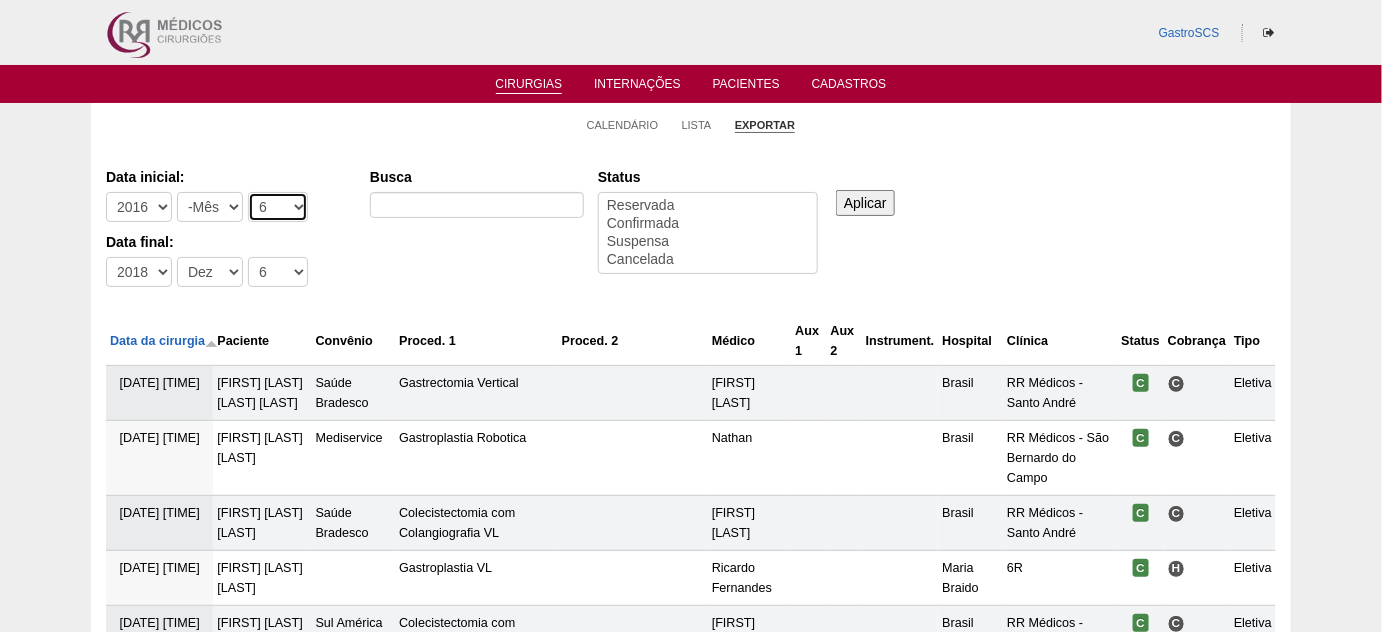 click on "-Dia 1 2 3 4 5 6 7 8 9 10 11 12 13 14 15 16 17 18 19 20 21 22 23 24 25 26 27 28 29 30 31" at bounding box center (278, 207) 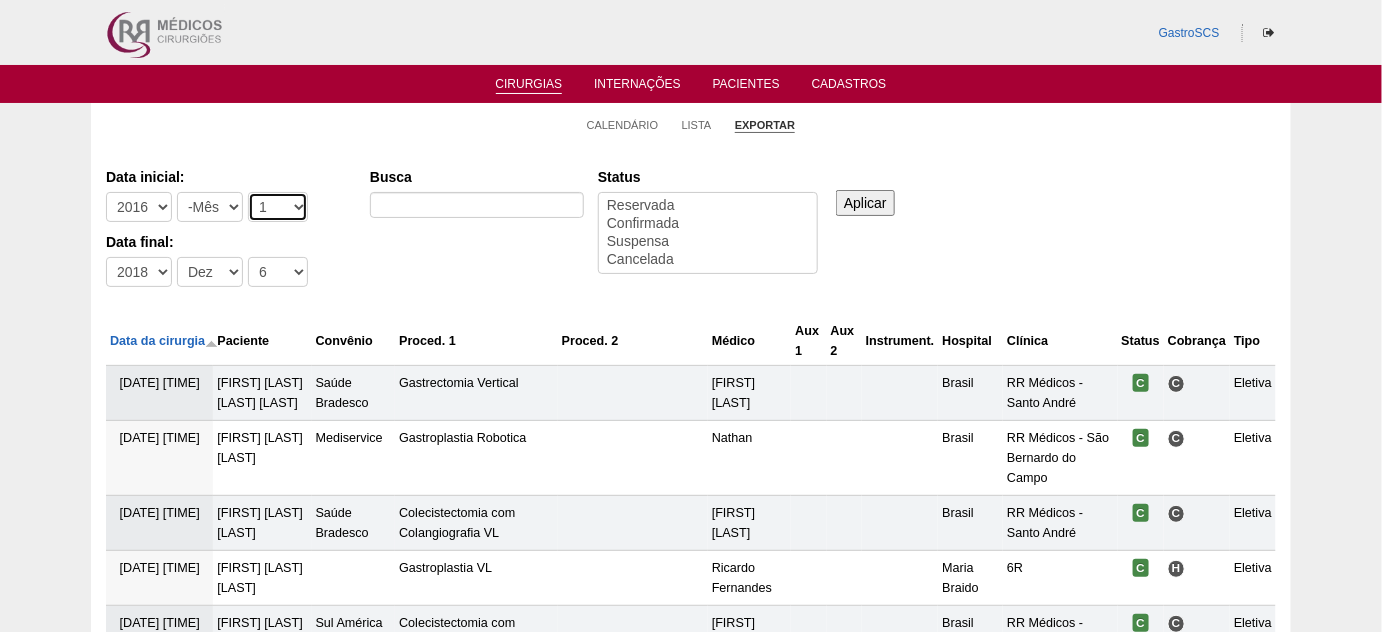 click on "-Dia 1 2 3 4 5 6 7 8 9 10 11 12 13 14 15 16 17 18 19 20 21 22 23 24 25 26 27 28 29 30 31" at bounding box center [278, 207] 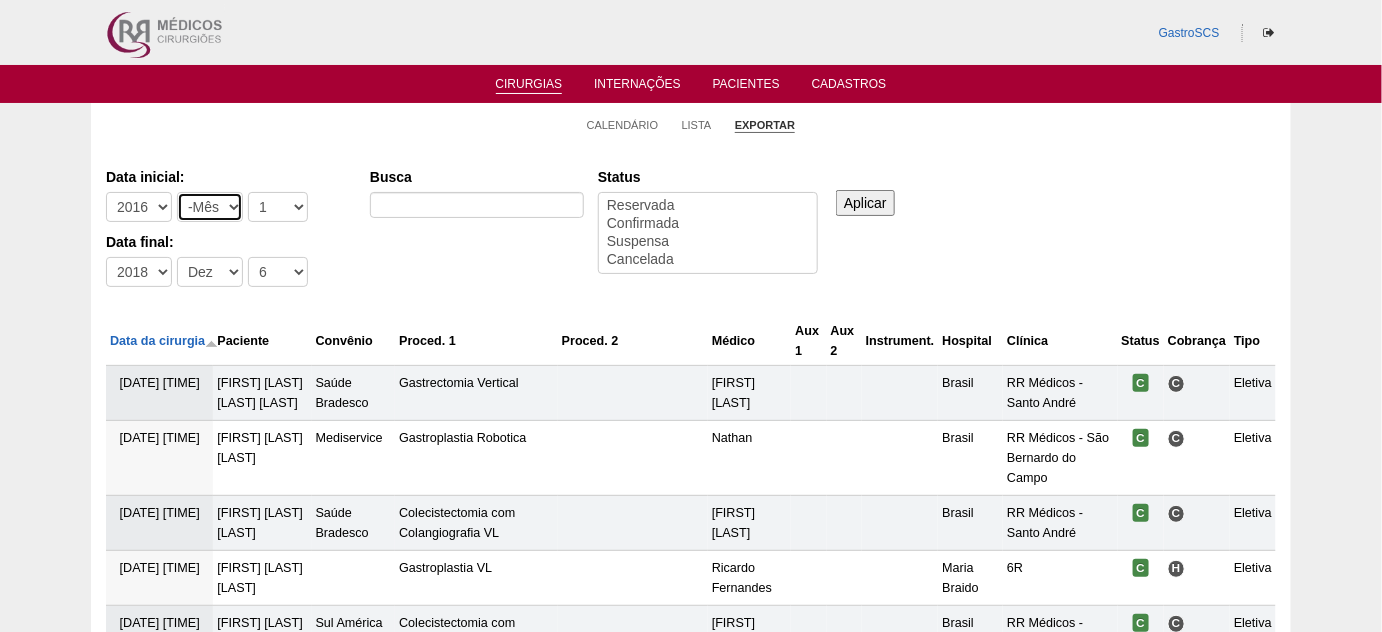 click on "-Mês Jan Fev Mar Abr Mai Jun Jul Ago Set Out Nov Dez" at bounding box center (210, 207) 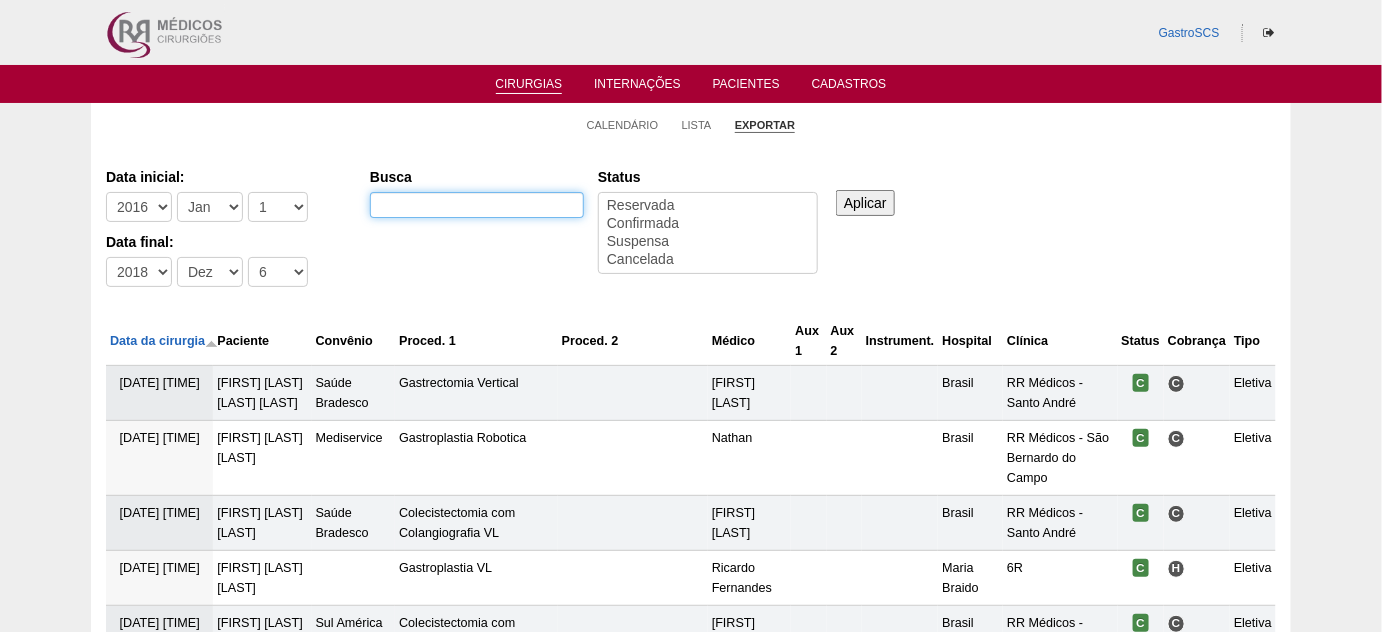 click on "Busca" at bounding box center (477, 205) 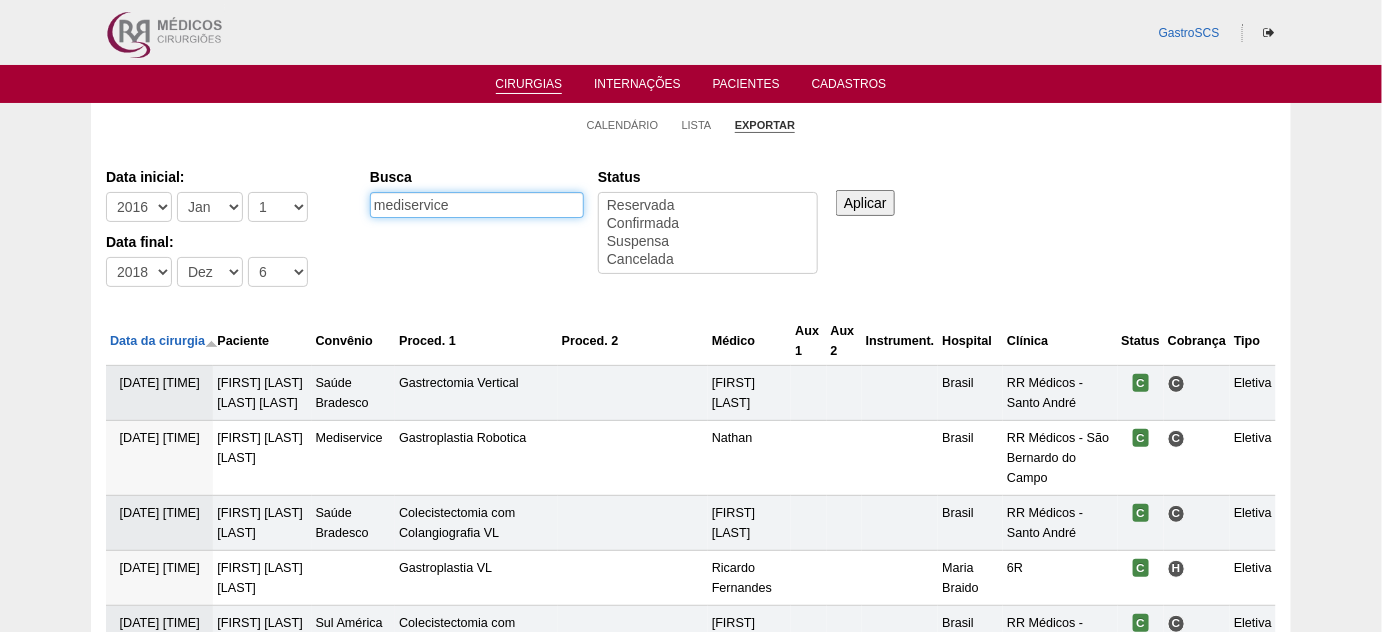type on "mediservice" 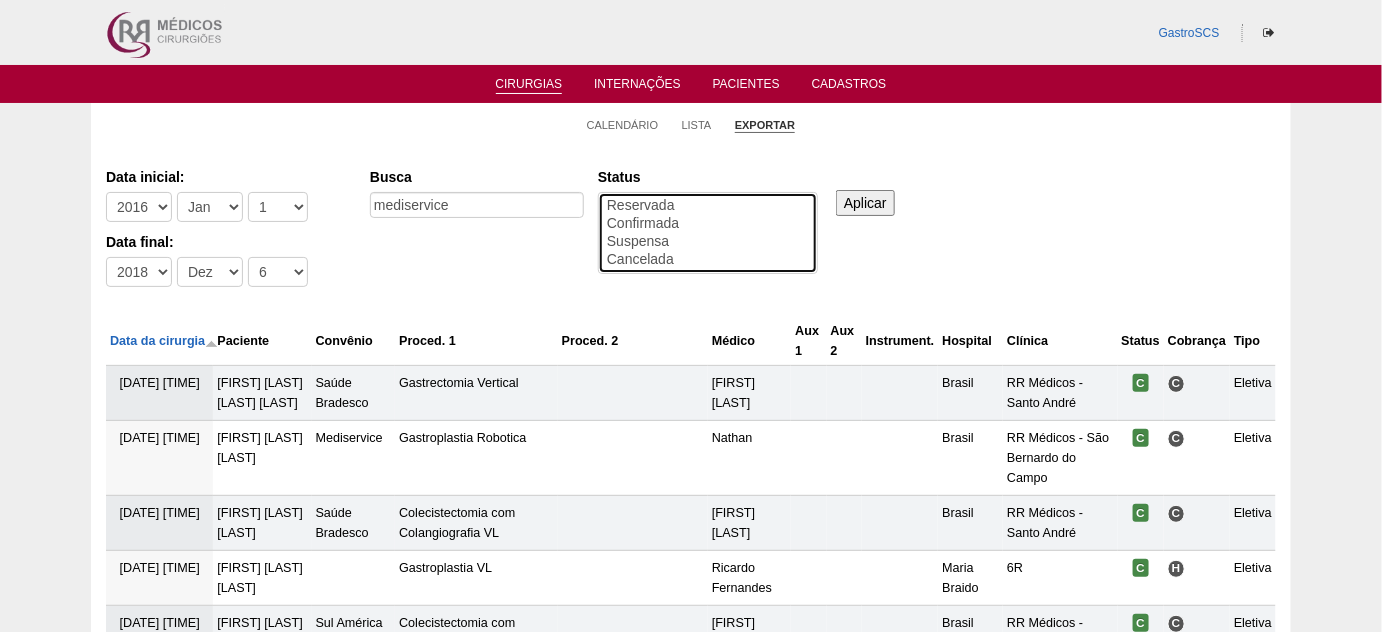 select on "conf" 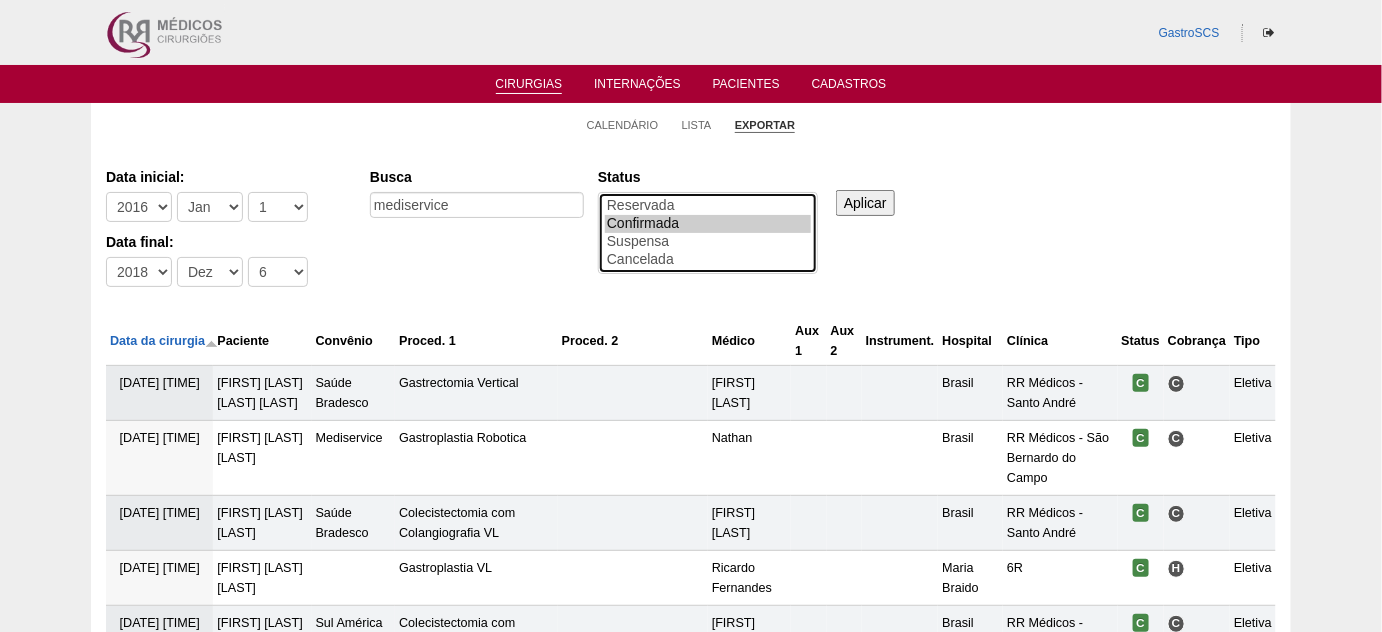 click on "Confirmada" at bounding box center [708, 224] 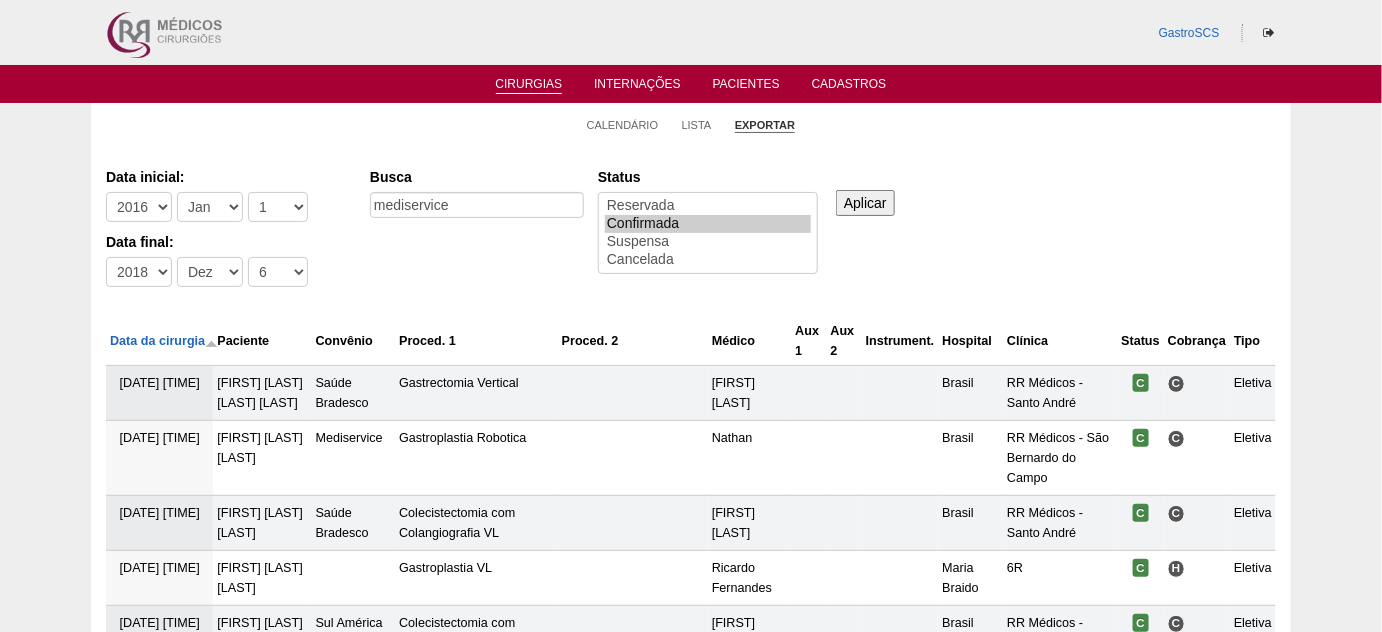 click on "Aplicar" at bounding box center [865, 203] 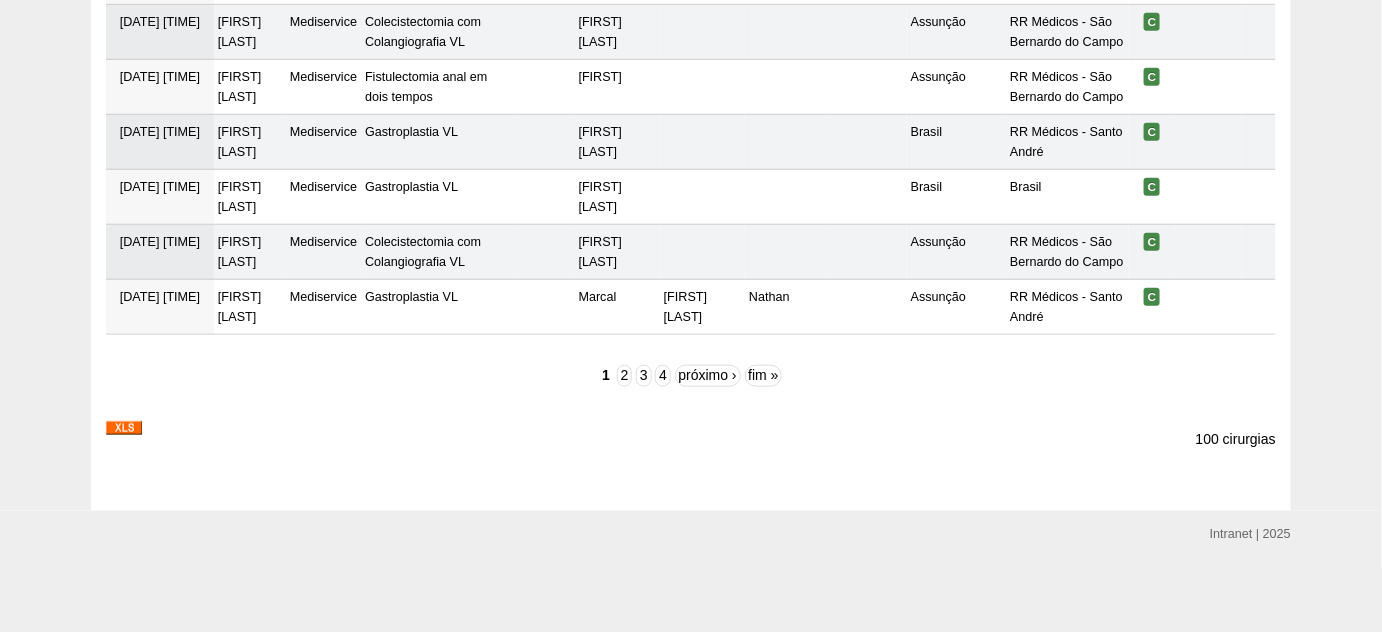 scroll, scrollTop: 6542, scrollLeft: 0, axis: vertical 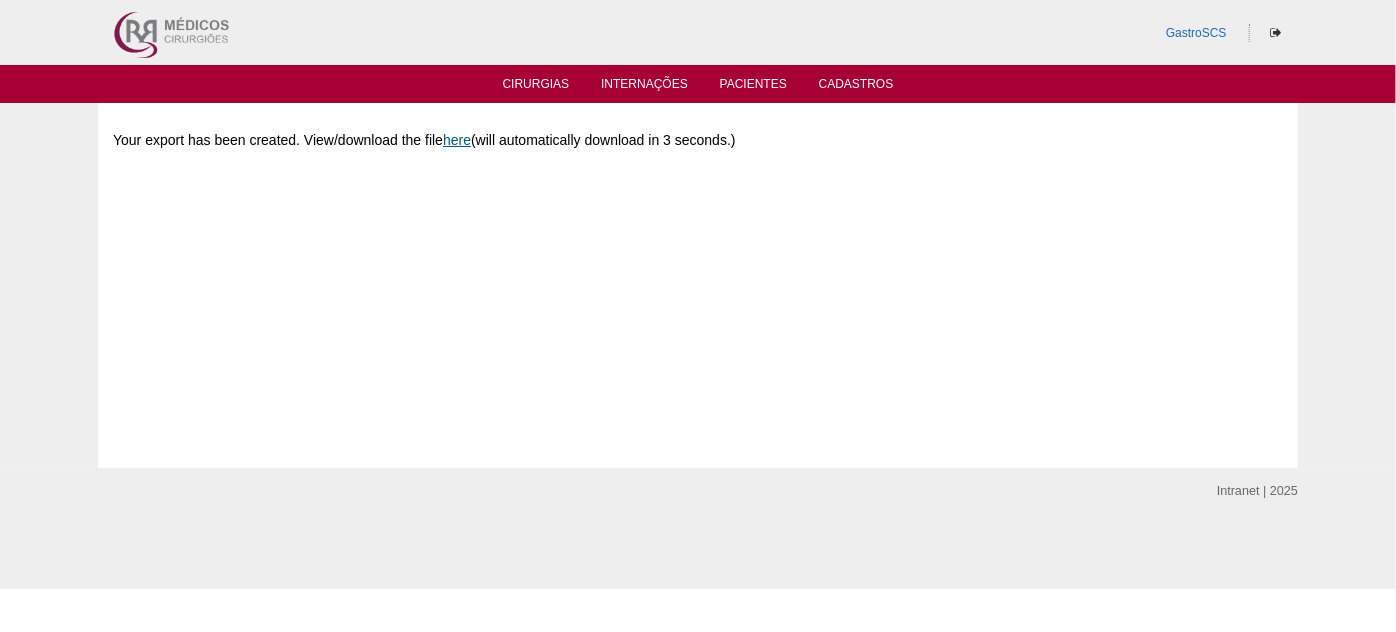 click on "here" at bounding box center (457, 140) 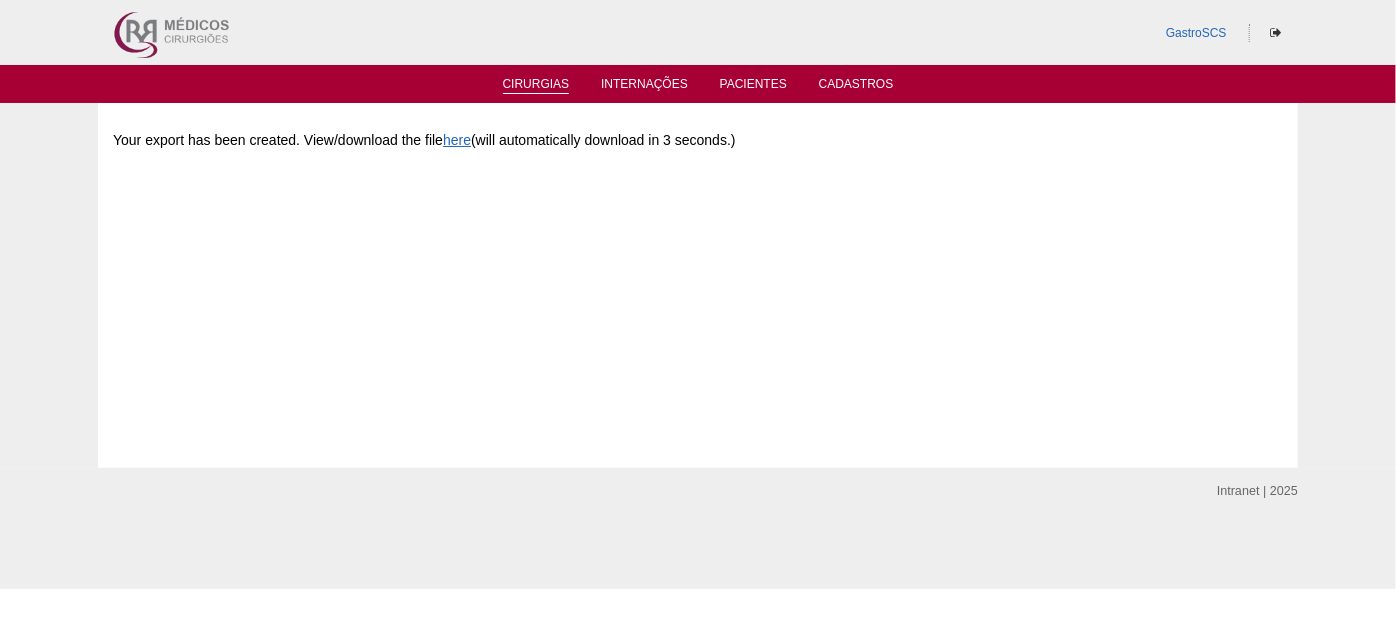 click on "Cirurgias" at bounding box center (536, 85) 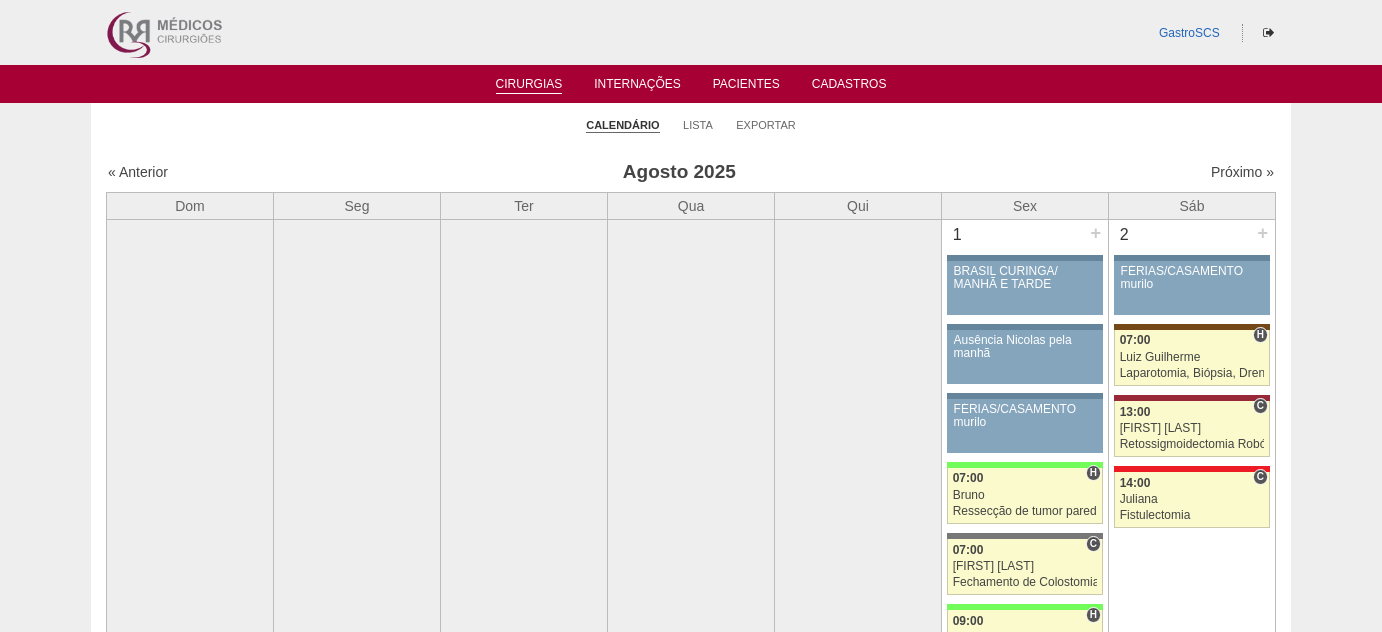 scroll, scrollTop: 0, scrollLeft: 0, axis: both 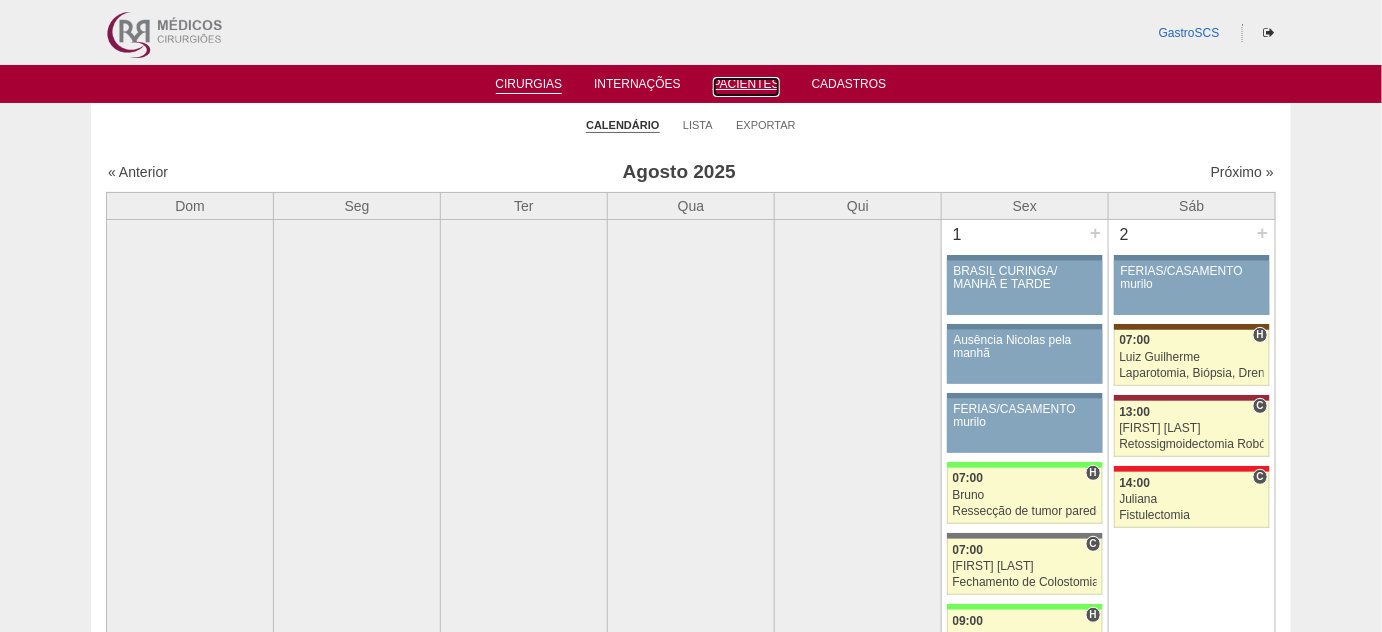 click on "Pacientes" at bounding box center (746, 87) 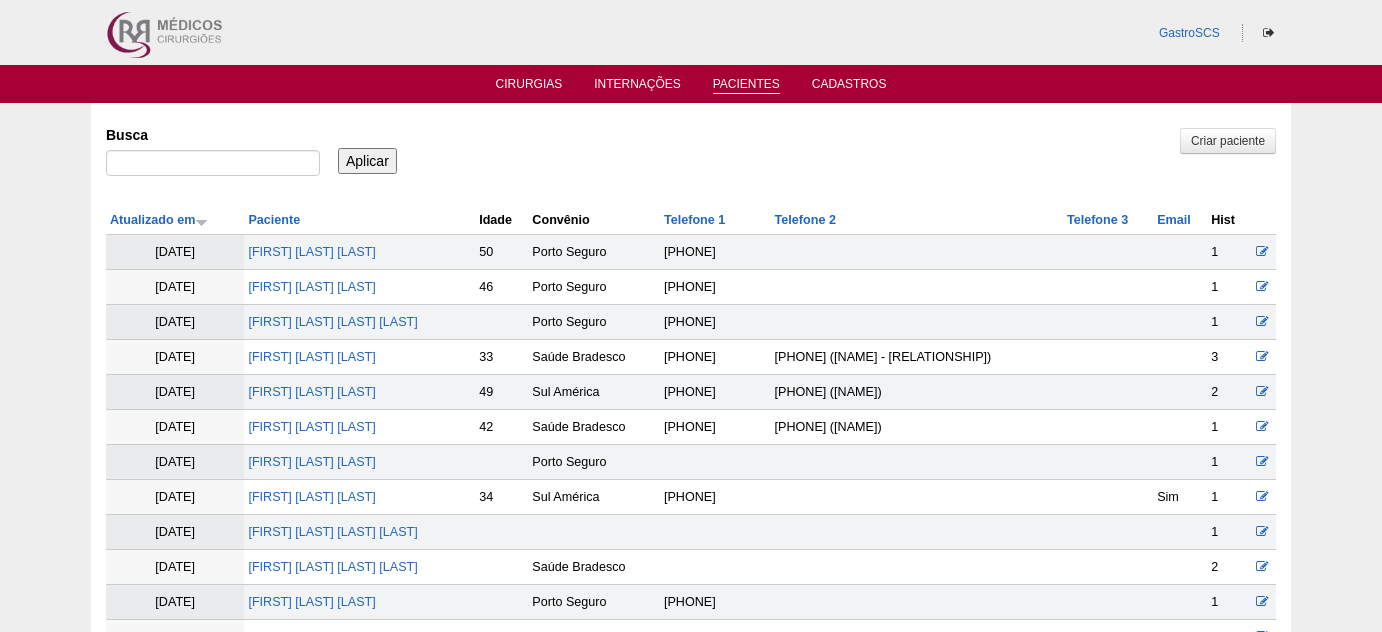 scroll, scrollTop: 0, scrollLeft: 0, axis: both 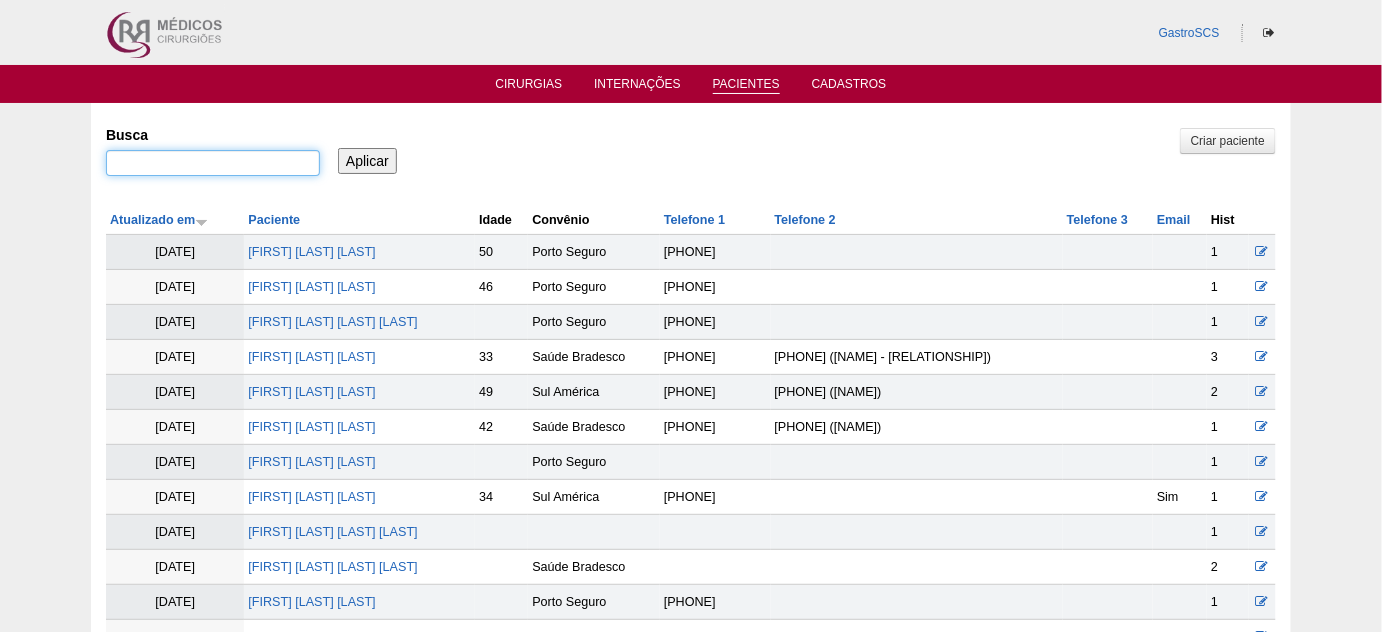 click on "Busca" at bounding box center (213, 163) 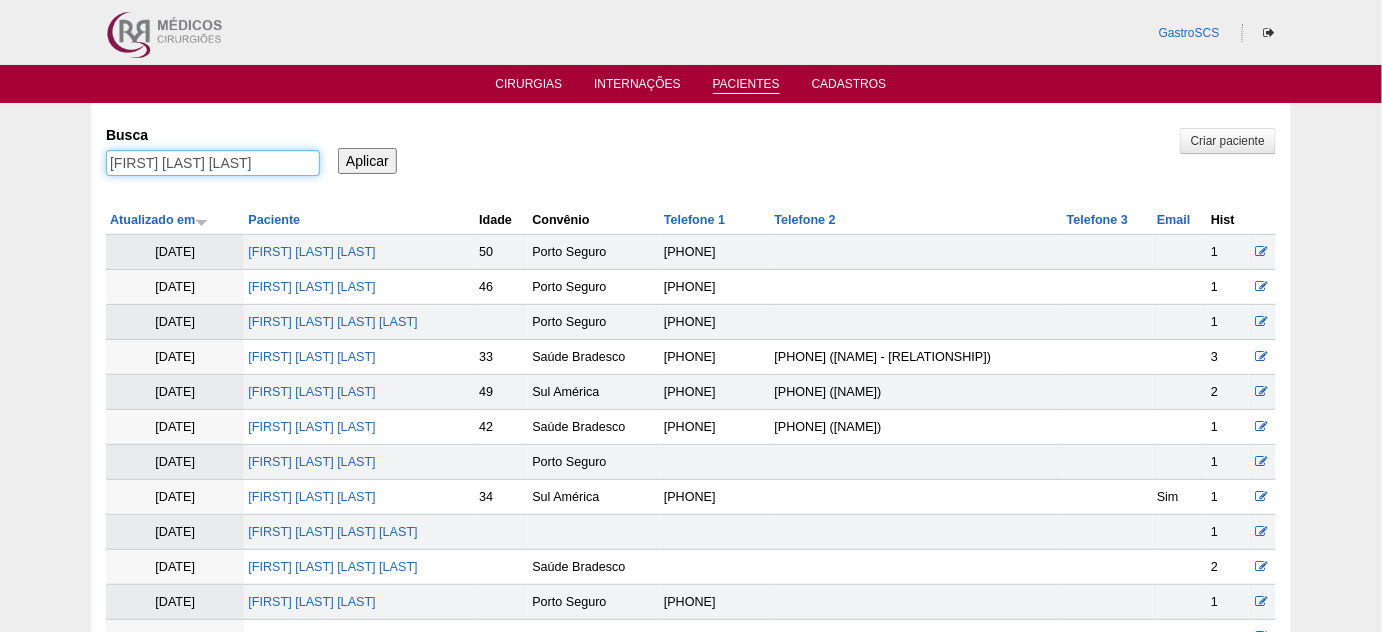 type on "Acacio Lessa Alonso" 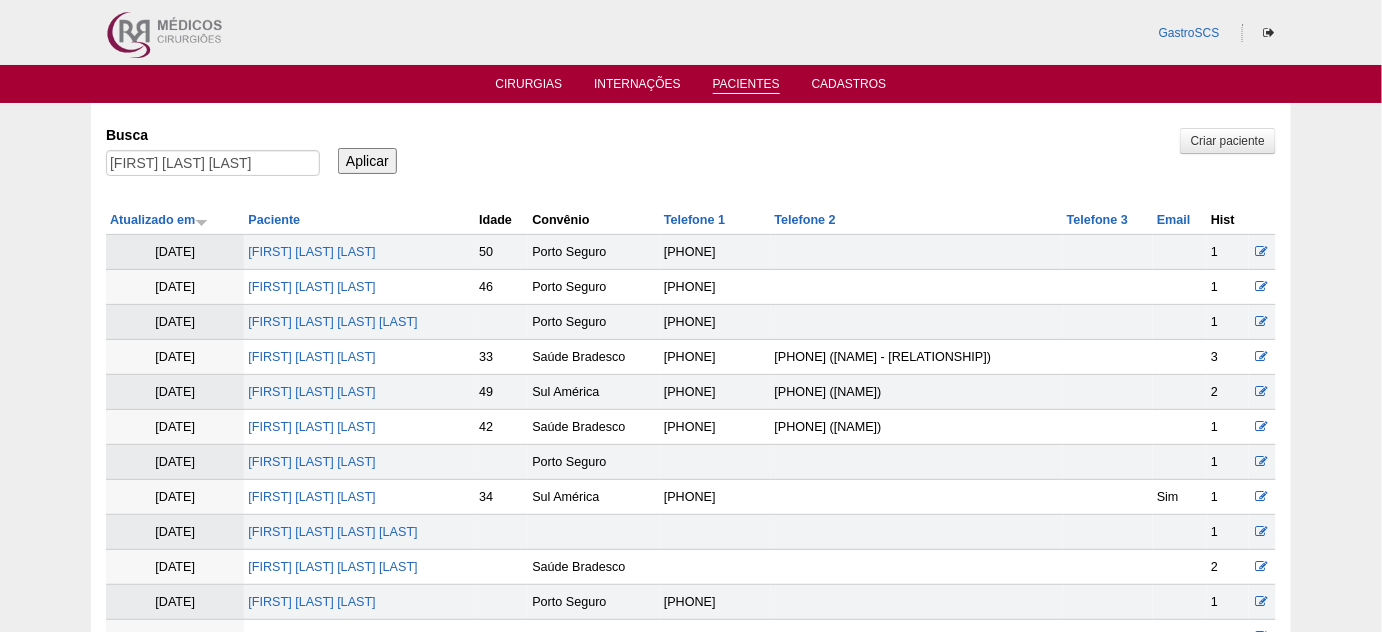 click on "Aplicar" at bounding box center [367, 161] 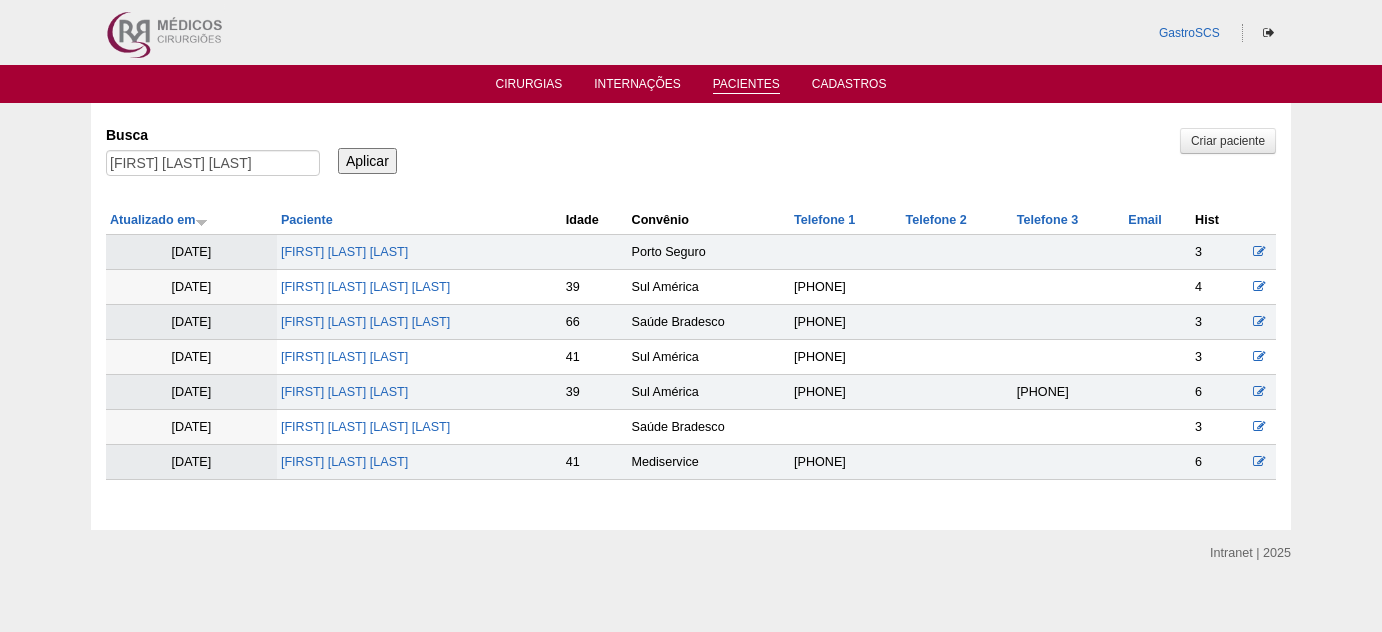 scroll, scrollTop: 0, scrollLeft: 0, axis: both 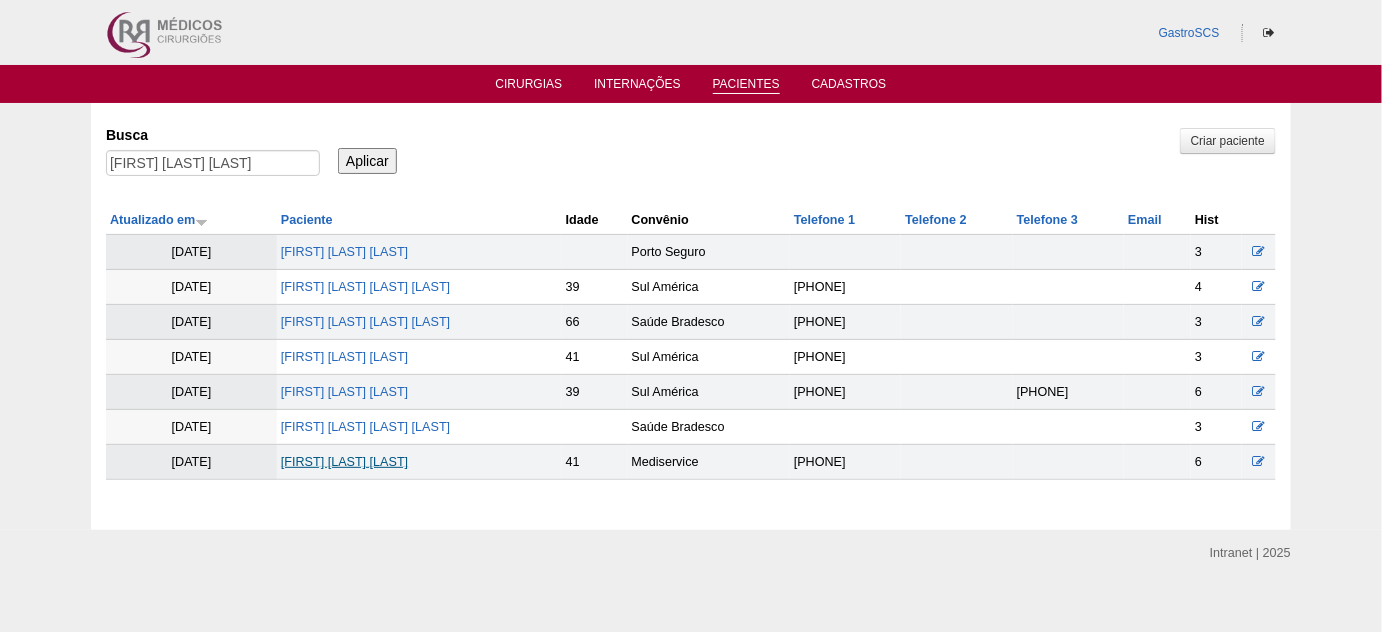 click on "[FIRST] [LAST] [LAST]" at bounding box center (344, 462) 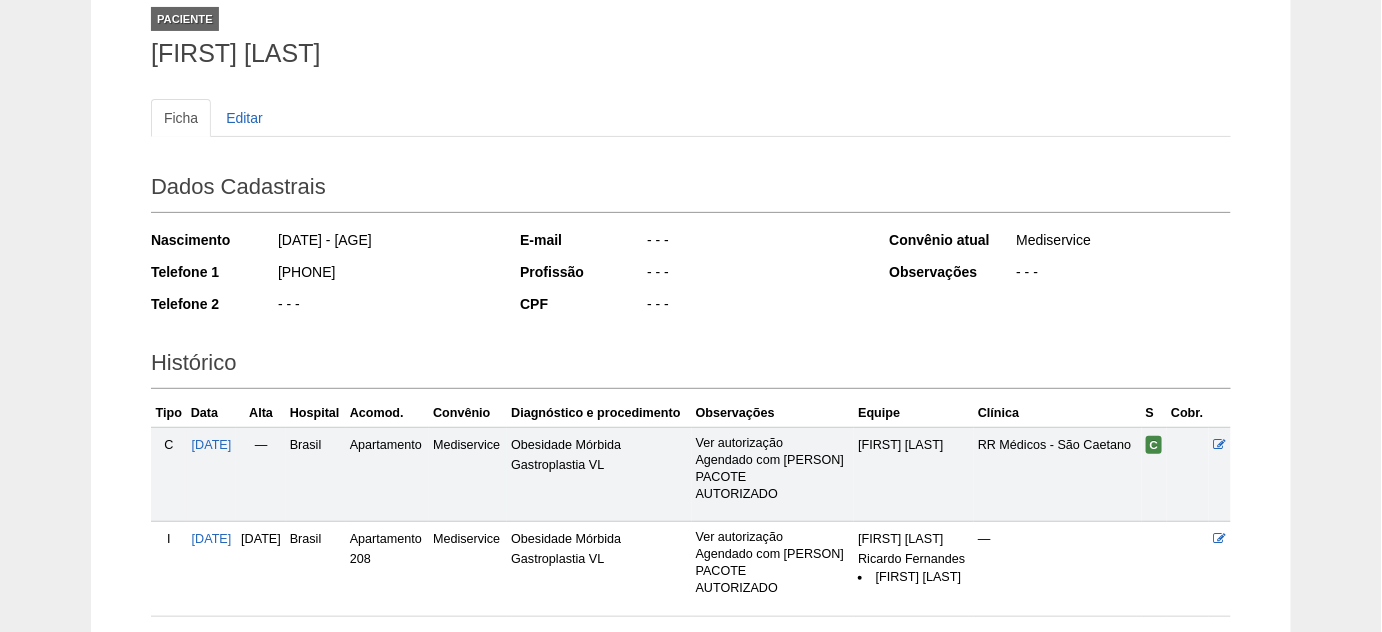 scroll, scrollTop: 0, scrollLeft: 0, axis: both 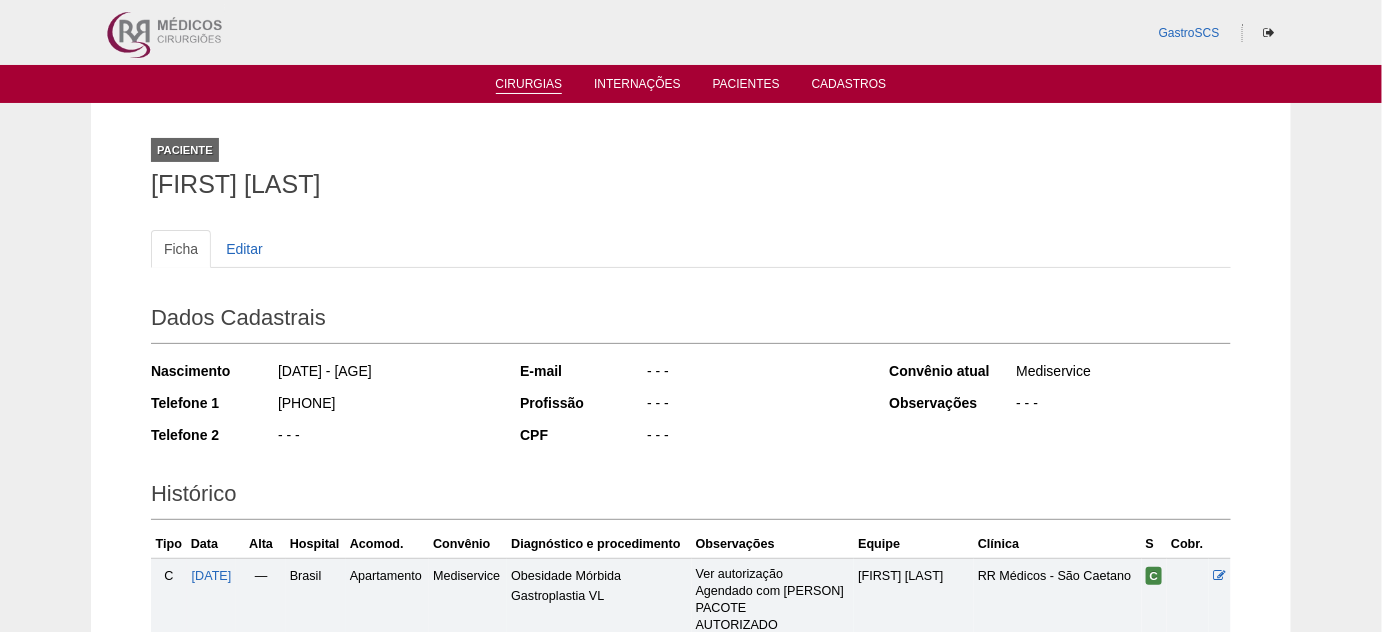 click on "Cirurgias" at bounding box center (529, 85) 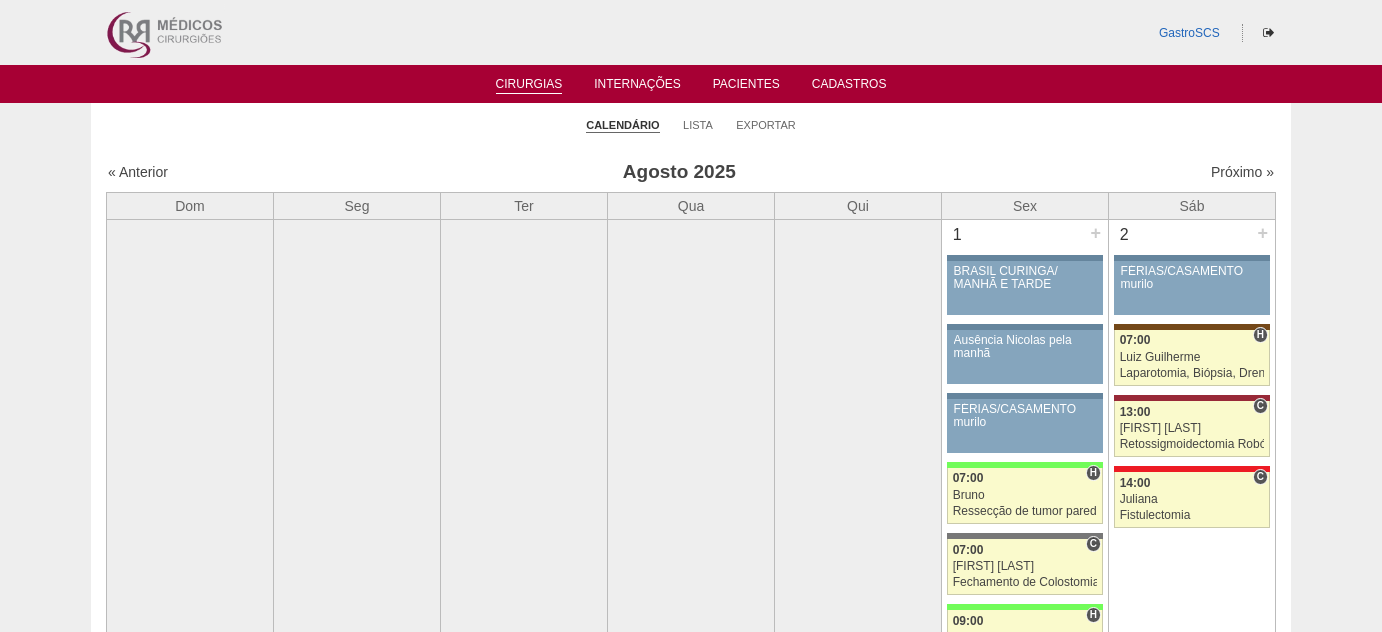 scroll, scrollTop: 0, scrollLeft: 0, axis: both 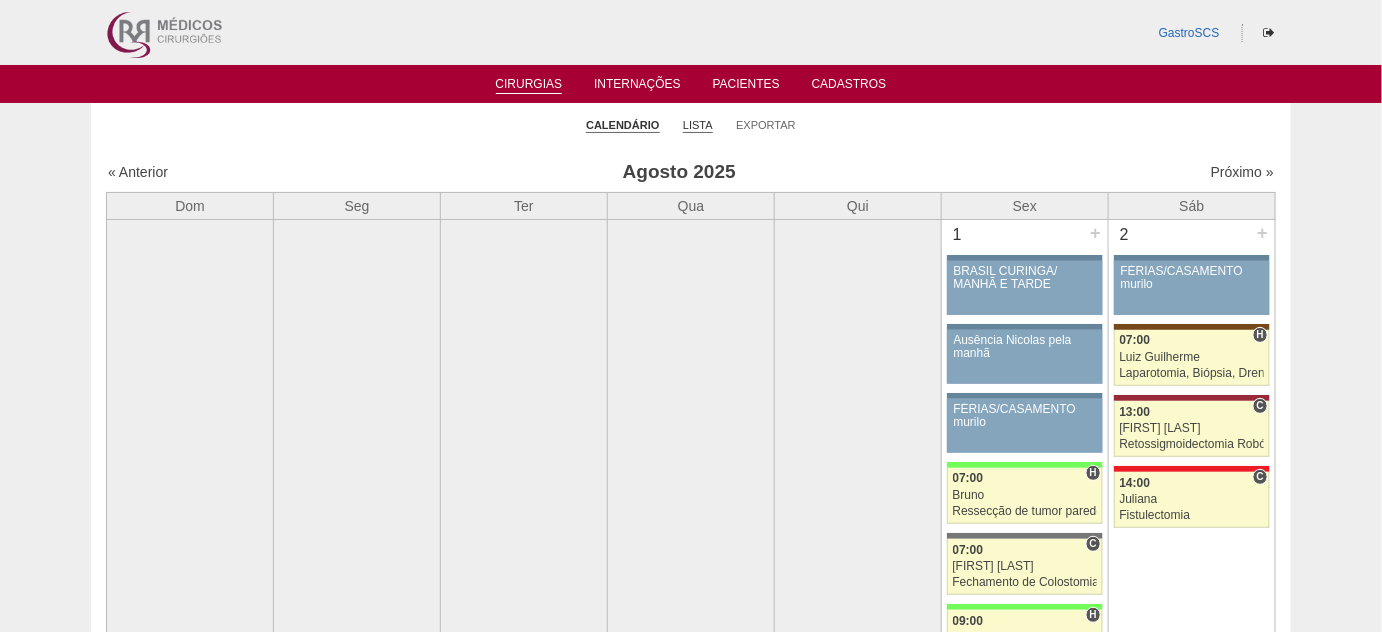 click on "Lista" at bounding box center (698, 125) 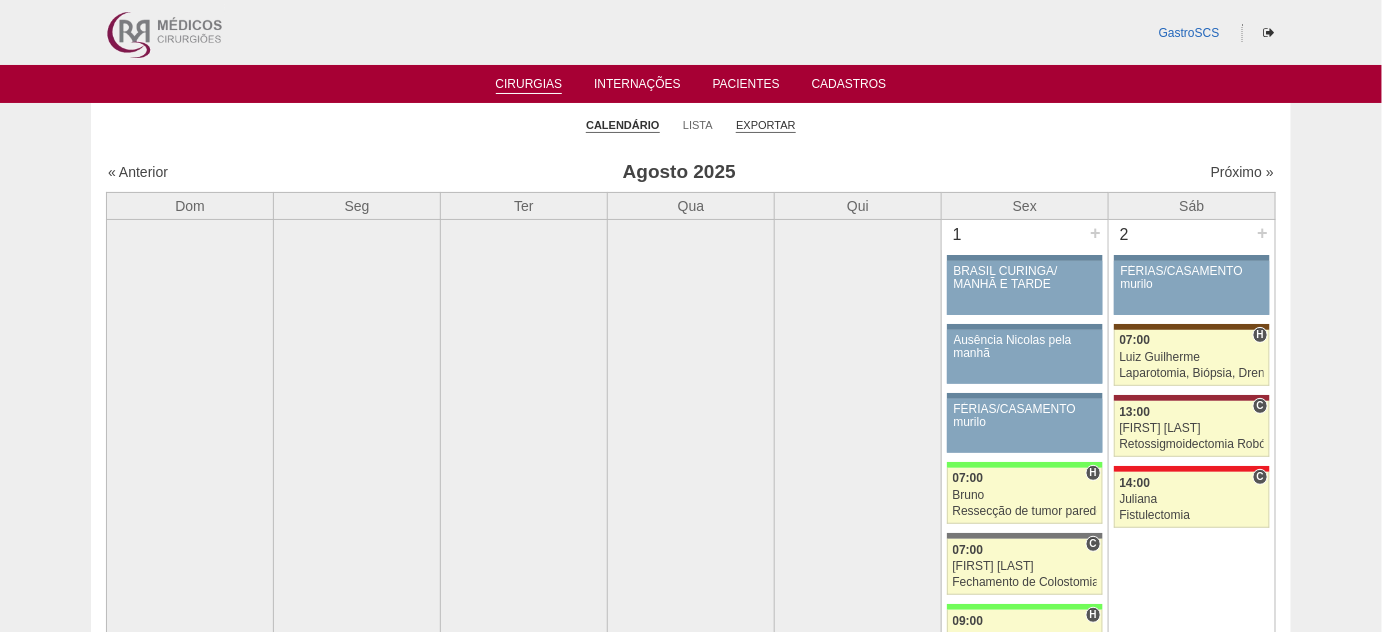 click on "Exportar" at bounding box center (766, 125) 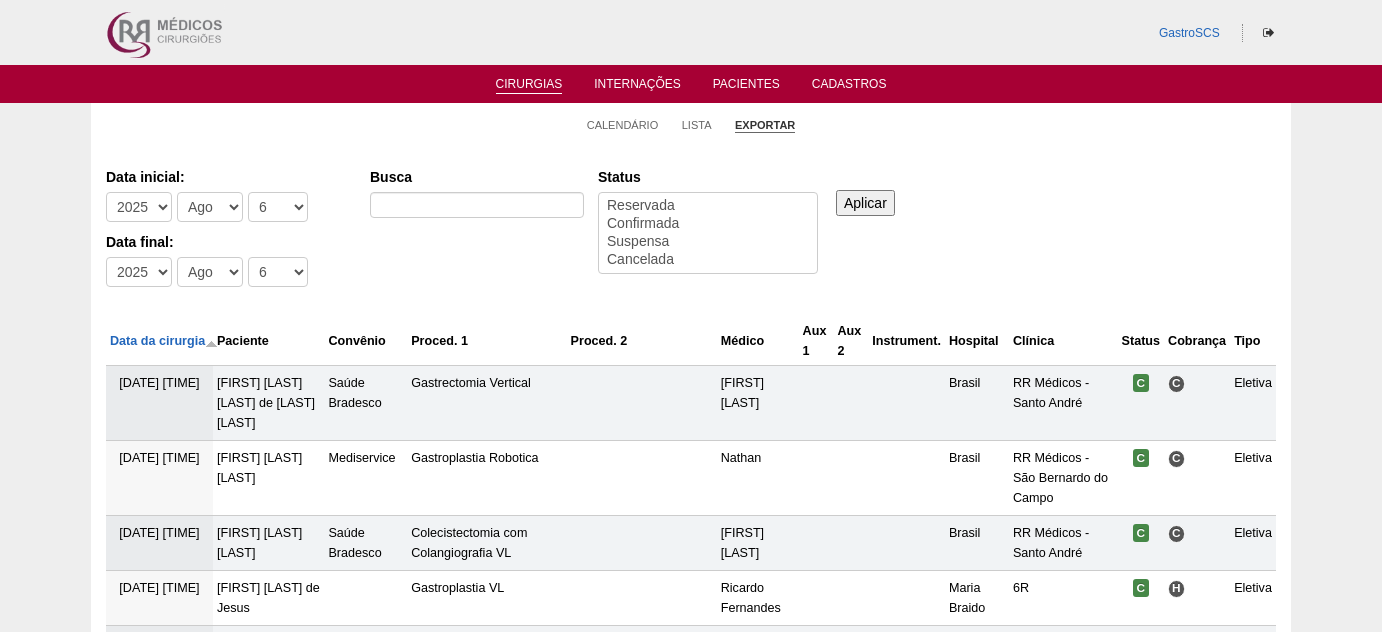 select 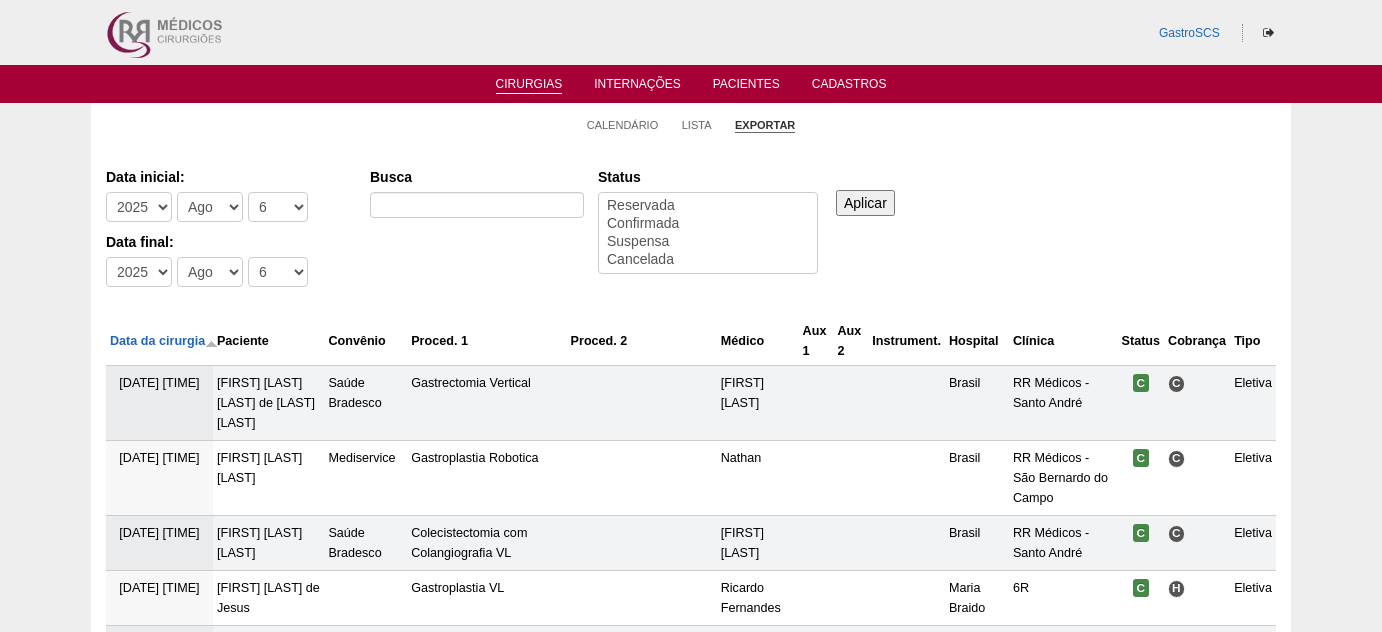 scroll, scrollTop: 0, scrollLeft: 0, axis: both 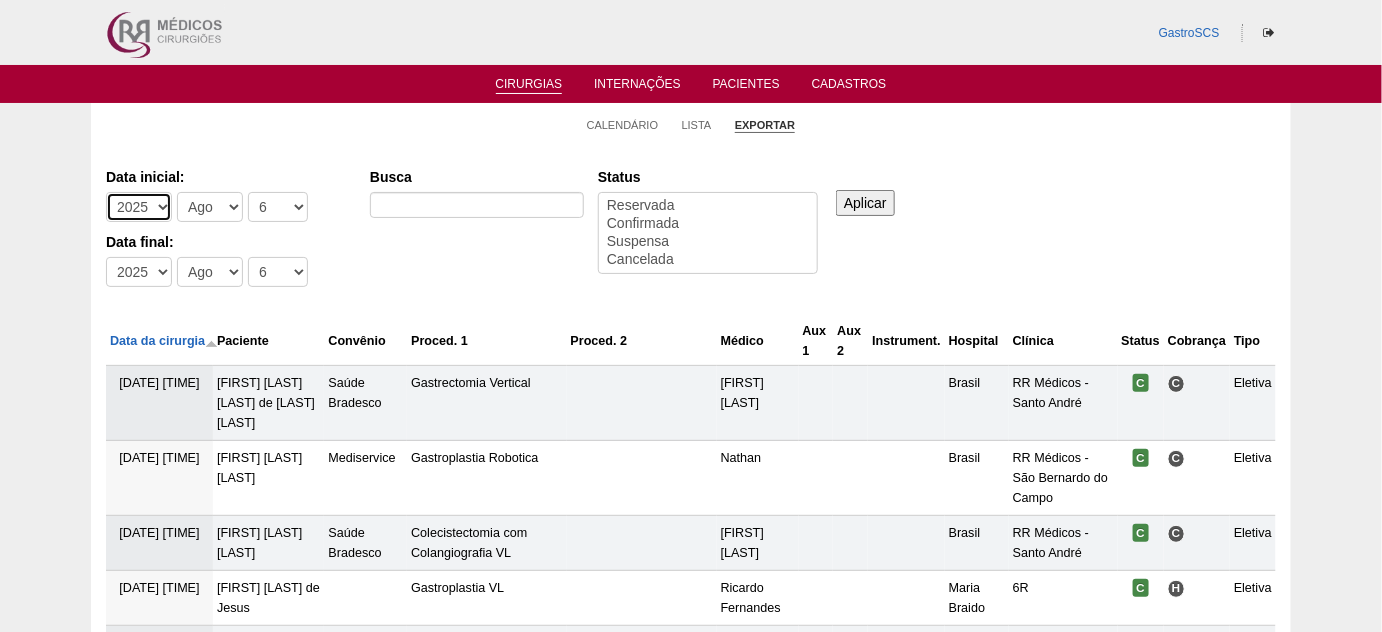 click on "-Ano 2011 2012 2013 2014 2015 2016 2017 2018 2019 2020 2021 2022 2023 2024 2025 2026" at bounding box center (139, 207) 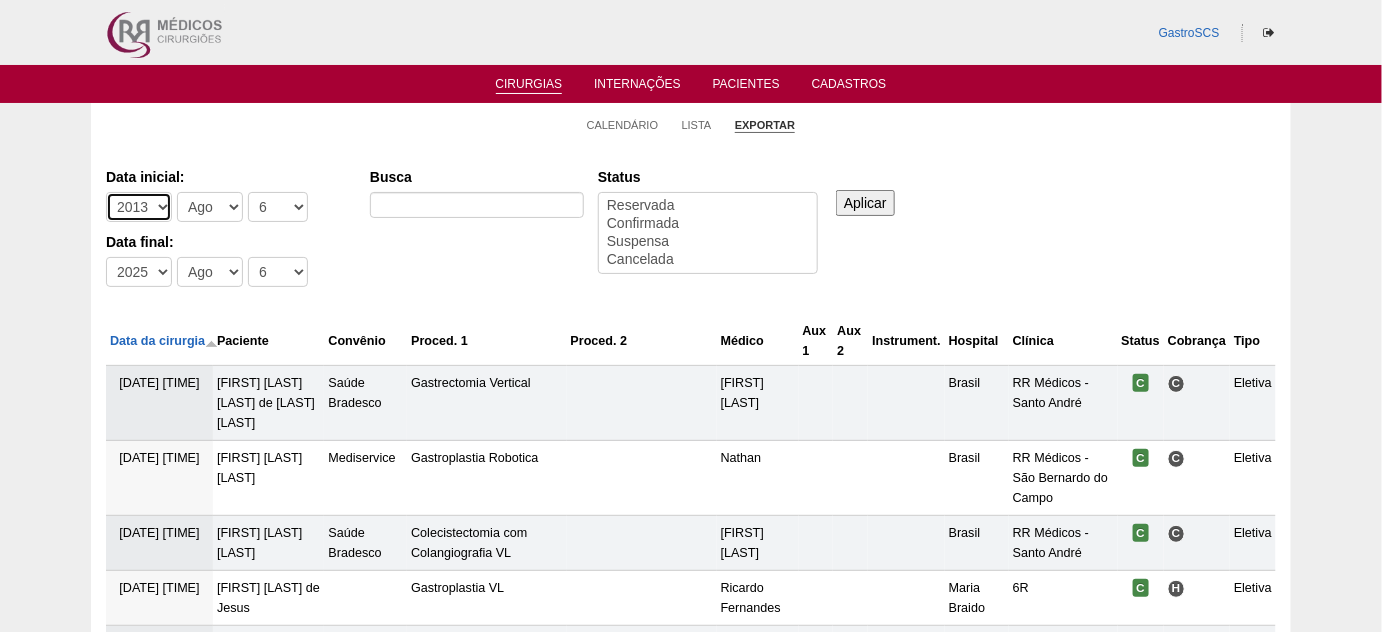 click on "-Ano 2011 2012 2013 2014 2015 2016 2017 2018 2019 2020 2021 2022 2023 2024 2025 2026" at bounding box center [139, 207] 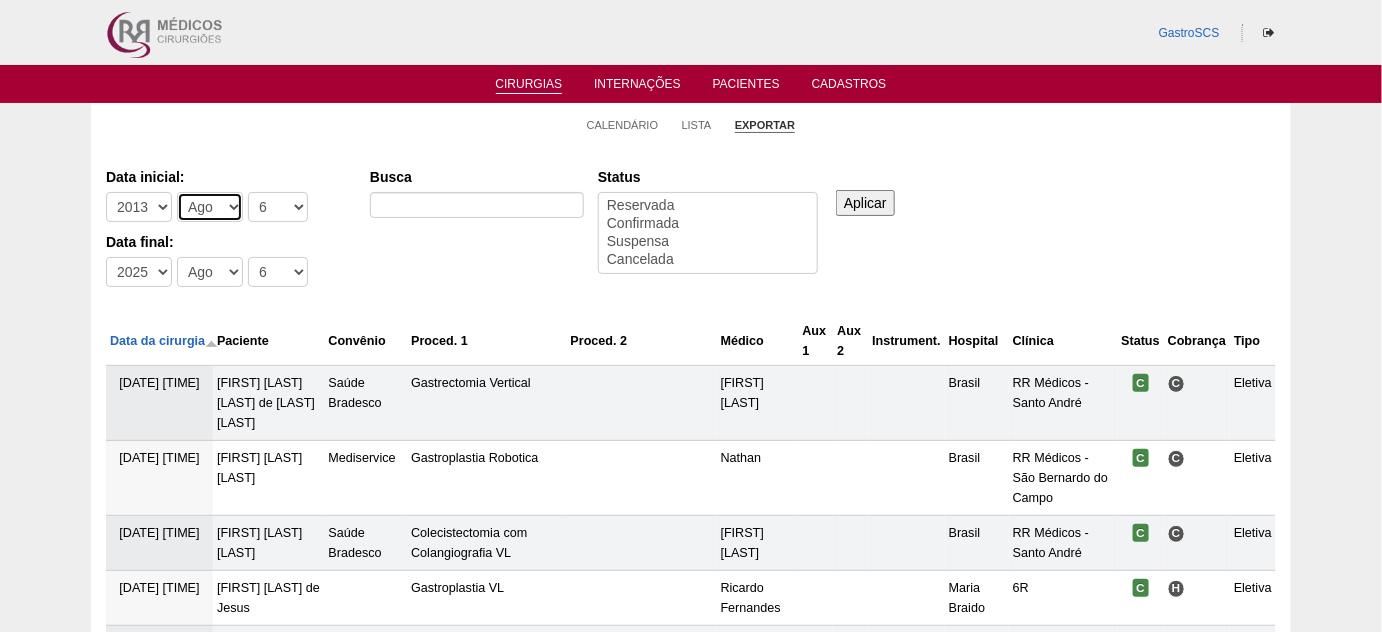 drag, startPoint x: 202, startPoint y: 197, endPoint x: 227, endPoint y: 201, distance: 25.317978 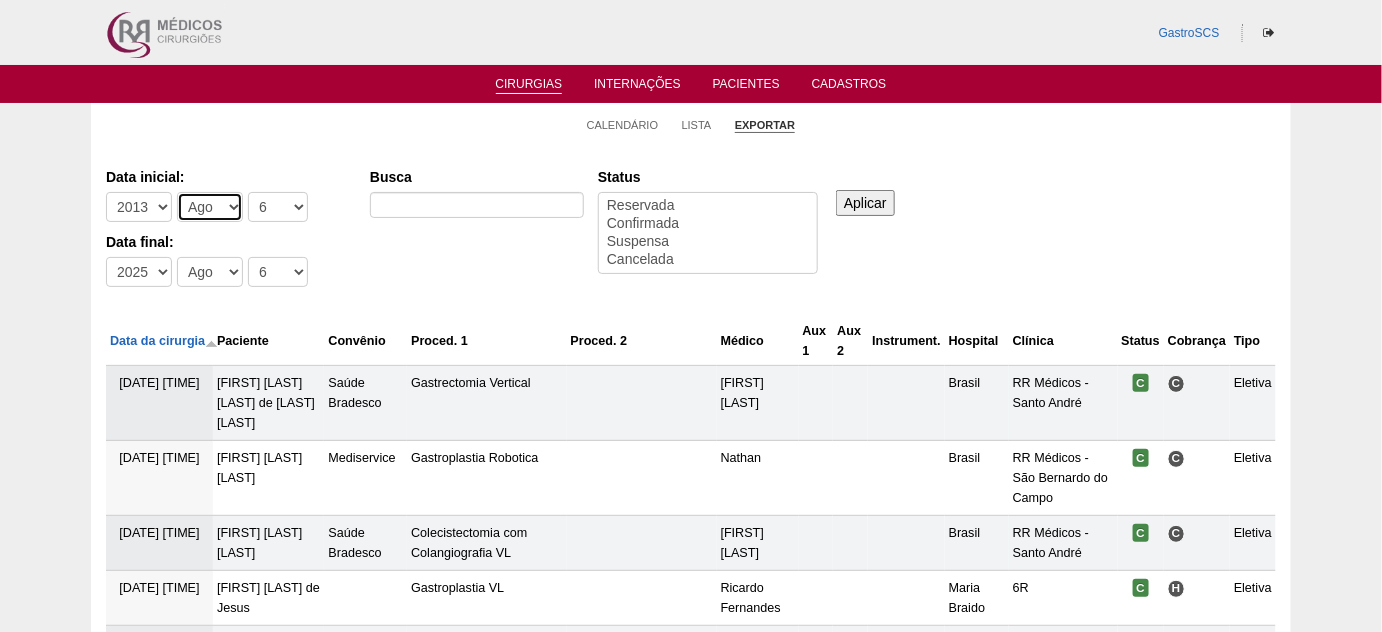select on "1" 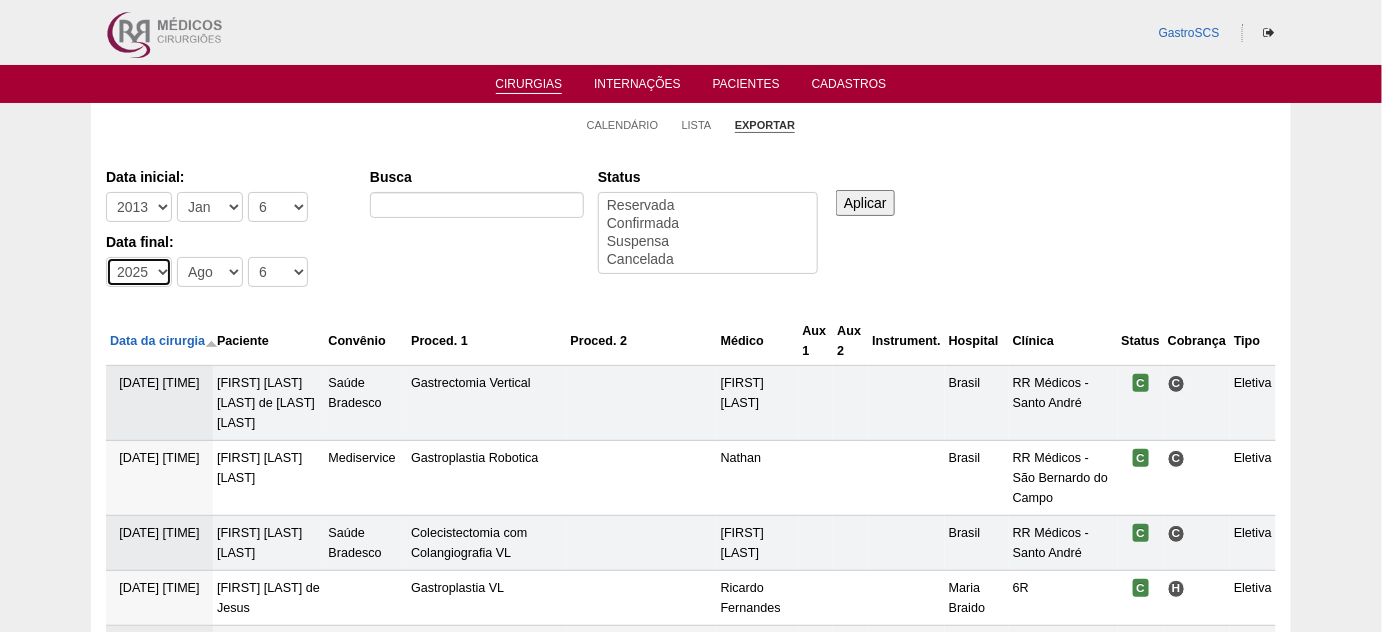 click on "-Ano 2011 2012 2013 2014 2015 2016 2017 2018 2019 2020 2021 2022 2023 2024 2025 2026" at bounding box center (139, 272) 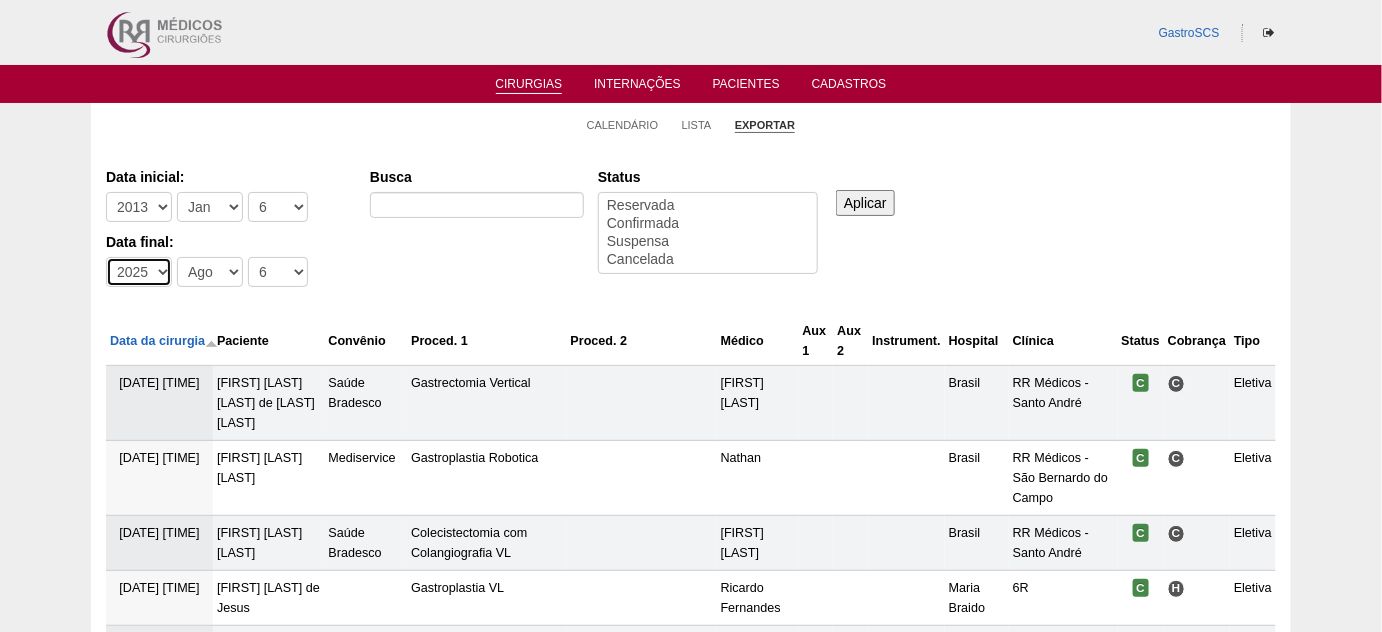 select on "2015" 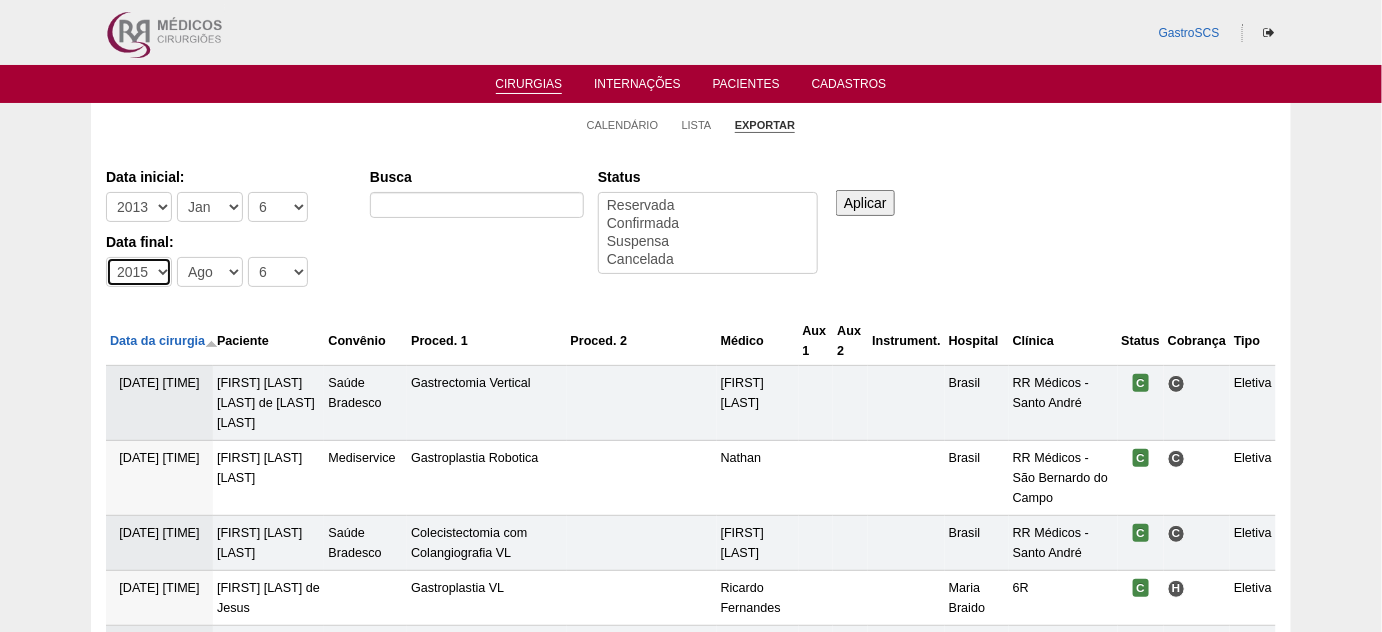 click on "-Ano 2011 2012 2013 2014 2015 2016 2017 2018 2019 2020 2021 2022 2023 2024 2025 2026" at bounding box center [139, 272] 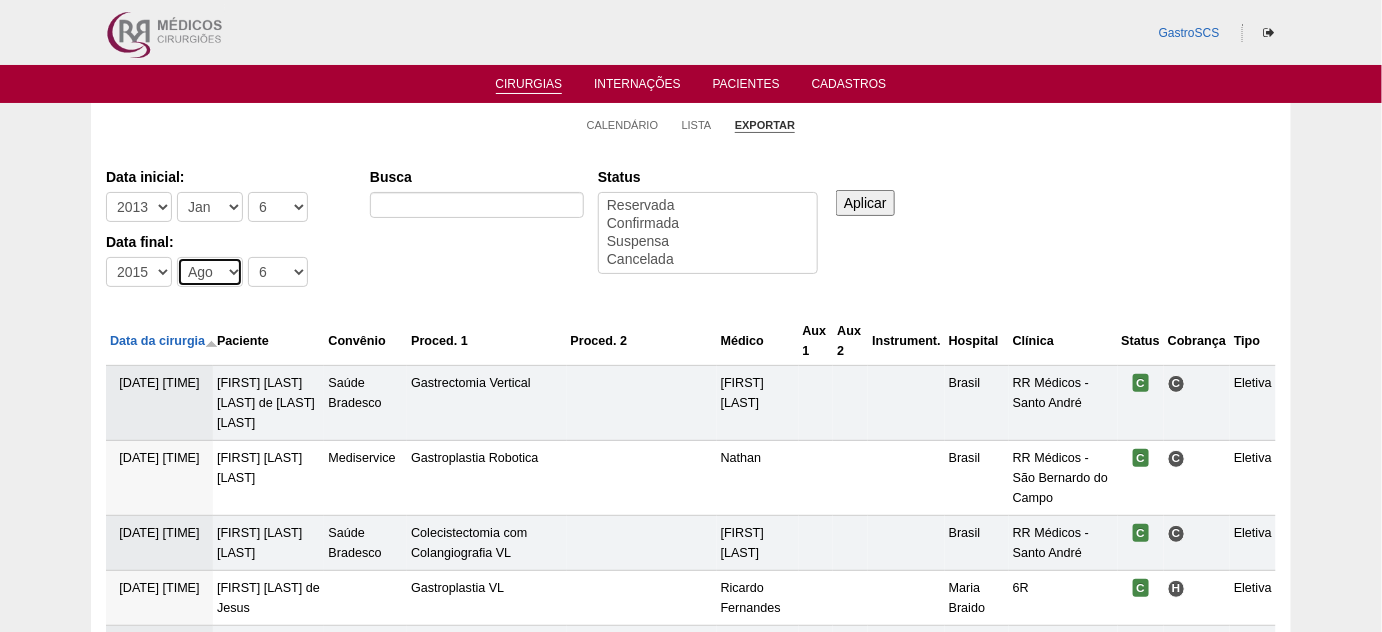 click on "-Mês Jan Fev Mar Abr Mai Jun Jul Ago Set Out Nov Dez" at bounding box center (210, 272) 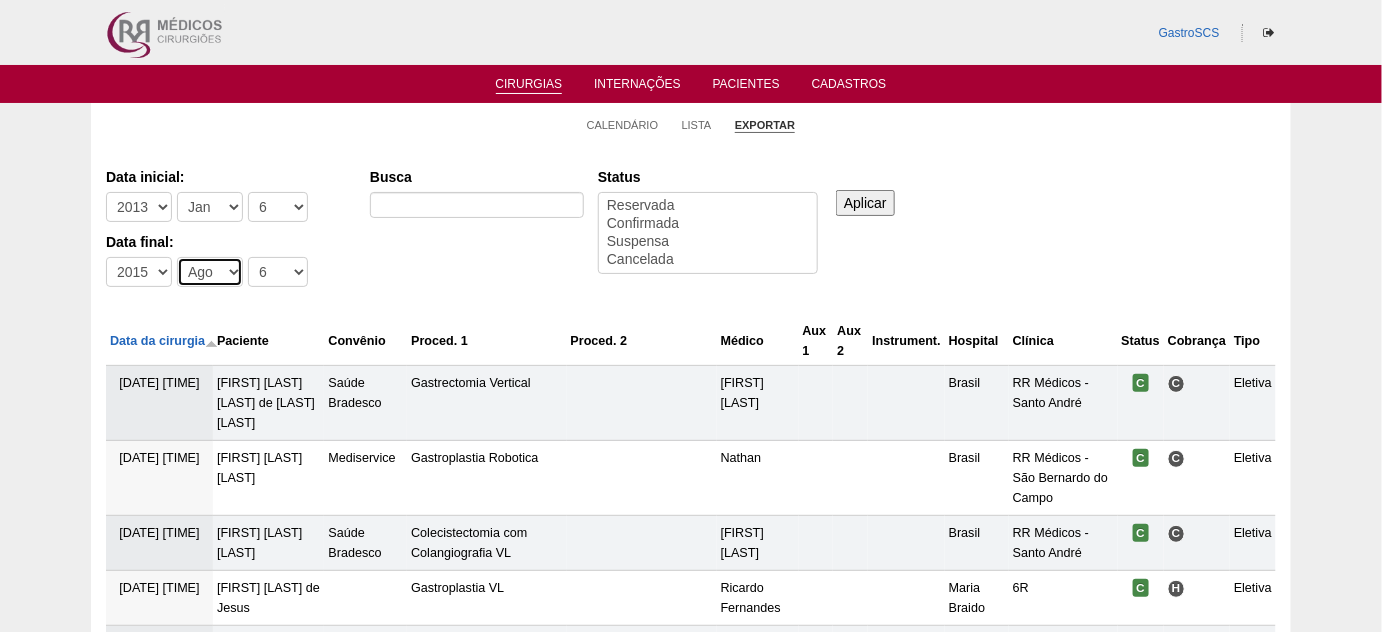 select on "12" 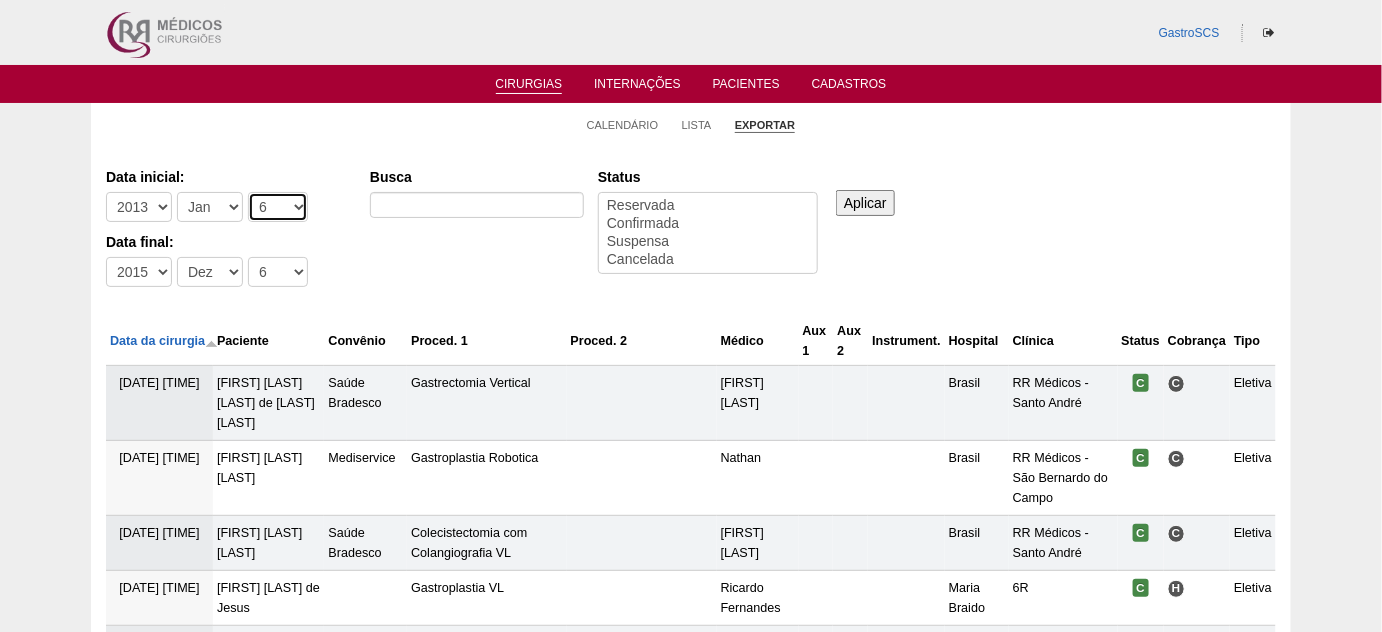drag, startPoint x: 269, startPoint y: 196, endPoint x: 270, endPoint y: 207, distance: 11.045361 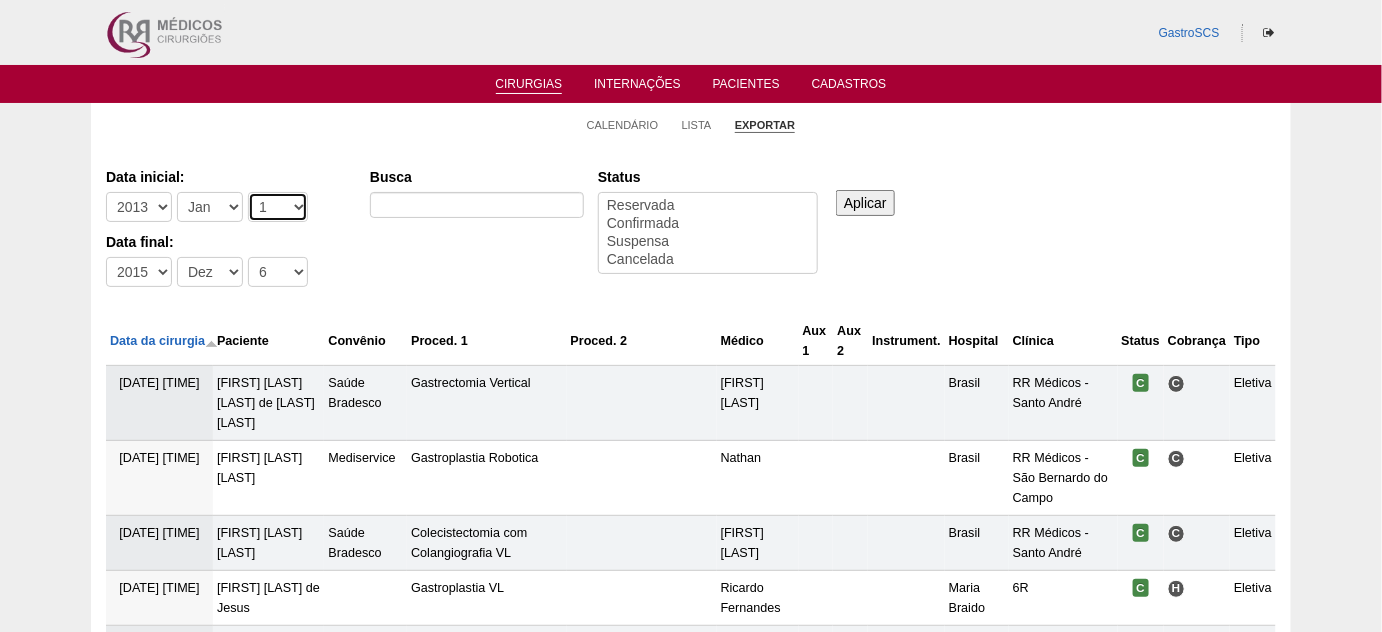 click on "-Dia 1 2 3 4 5 6 7 8 9 10 11 12 13 14 15 16 17 18 19 20 21 22 23 24 25 26 27 28 29 30 31" at bounding box center (278, 207) 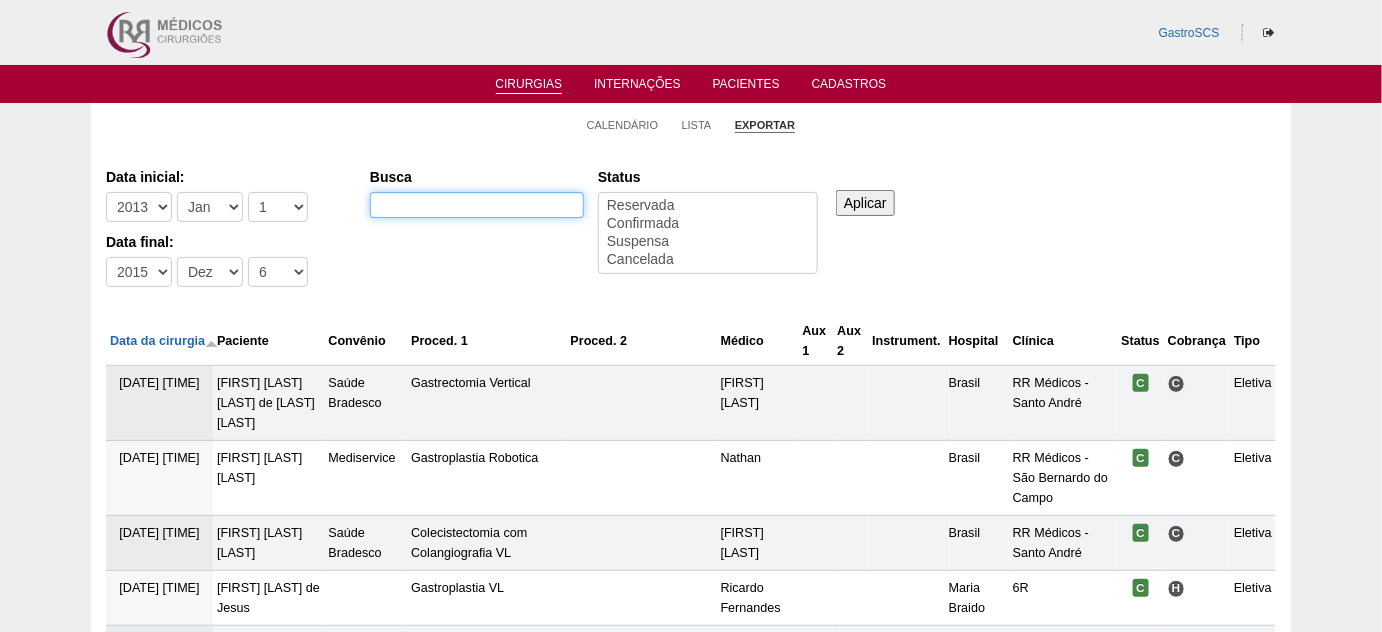 click on "Busca" at bounding box center (477, 205) 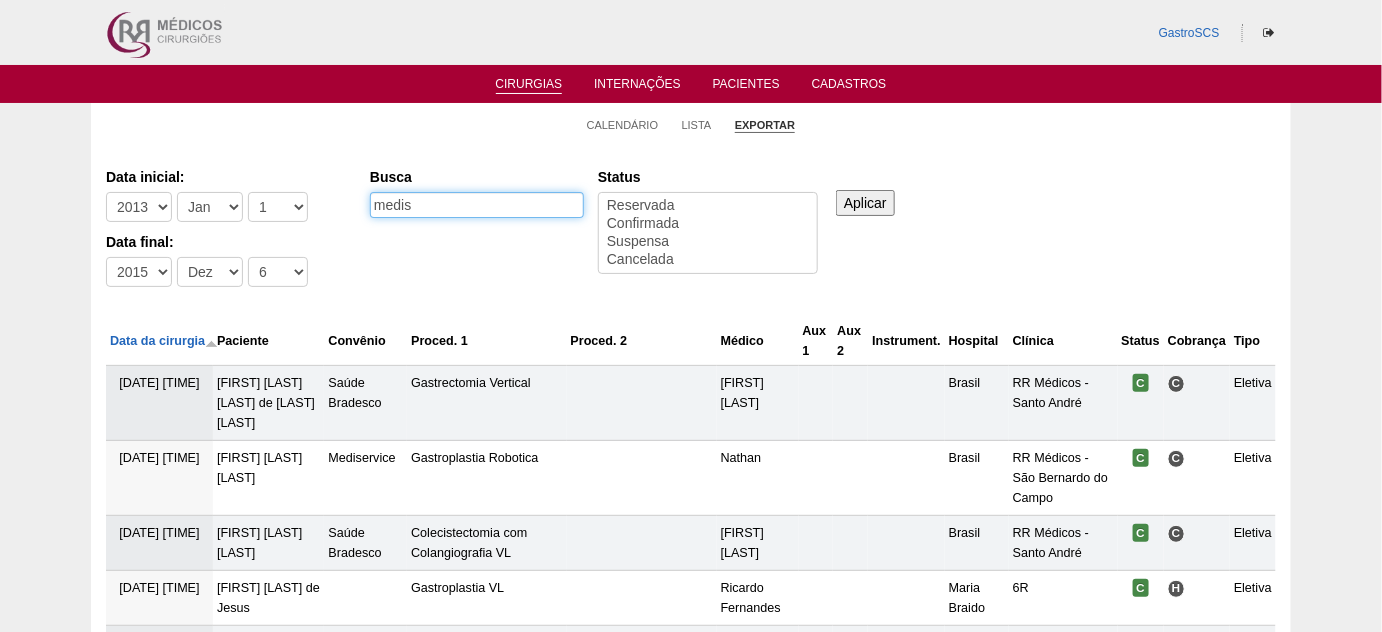 type on "mediservice" 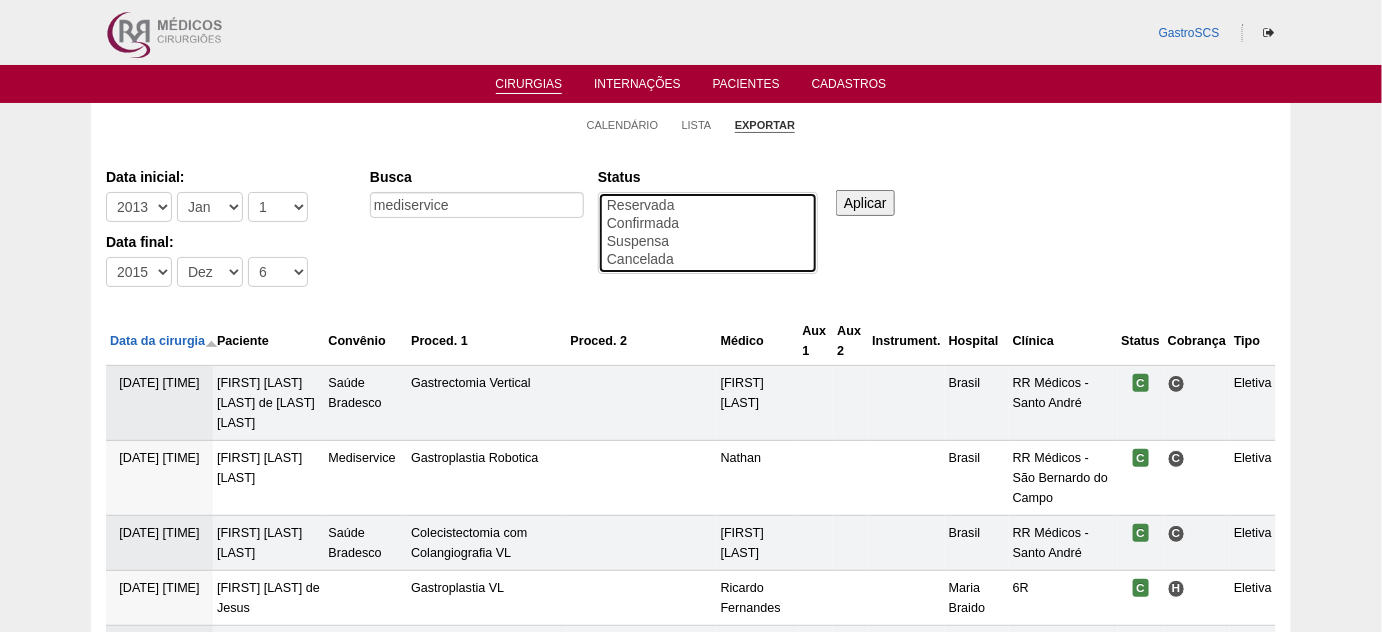 select on "conf" 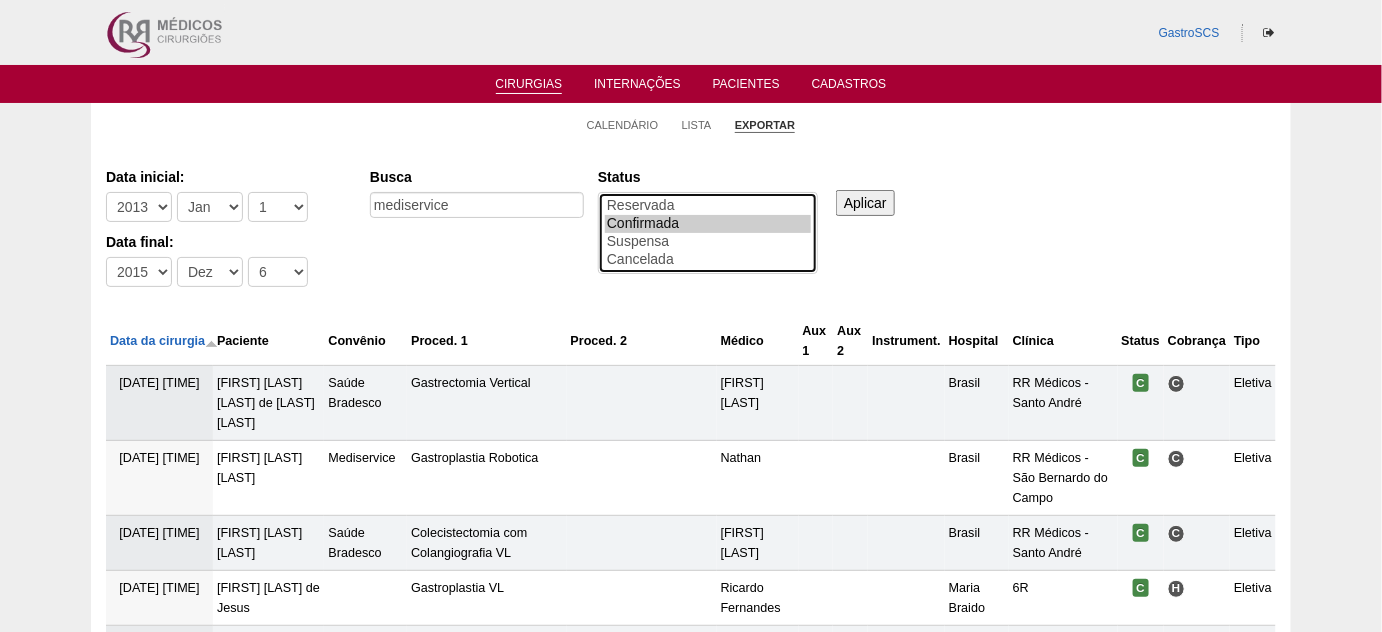 click on "Confirmada" at bounding box center (708, 224) 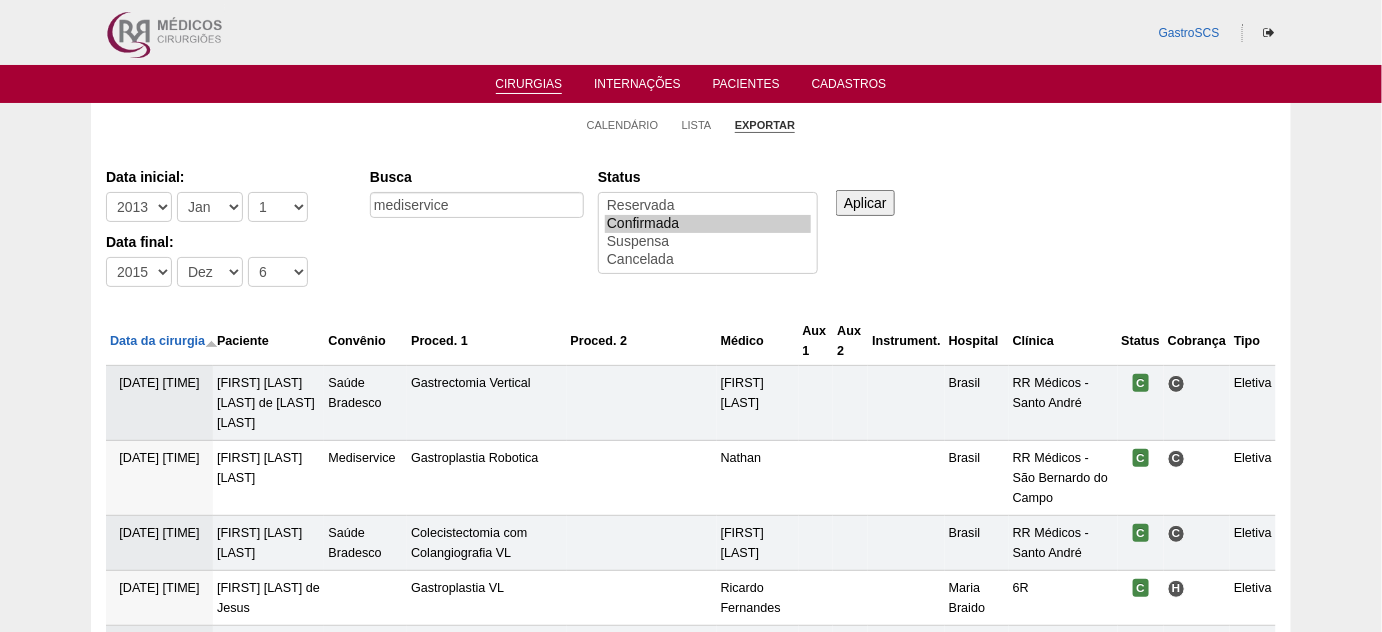 click on "Aplicar" at bounding box center [865, 203] 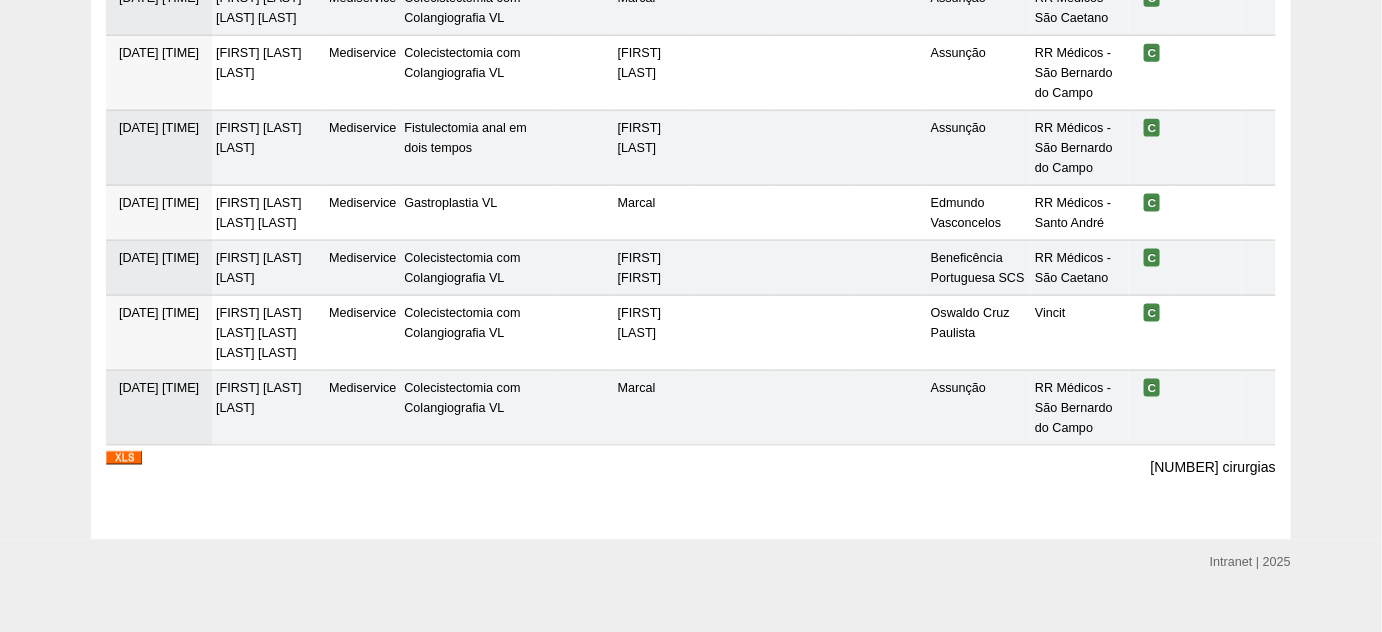 scroll, scrollTop: 5989, scrollLeft: 0, axis: vertical 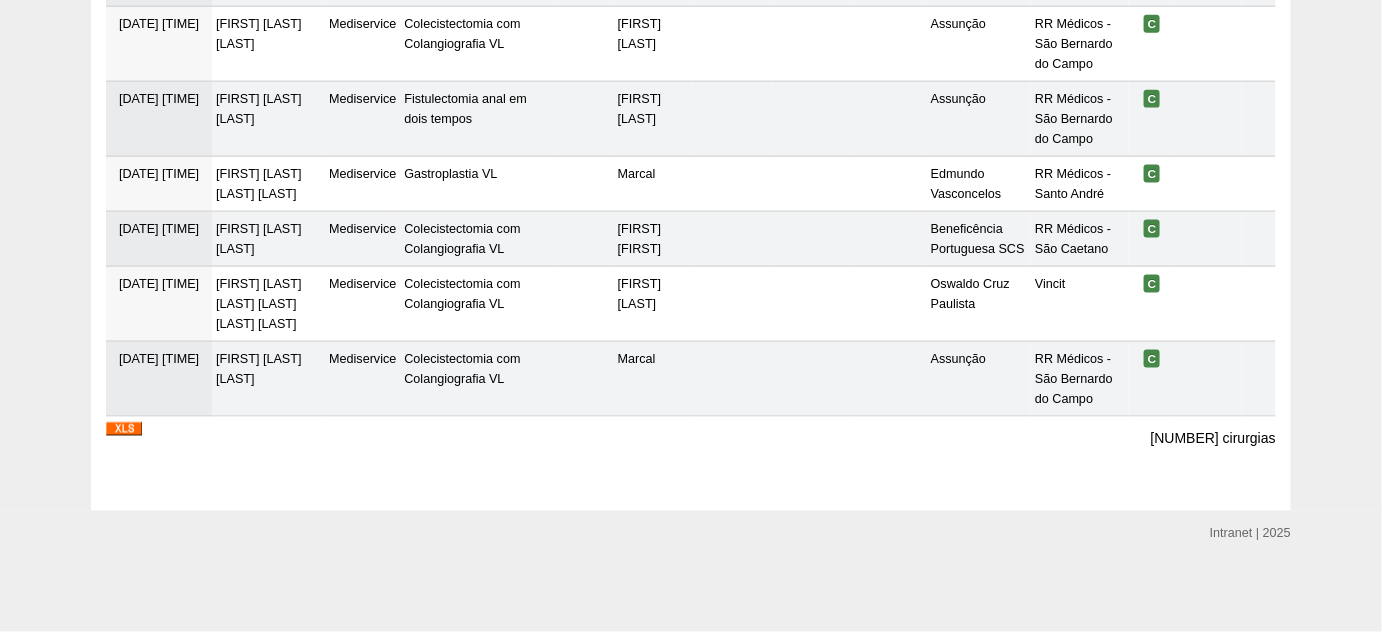 click at bounding box center [124, 429] 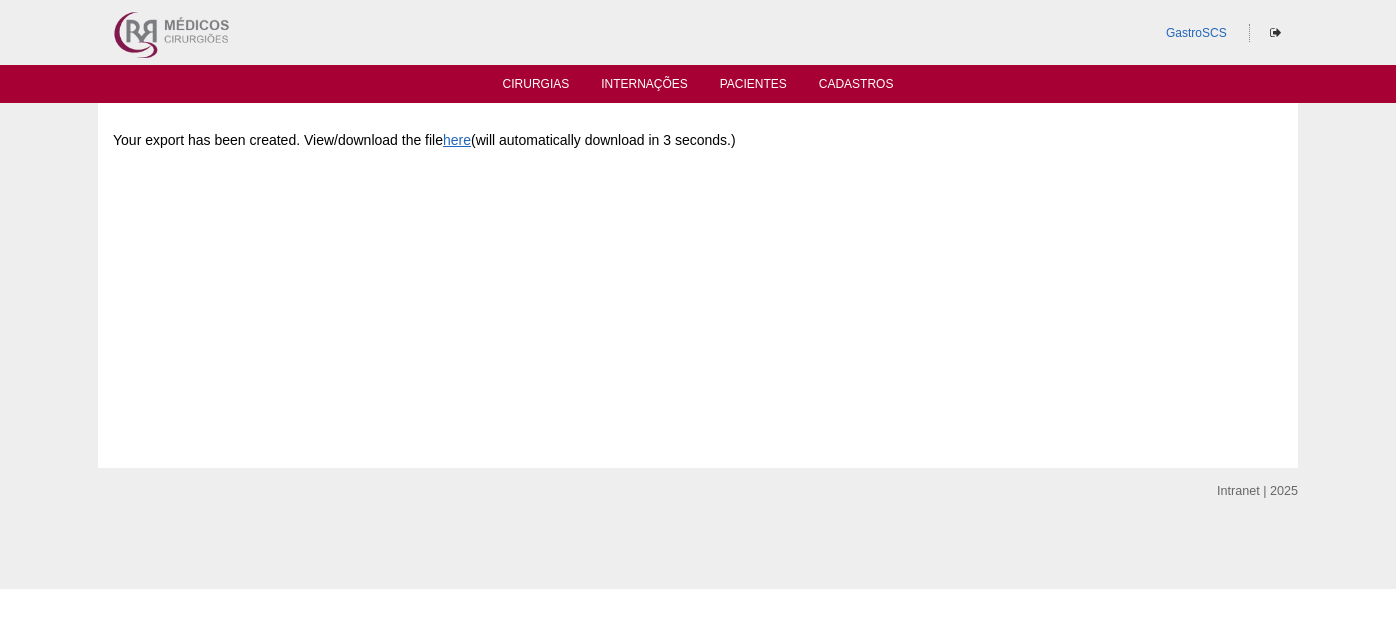 scroll, scrollTop: 0, scrollLeft: 0, axis: both 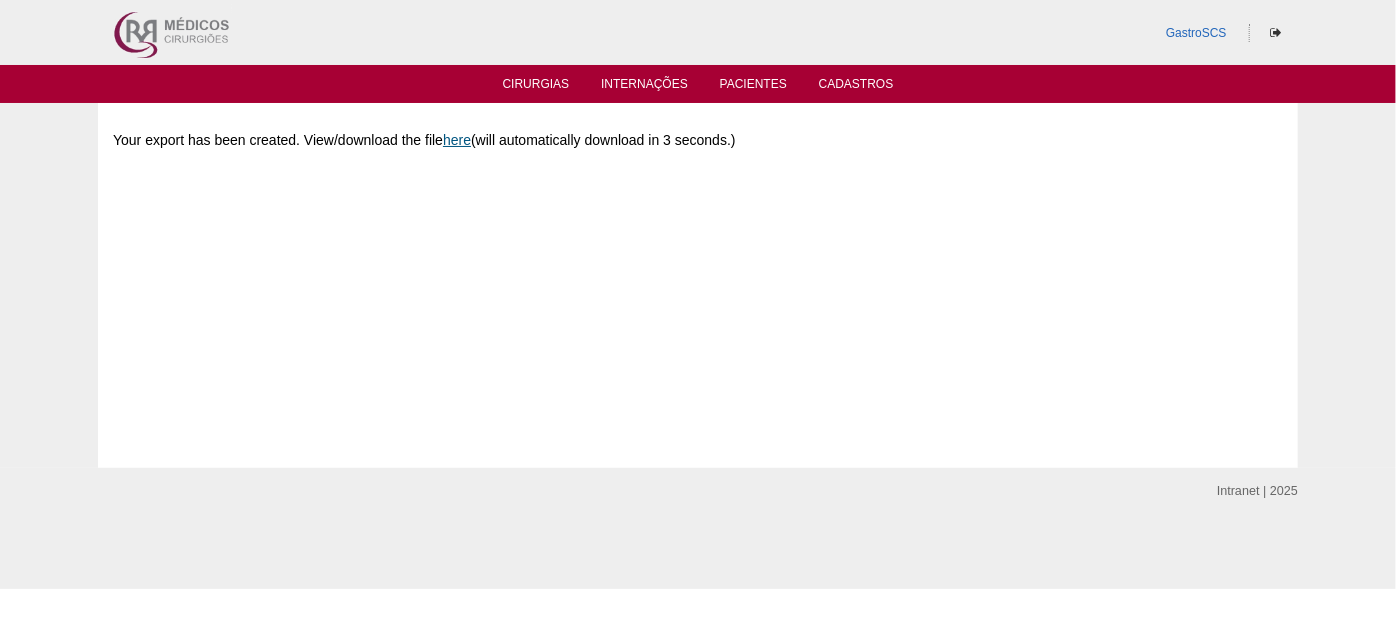 click on "here" at bounding box center (457, 140) 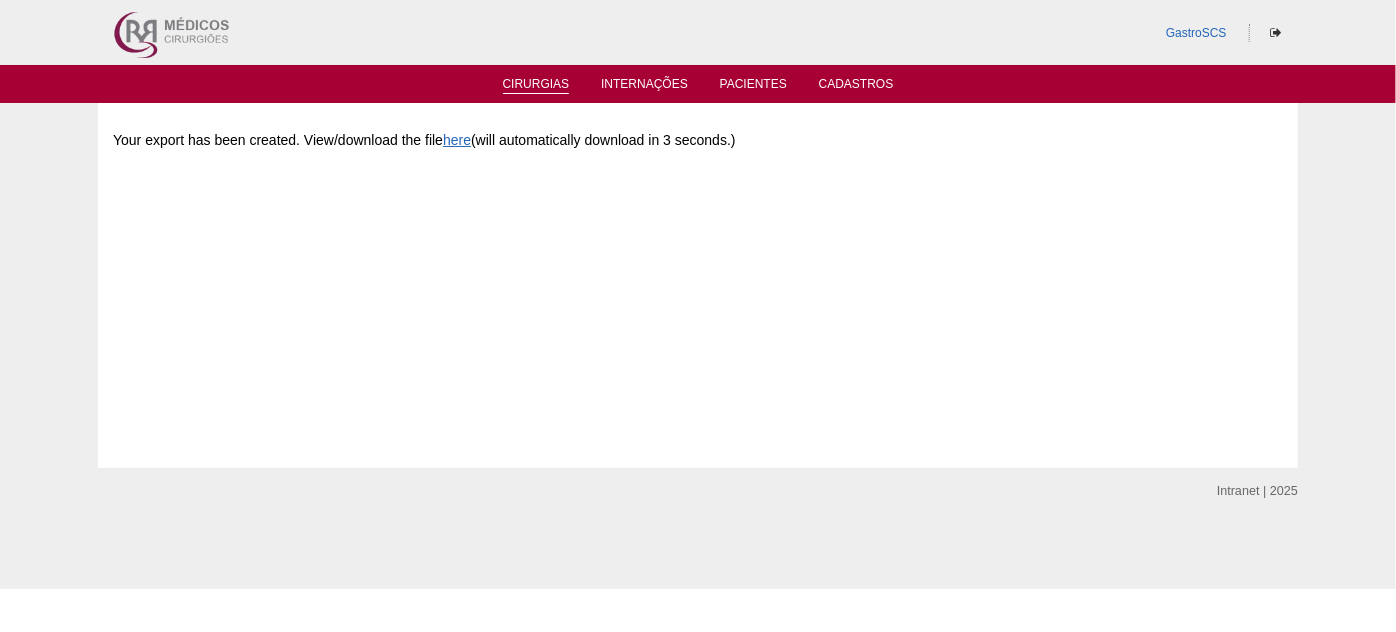 click on "Cirurgias" at bounding box center [536, 85] 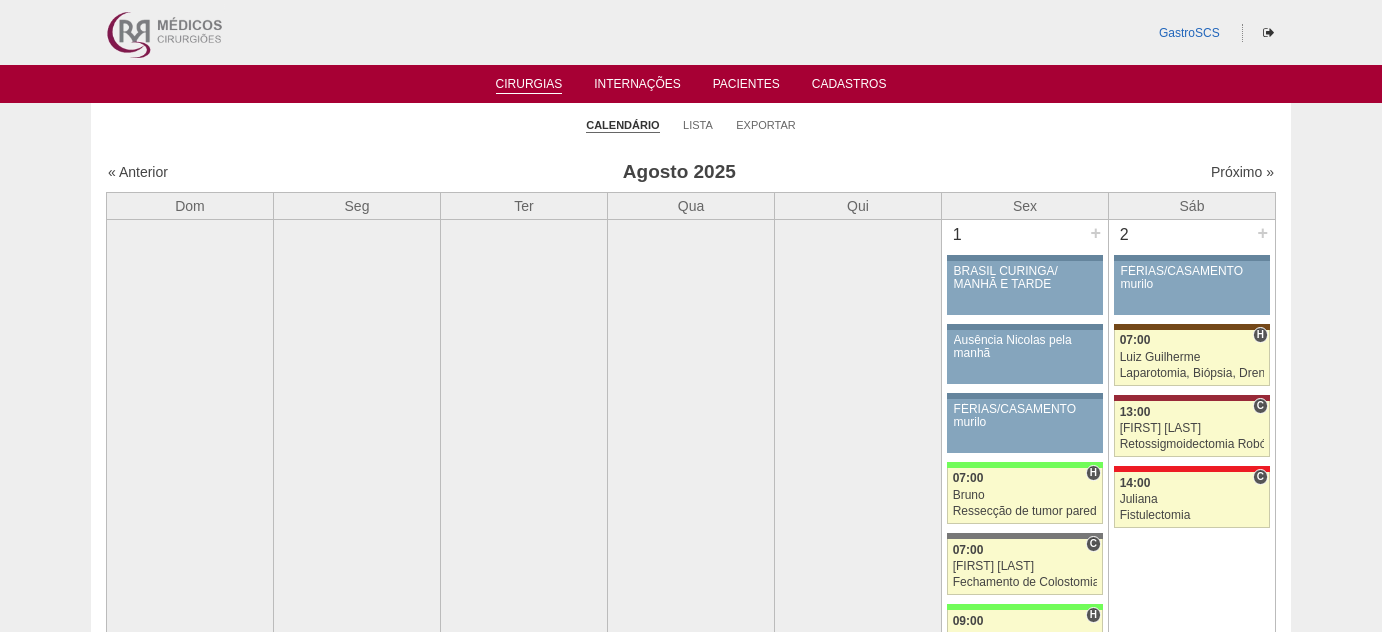scroll, scrollTop: 0, scrollLeft: 0, axis: both 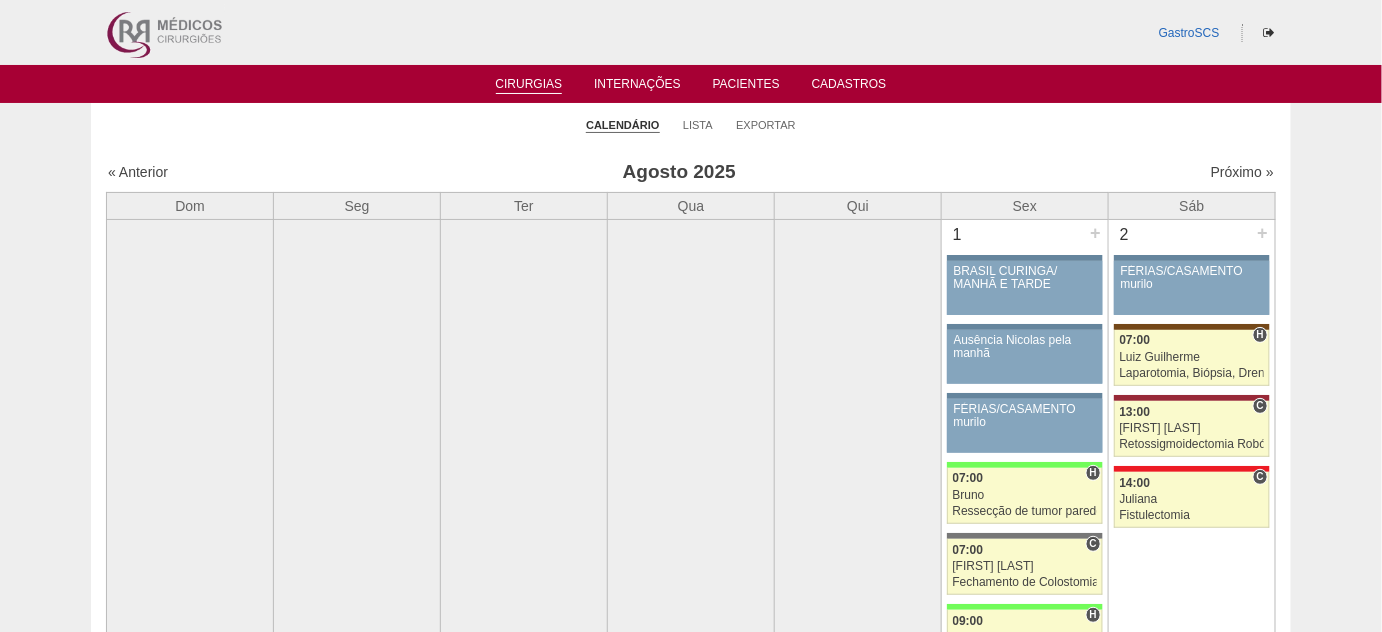 click on "Calendário
Lista
Exportar" at bounding box center (691, 124) 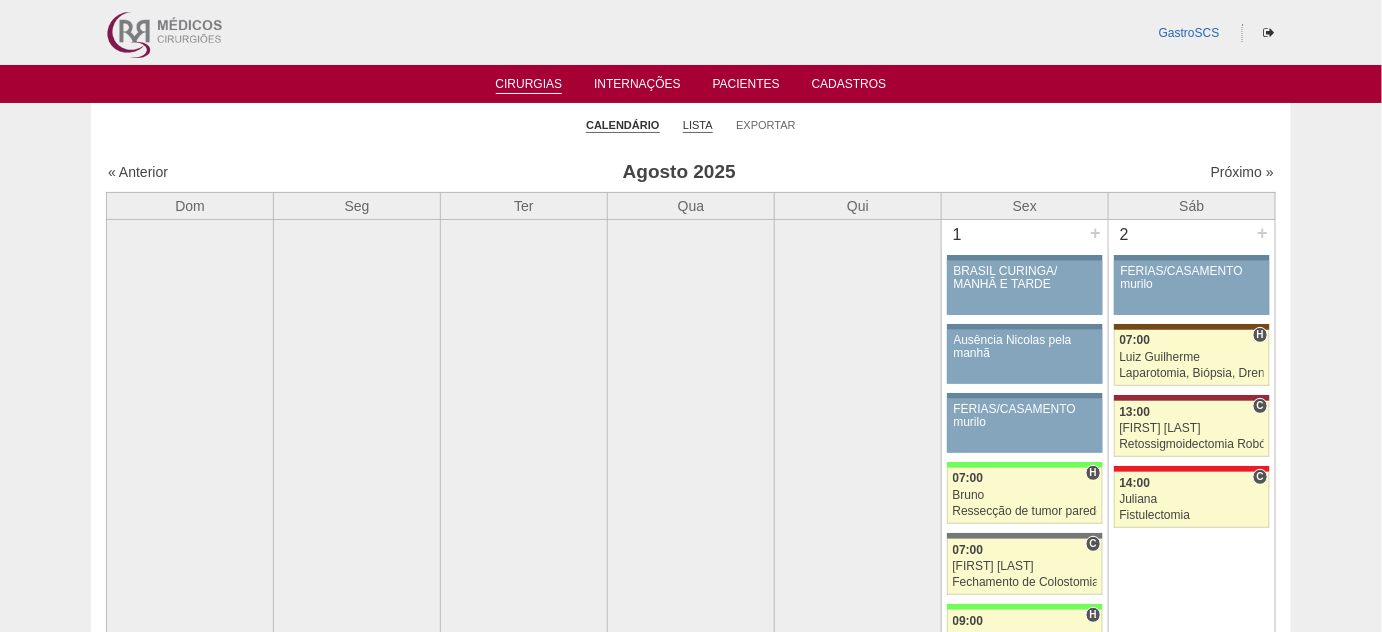 click on "Lista" at bounding box center [698, 125] 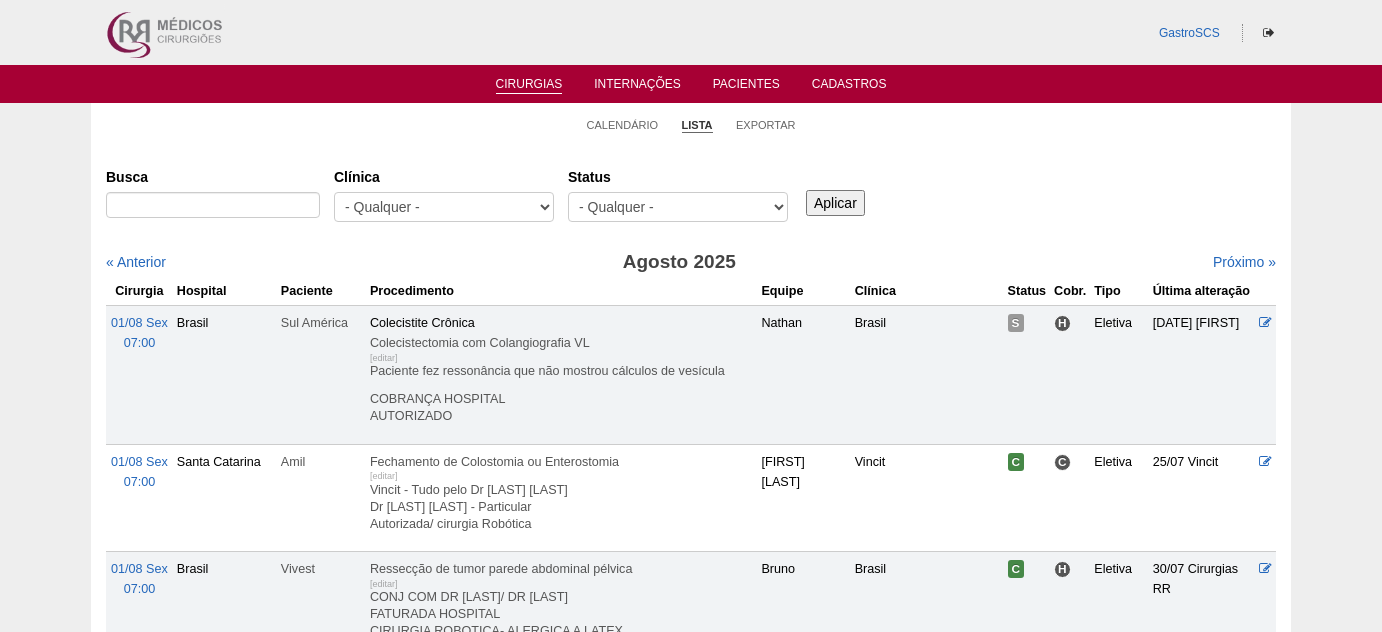 scroll, scrollTop: 0, scrollLeft: 0, axis: both 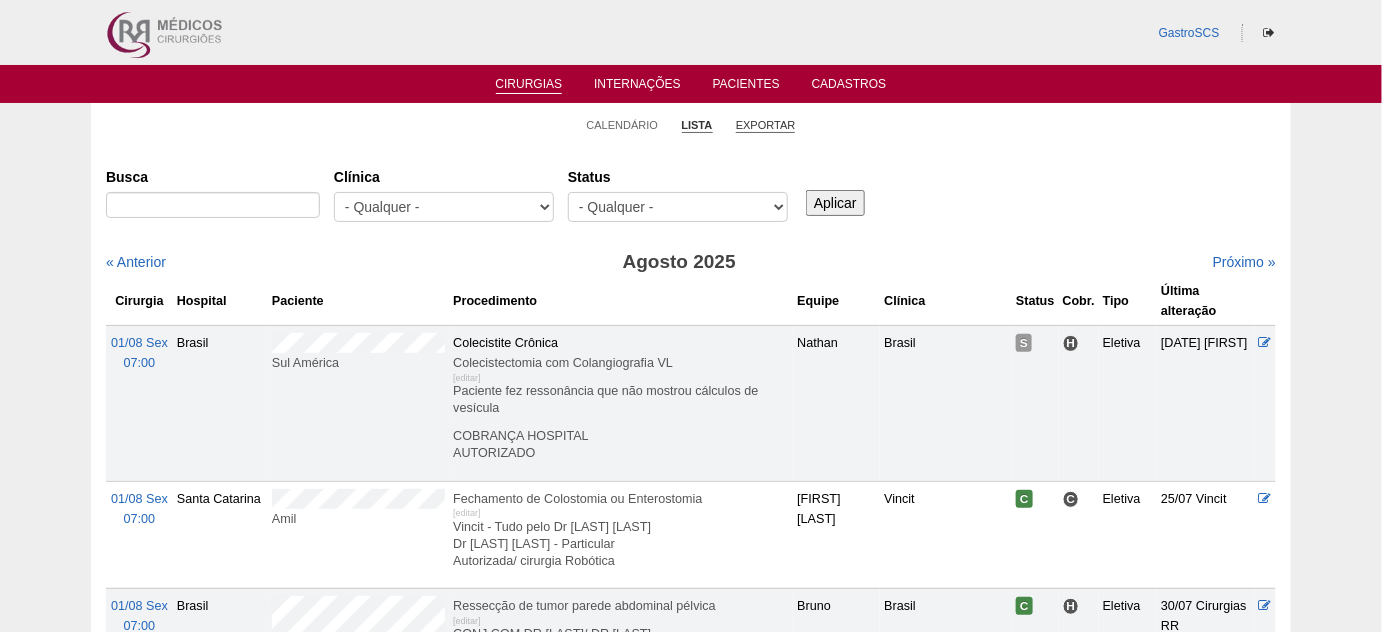 click on "Exportar" at bounding box center (766, 125) 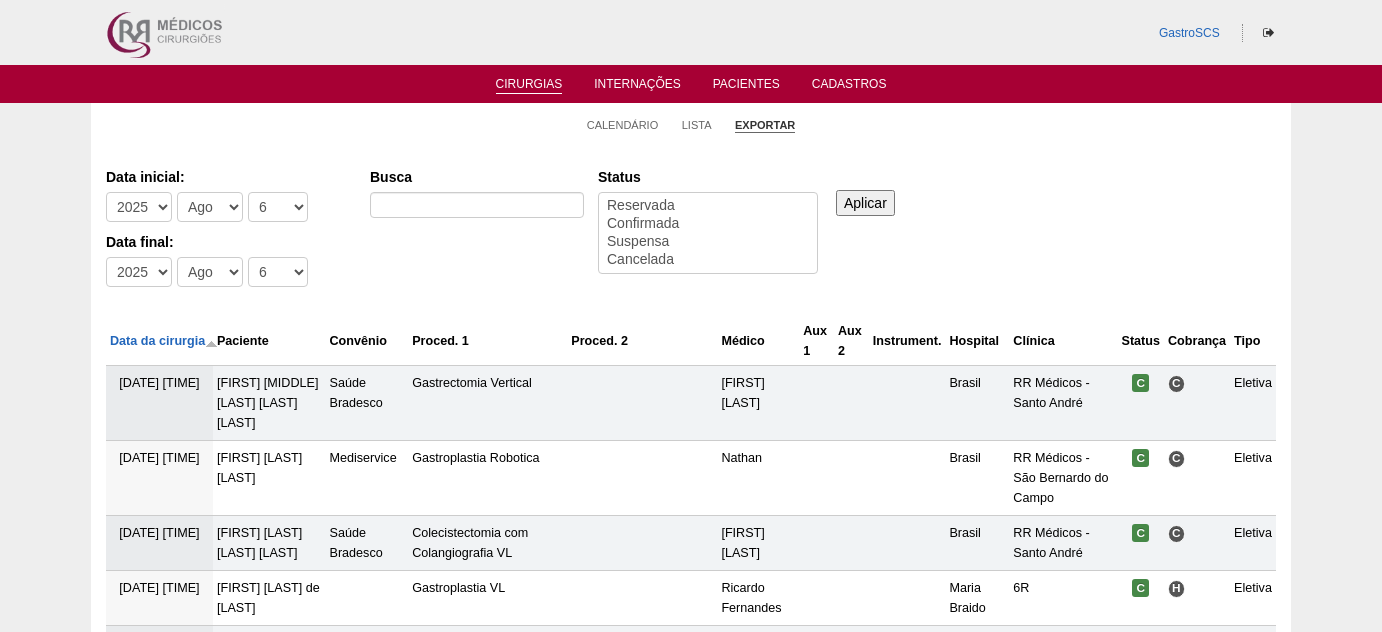 select 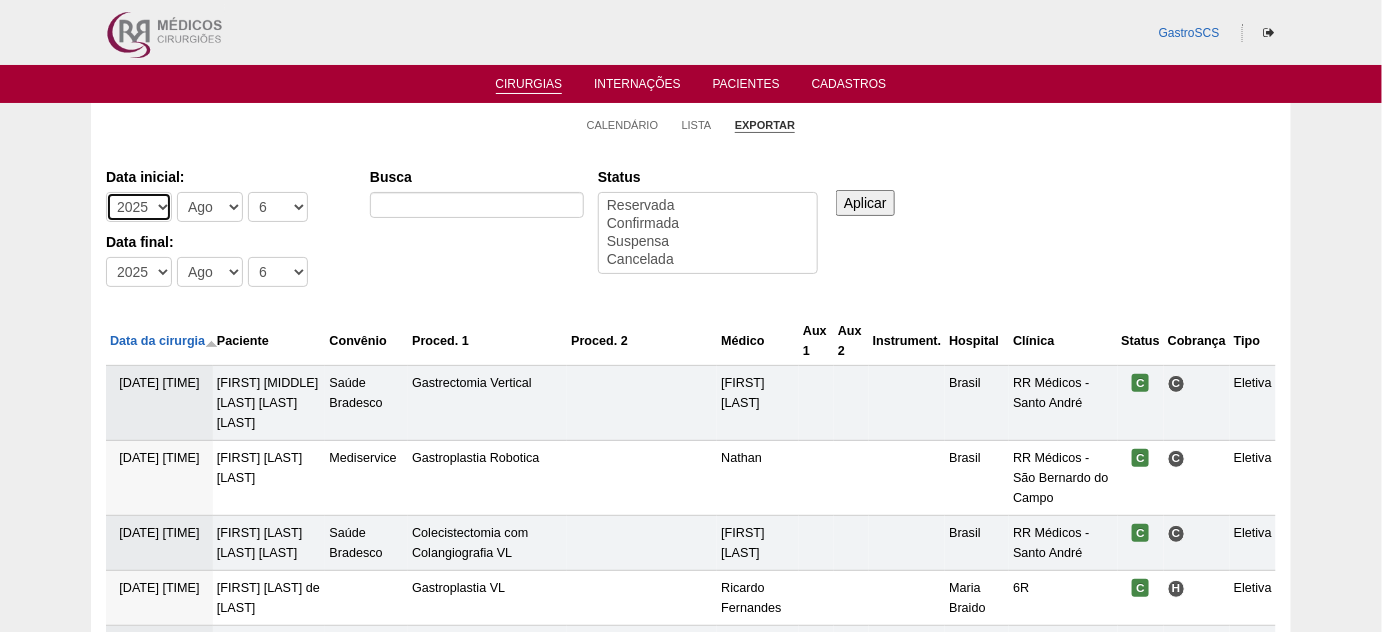 click on "-Ano 2011 2012 2013 2014 2015 2016 2017 2018 2019 2020 2021 2022 2023 2024 2025 2026" at bounding box center [139, 207] 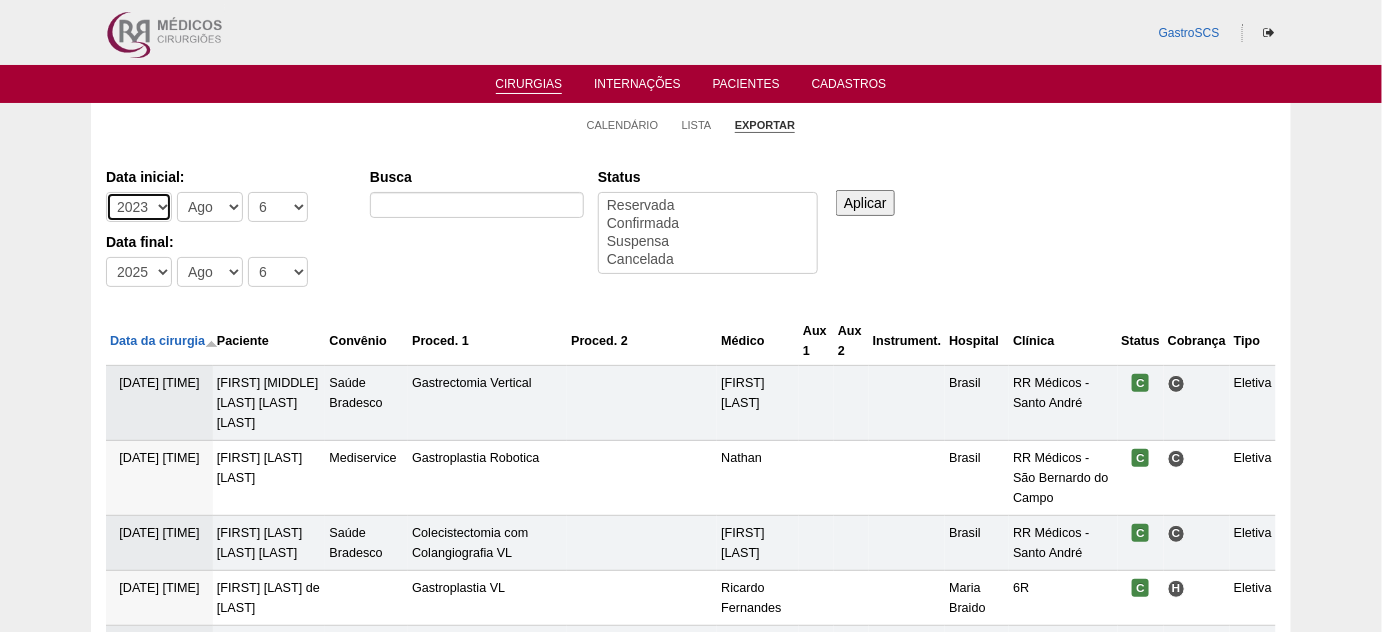 click on "-Ano 2011 2012 2013 2014 2015 2016 2017 2018 2019 2020 2021 2022 2023 2024 2025 2026" at bounding box center (139, 207) 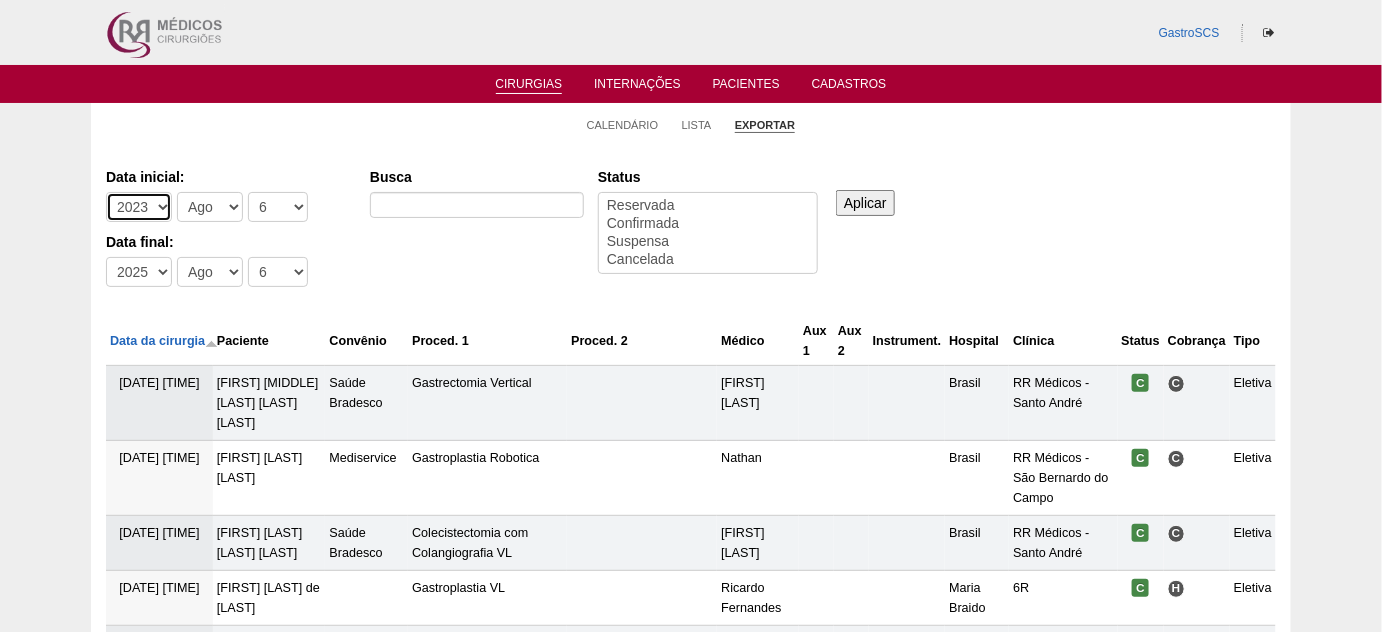 click on "-Ano 2011 2012 2013 2014 2015 2016 2017 2018 2019 2020 2021 2022 2023 2024 2025 2026" at bounding box center (139, 207) 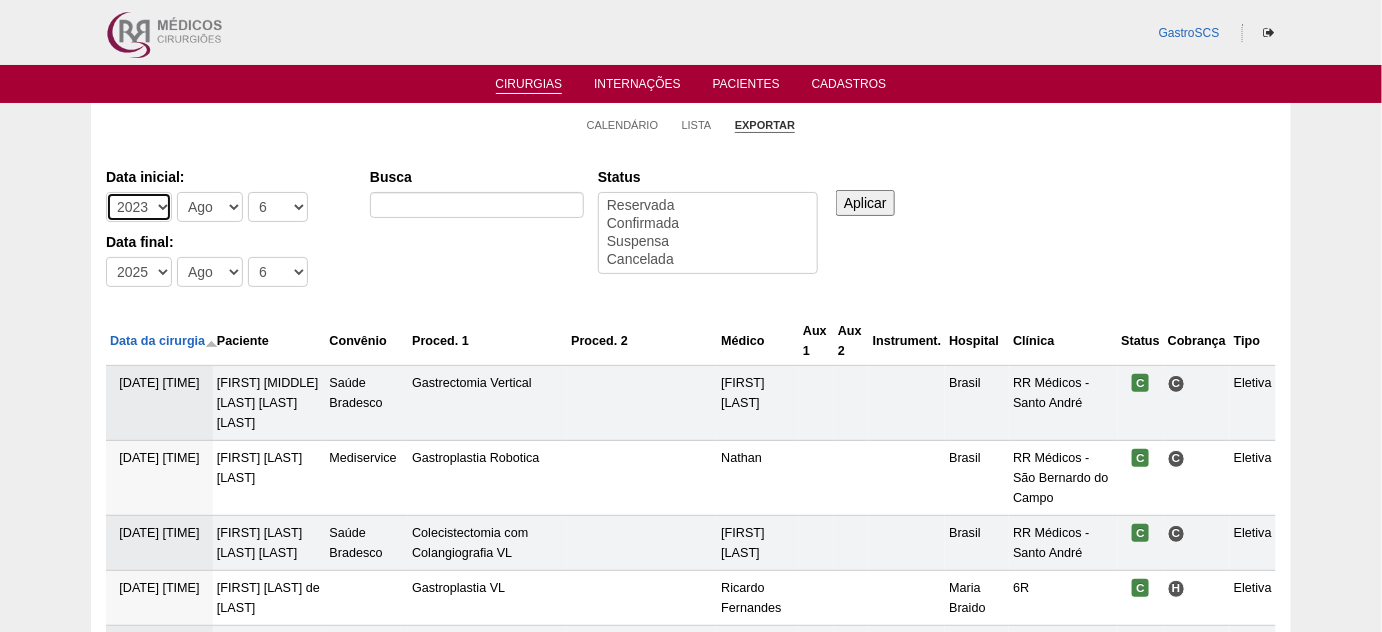 select on "2024" 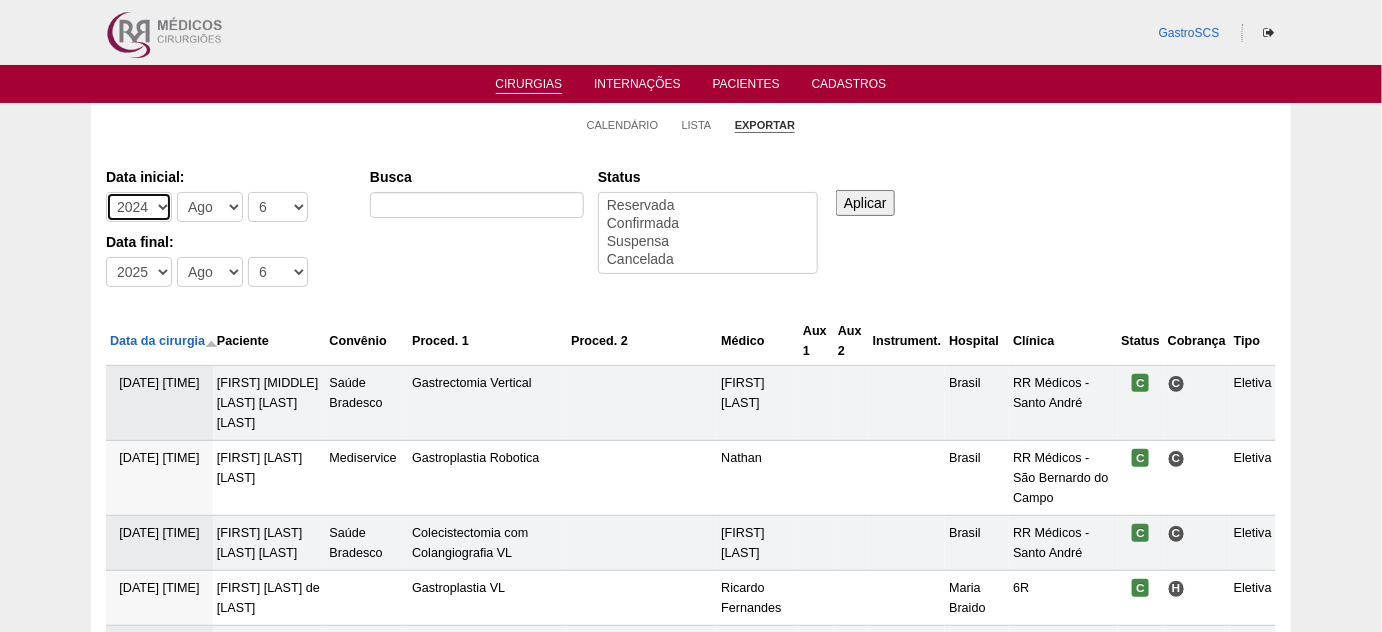 click on "-Ano 2011 2012 2013 2014 2015 2016 2017 2018 2019 2020 2021 2022 2023 2024 2025 2026" at bounding box center [139, 207] 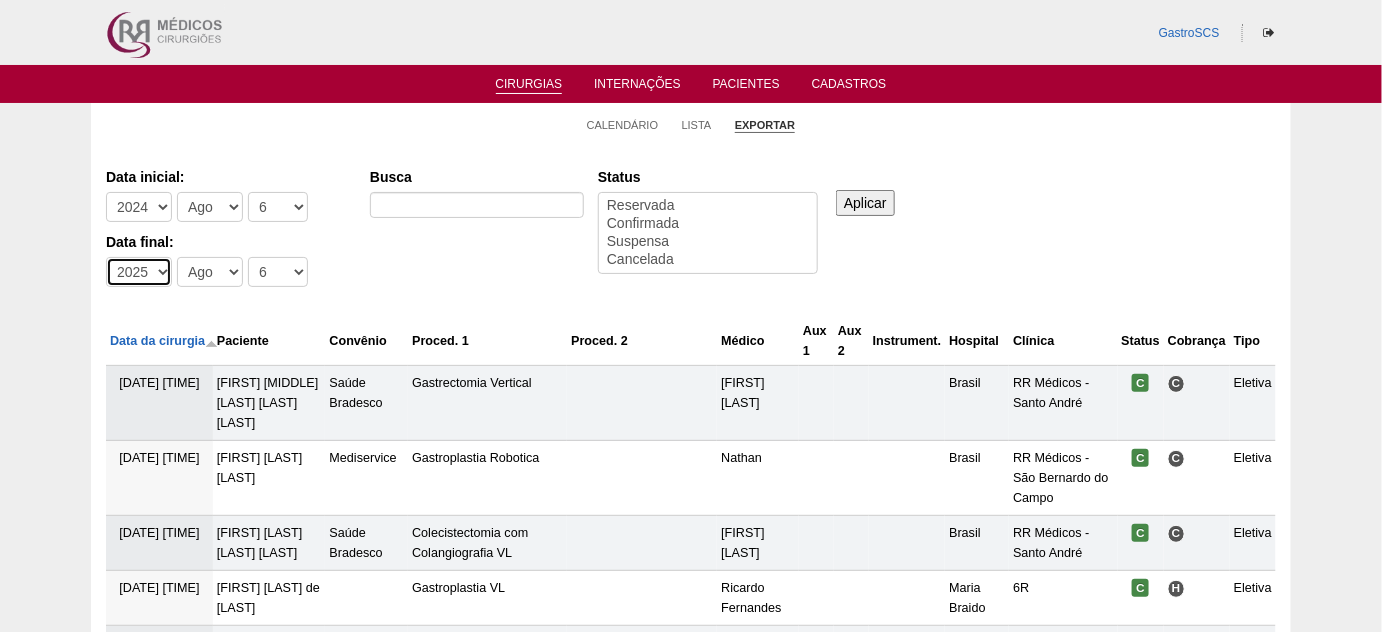click on "-Ano 2011 2012 2013 2014 2015 2016 2017 2018 2019 2020 2021 2022 2023 2024 2025 2026" at bounding box center (139, 272) 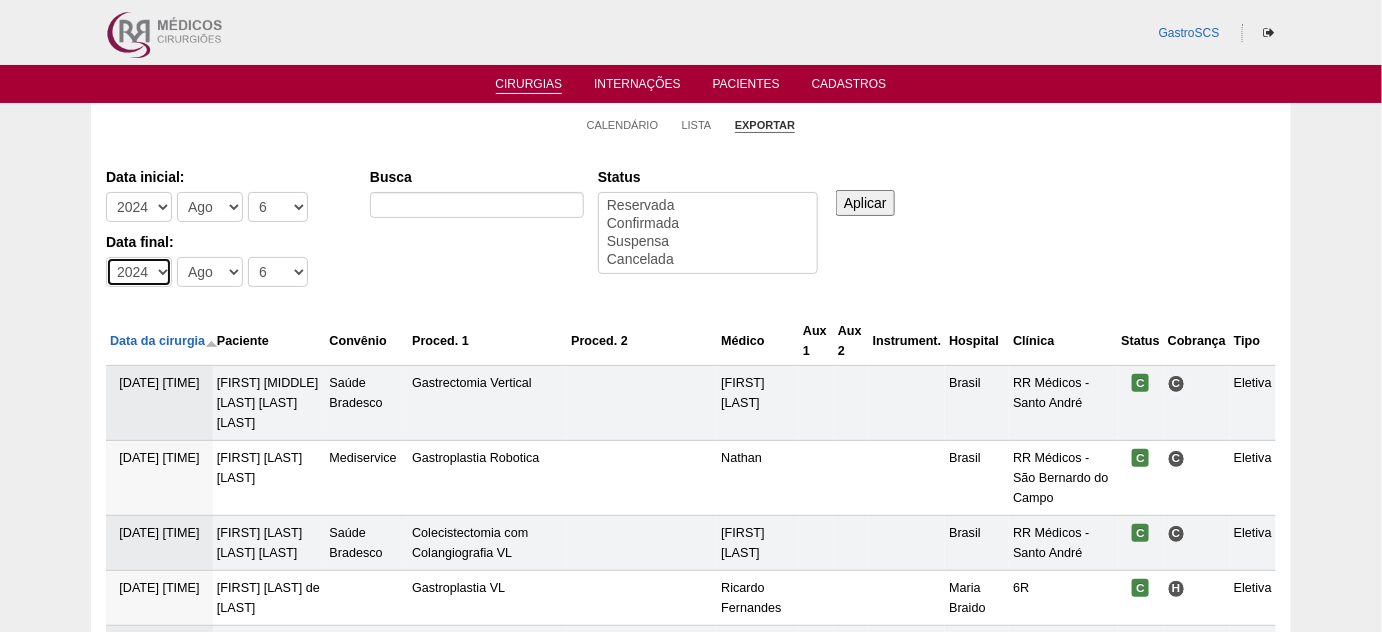 click on "-Ano 2011 2012 2013 2014 2015 2016 2017 2018 2019 2020 2021 2022 2023 2024 2025 2026" at bounding box center (139, 272) 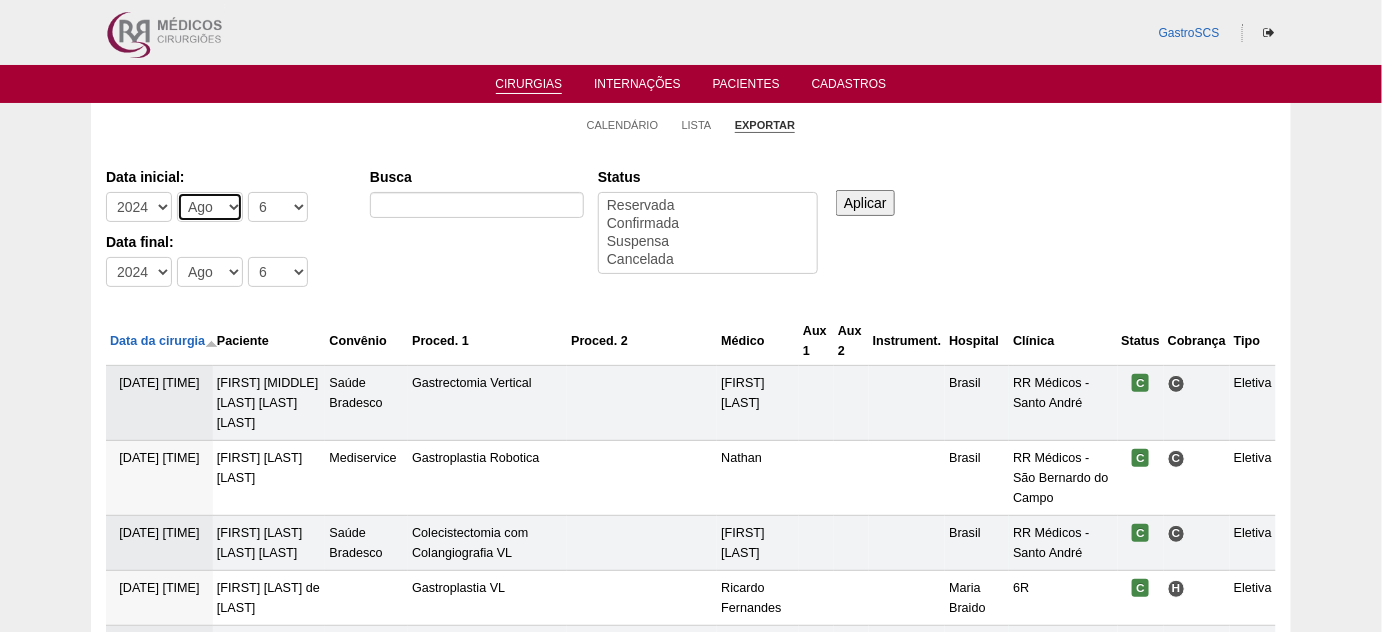 click on "-Mês Jan Fev Mar Abr Mai Jun Jul Ago Set Out Nov Dez" at bounding box center (210, 207) 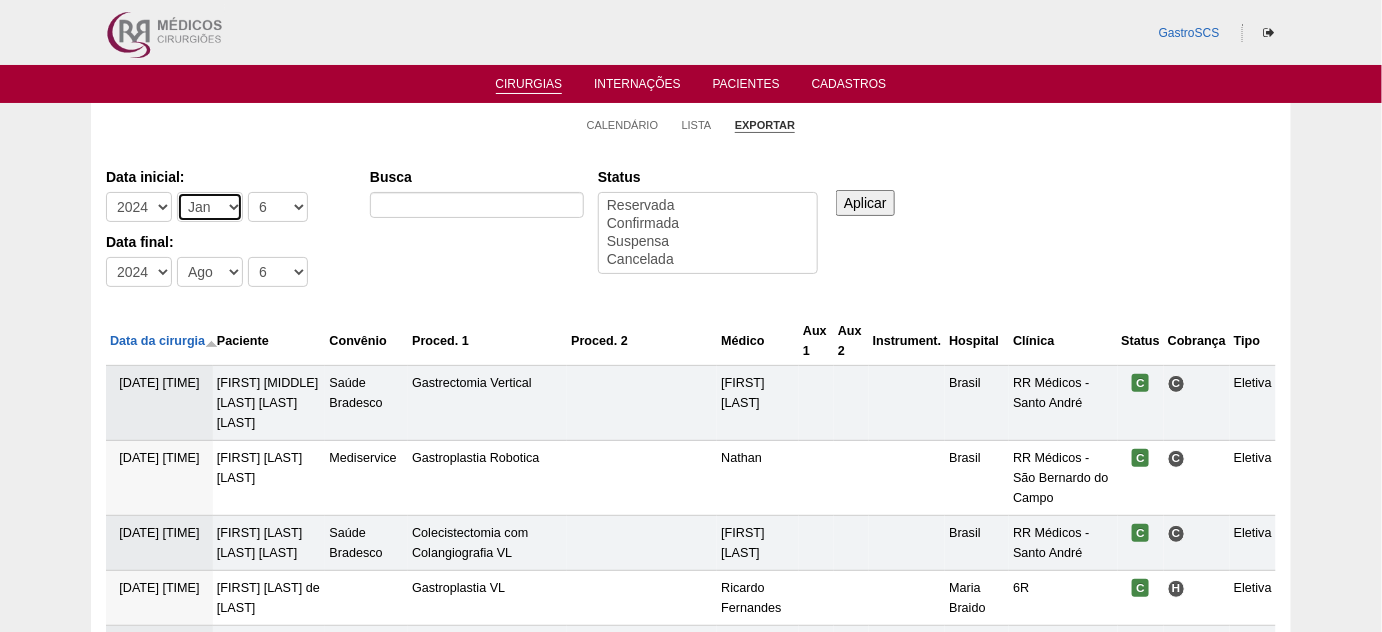 click on "-Mês Jan Fev Mar Abr Mai Jun Jul Ago Set Out Nov Dez" at bounding box center [210, 207] 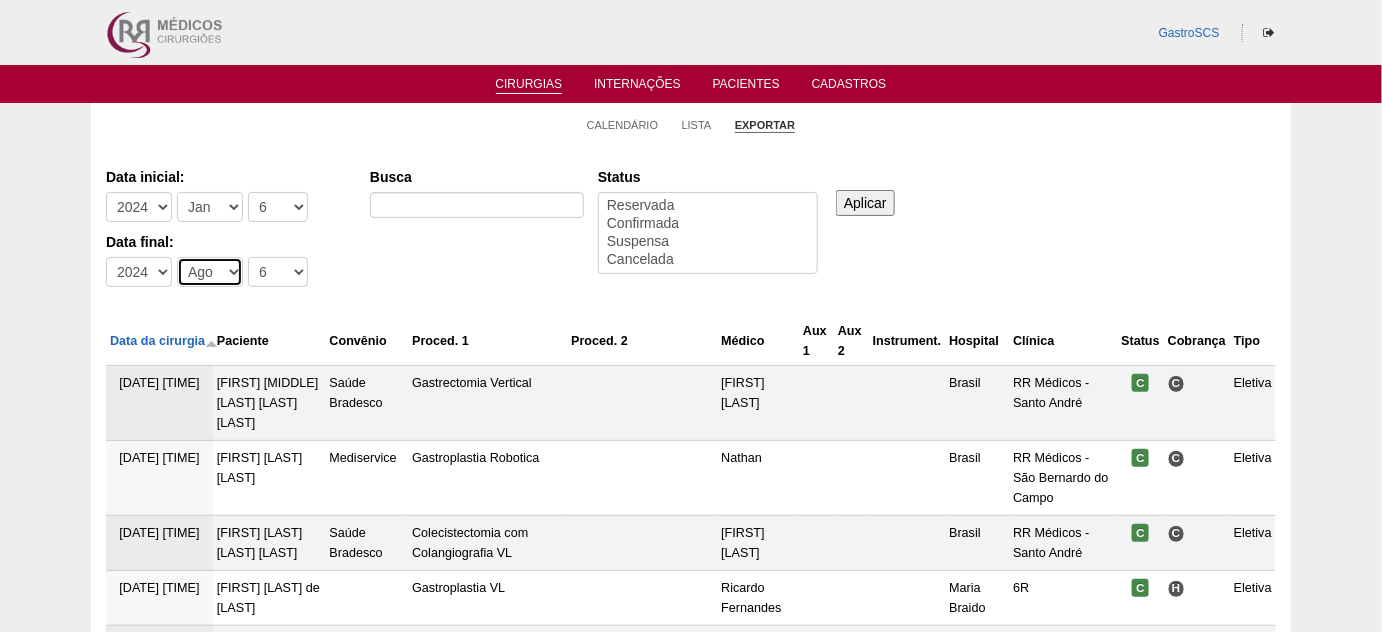 click on "-Mês Jan Fev Mar Abr Mai Jun Jul Ago Set Out Nov Dez" at bounding box center (210, 272) 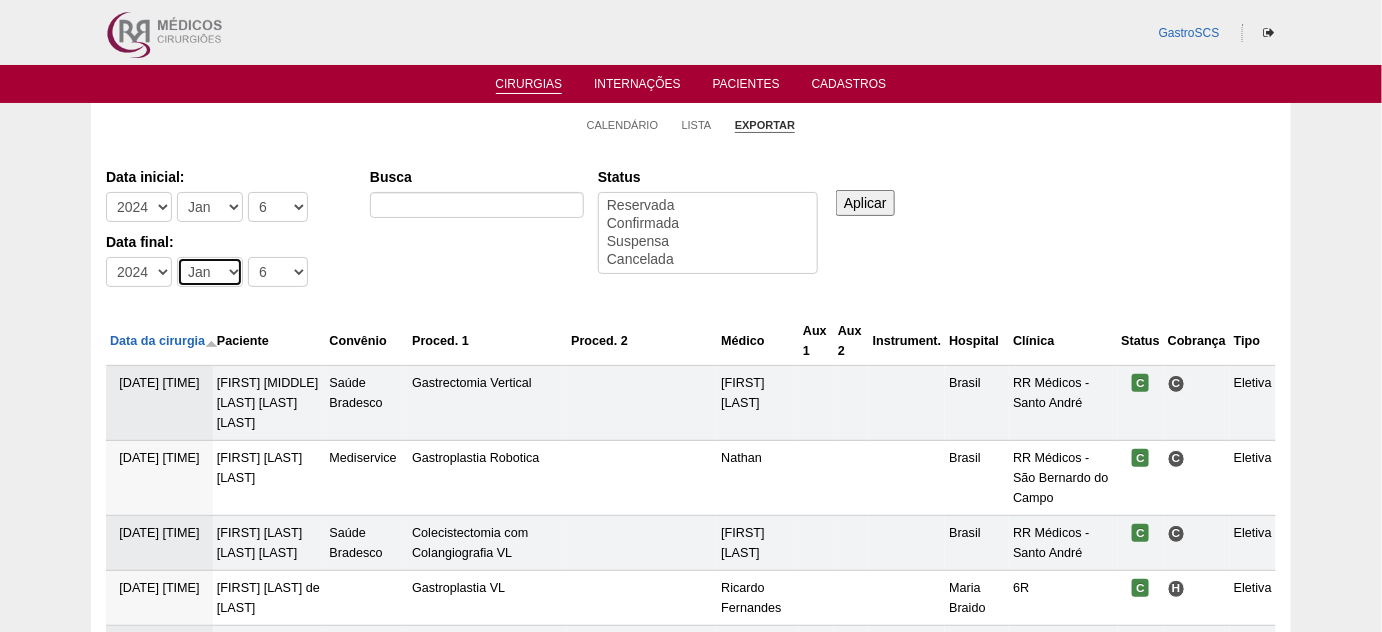 click on "-Mês Jan Fev Mar Abr Mai Jun Jul Ago Set Out Nov Dez" at bounding box center [210, 272] 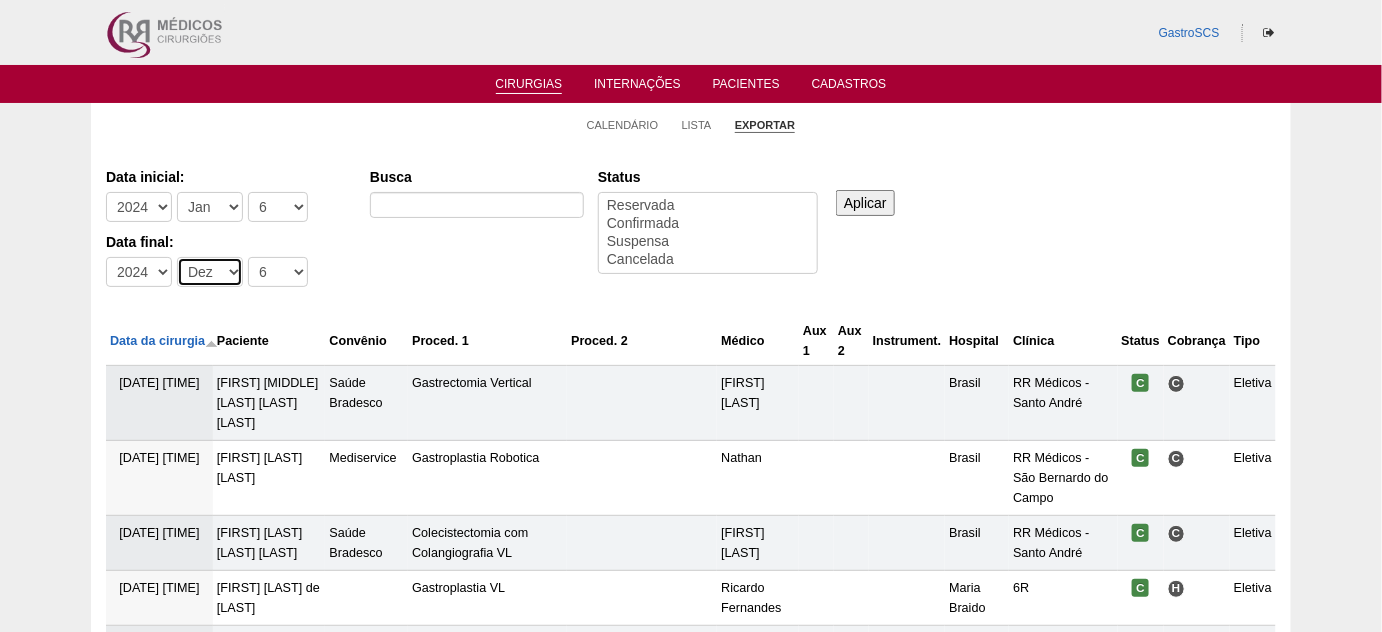 click on "-Mês Jan Fev Mar Abr Mai Jun Jul Ago Set Out Nov Dez" at bounding box center [210, 272] 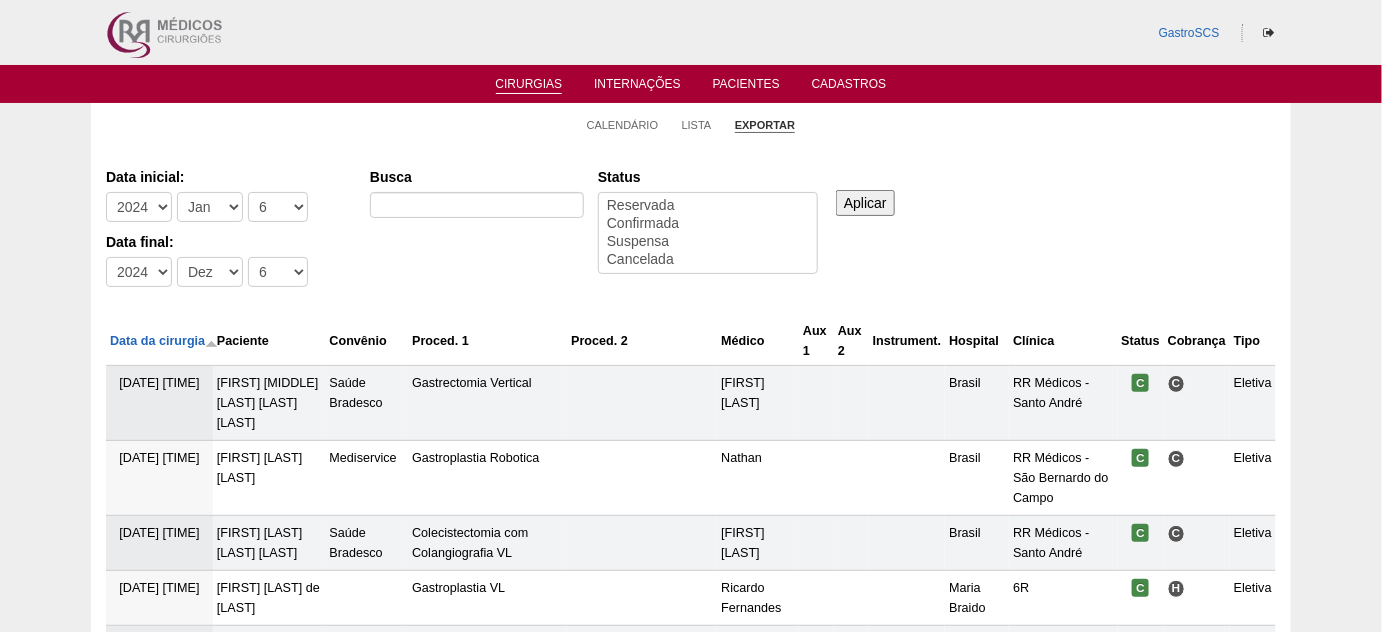 click on "Busca" at bounding box center [477, 177] 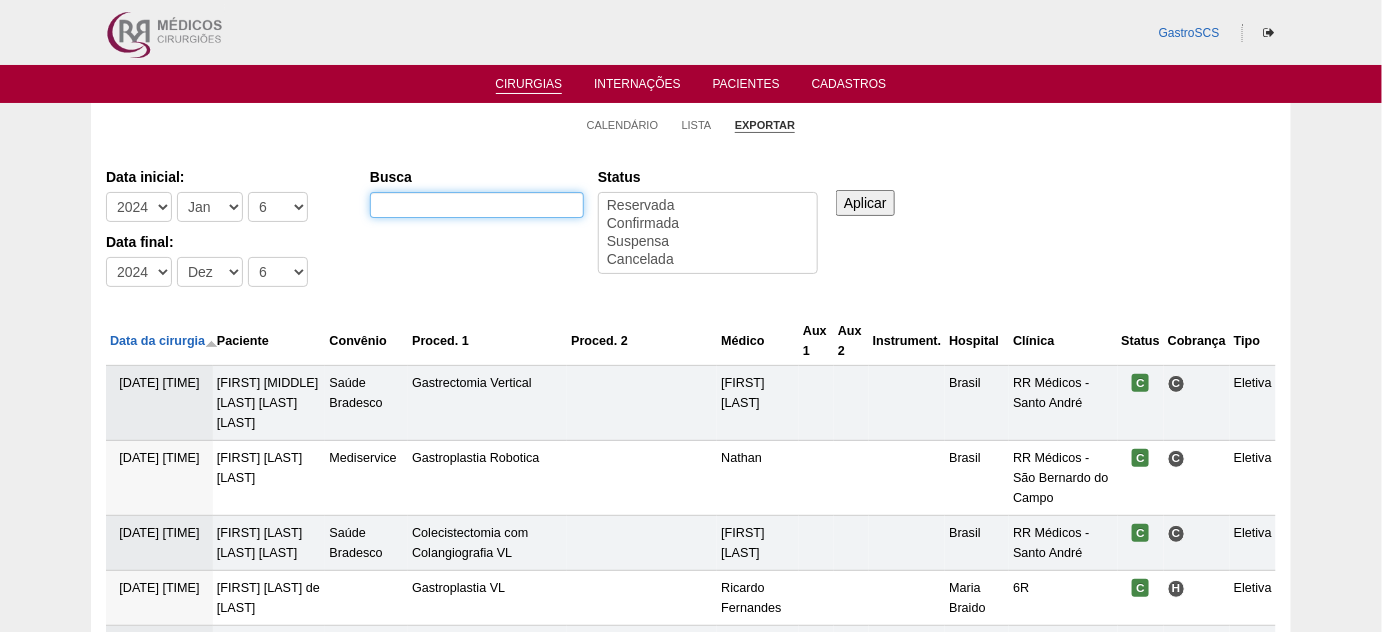 click on "Busca" at bounding box center [477, 205] 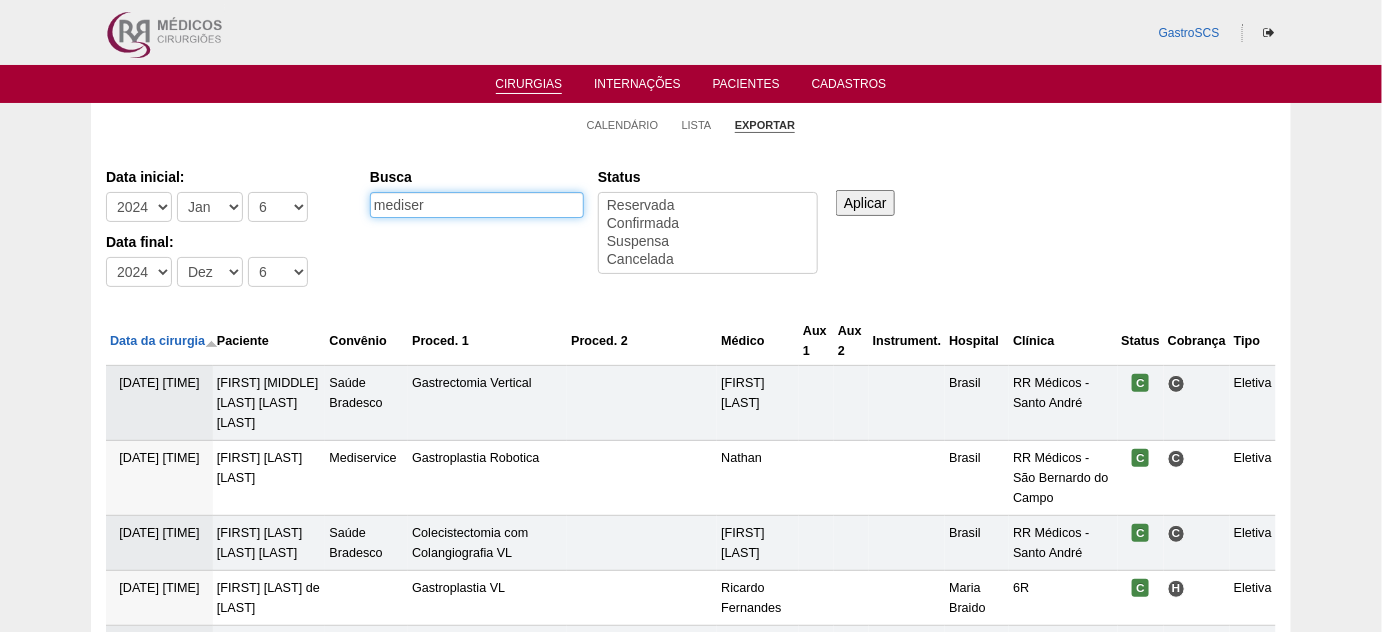 type on "mediservice" 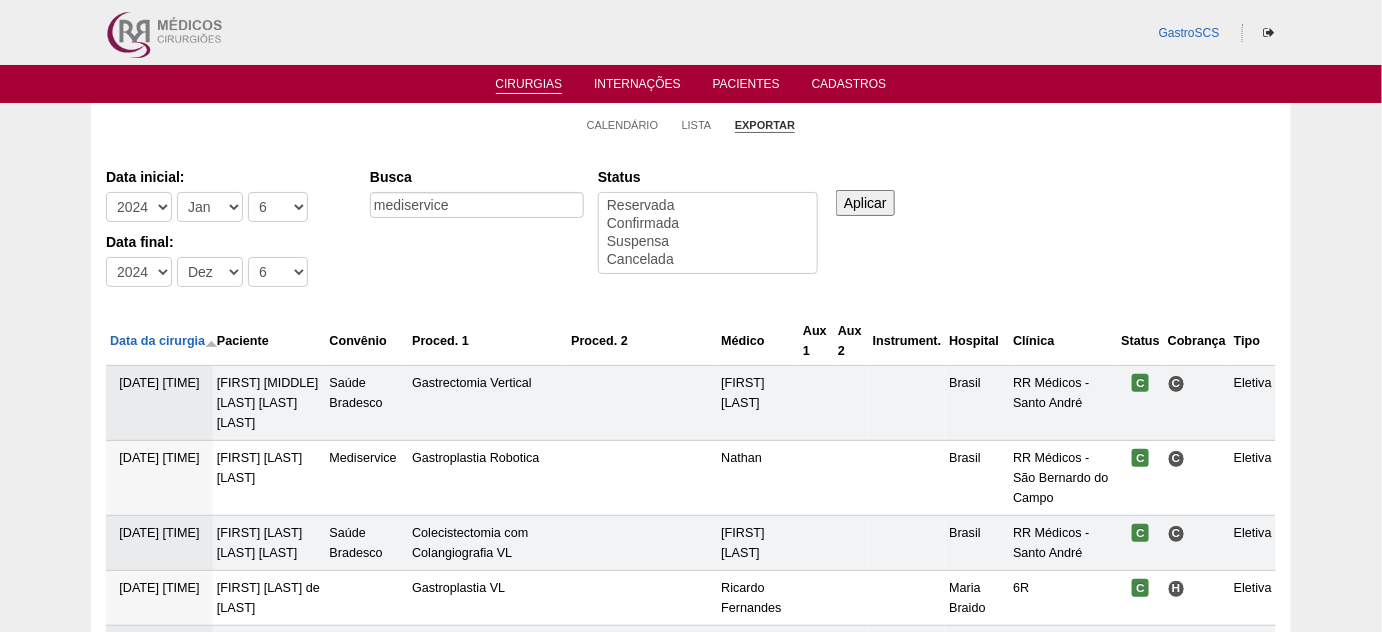 click on "Aplicar" at bounding box center (865, 203) 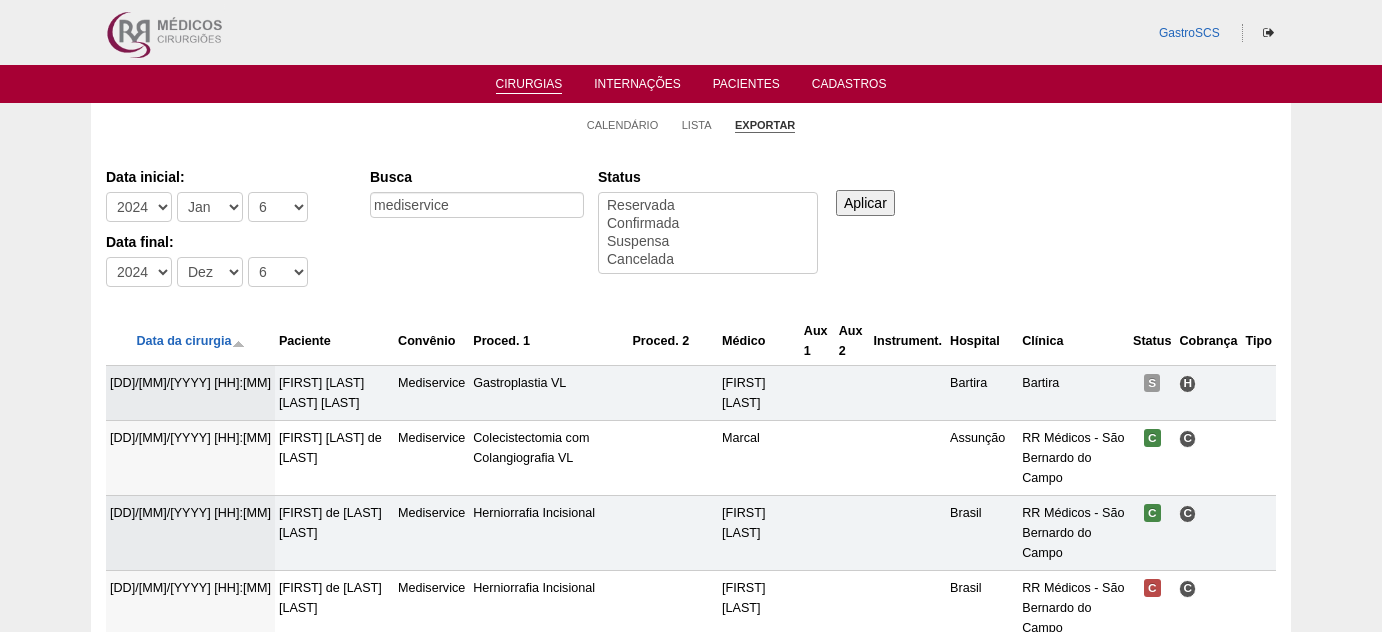 scroll, scrollTop: 0, scrollLeft: 0, axis: both 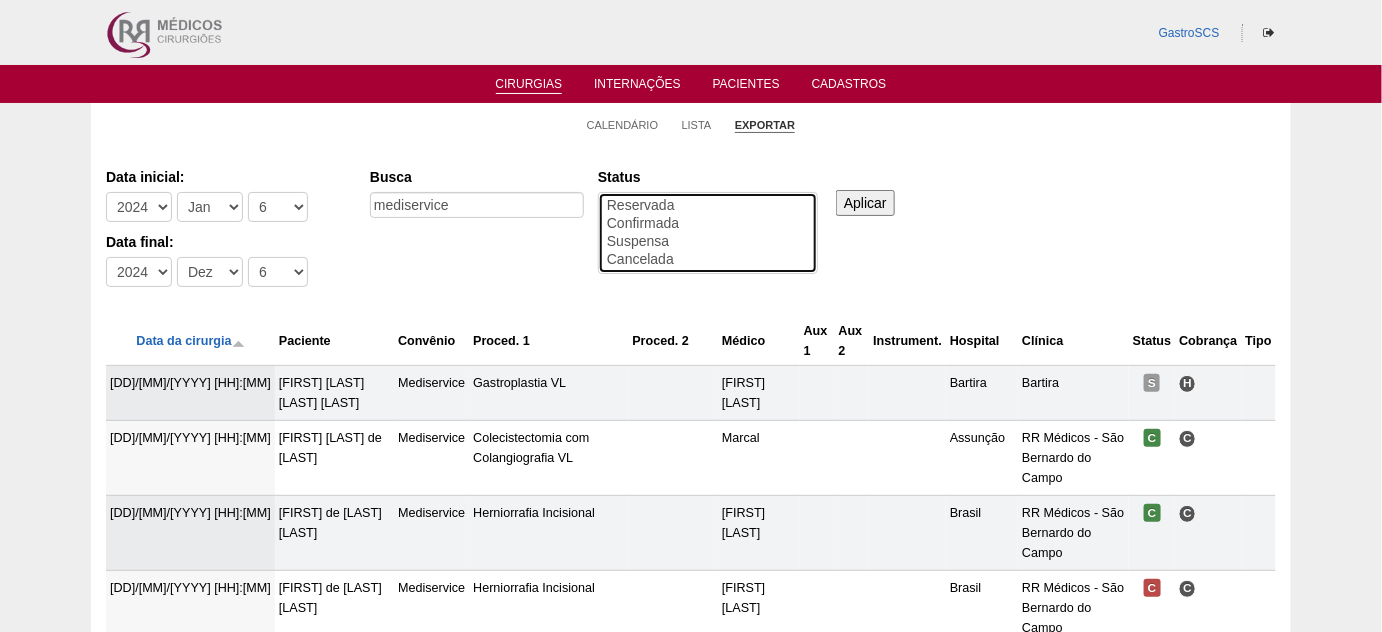 select on "conf" 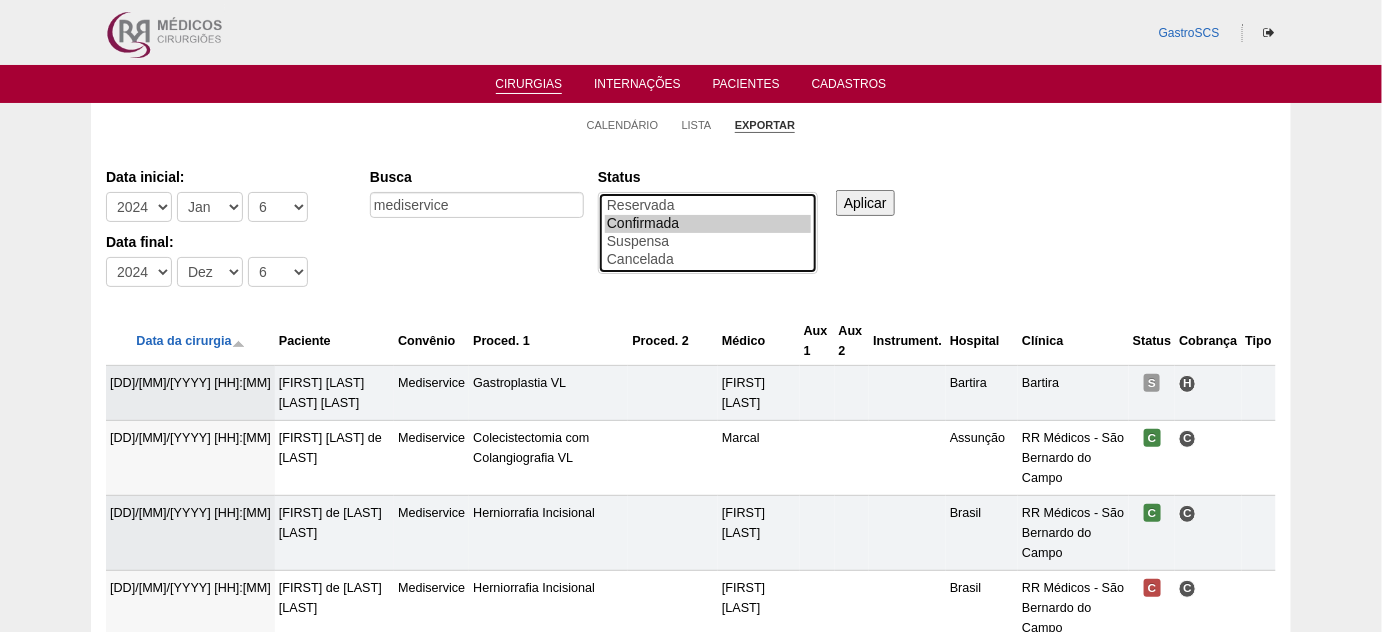 click on "Confirmada" at bounding box center [708, 224] 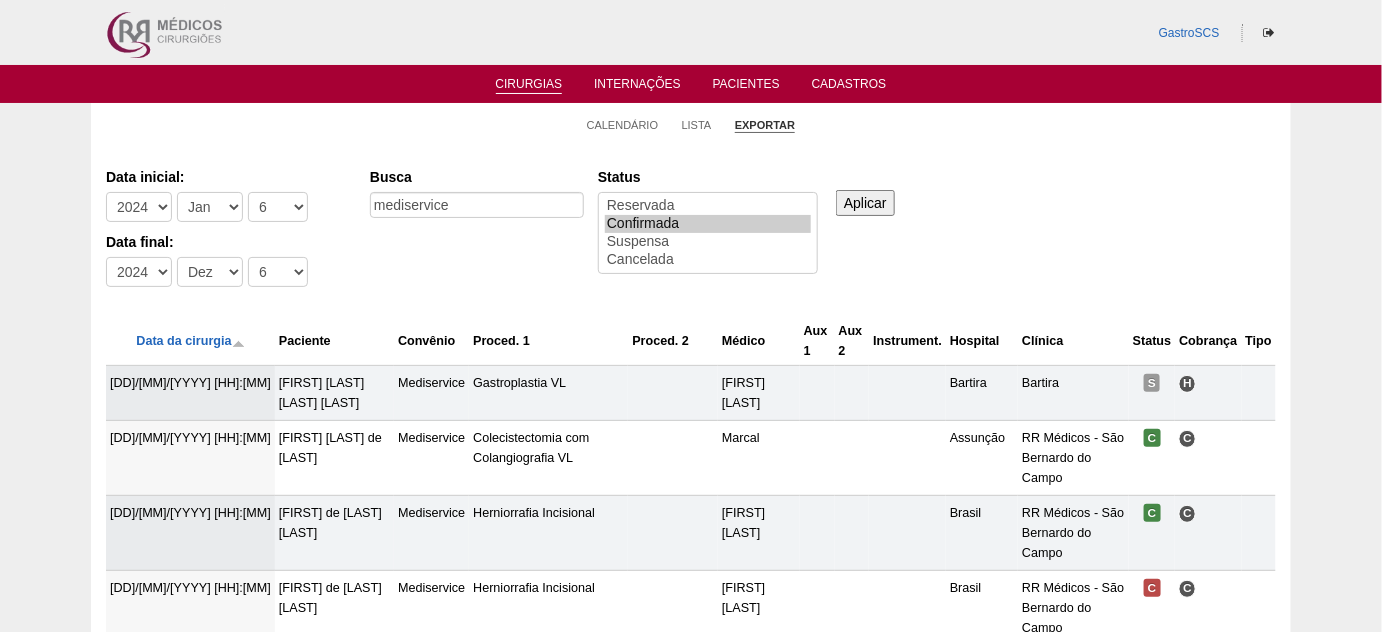 click on "Aplicar" at bounding box center (865, 203) 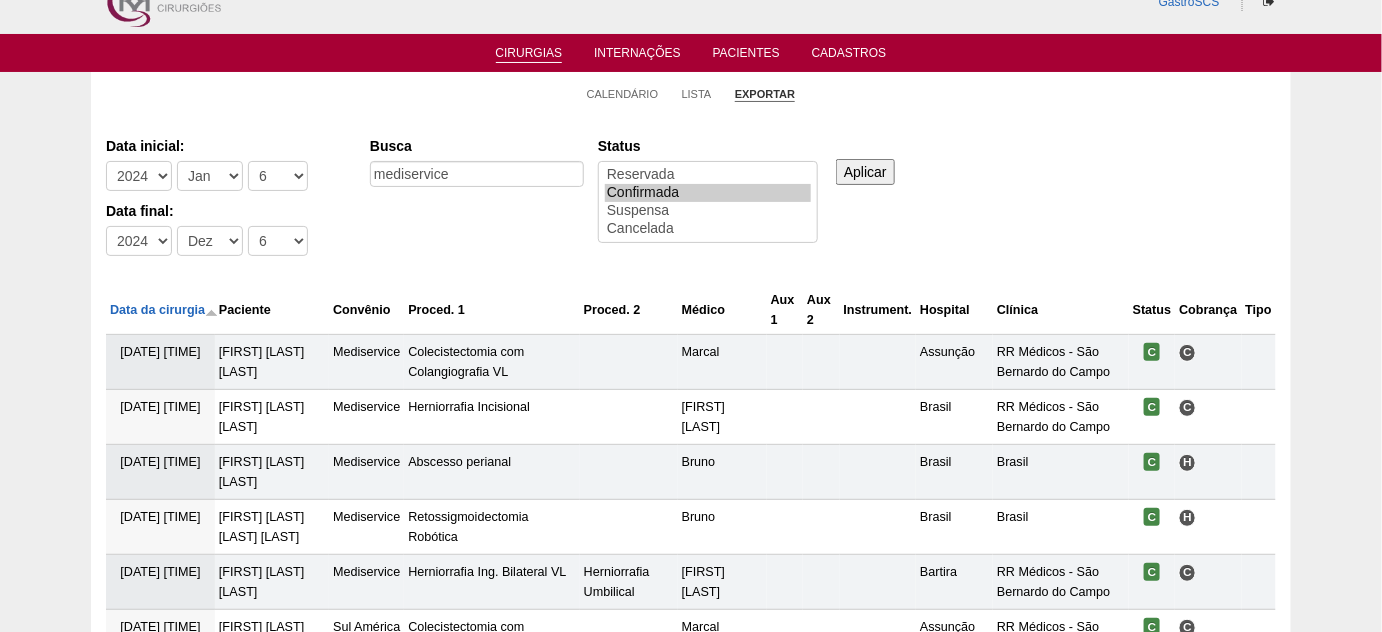 scroll, scrollTop: 0, scrollLeft: 0, axis: both 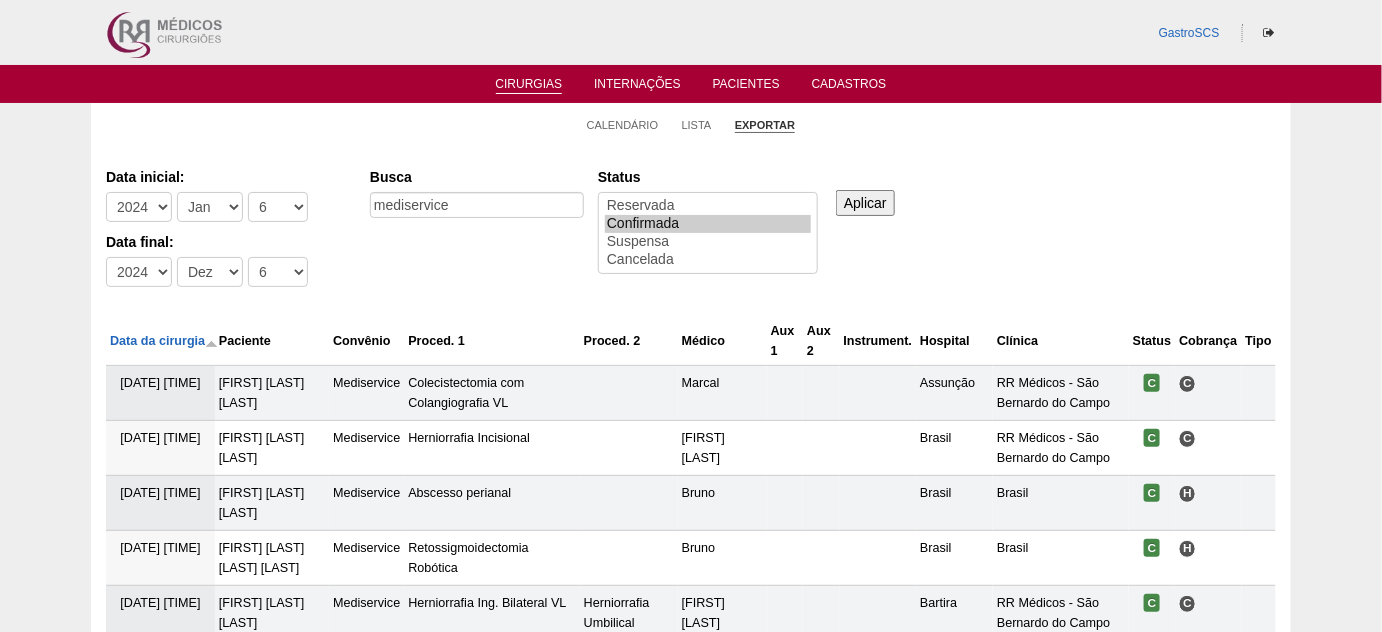 click on "Calendário" at bounding box center (623, 124) 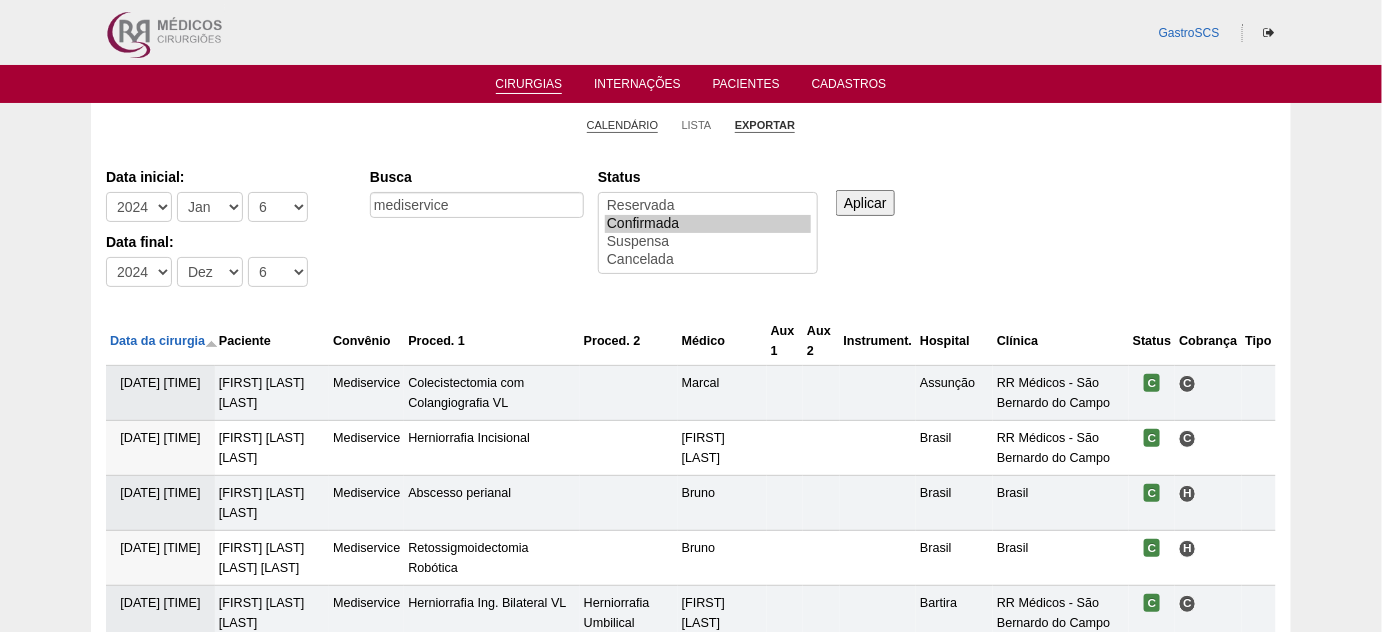 click on "Calendário" at bounding box center (623, 125) 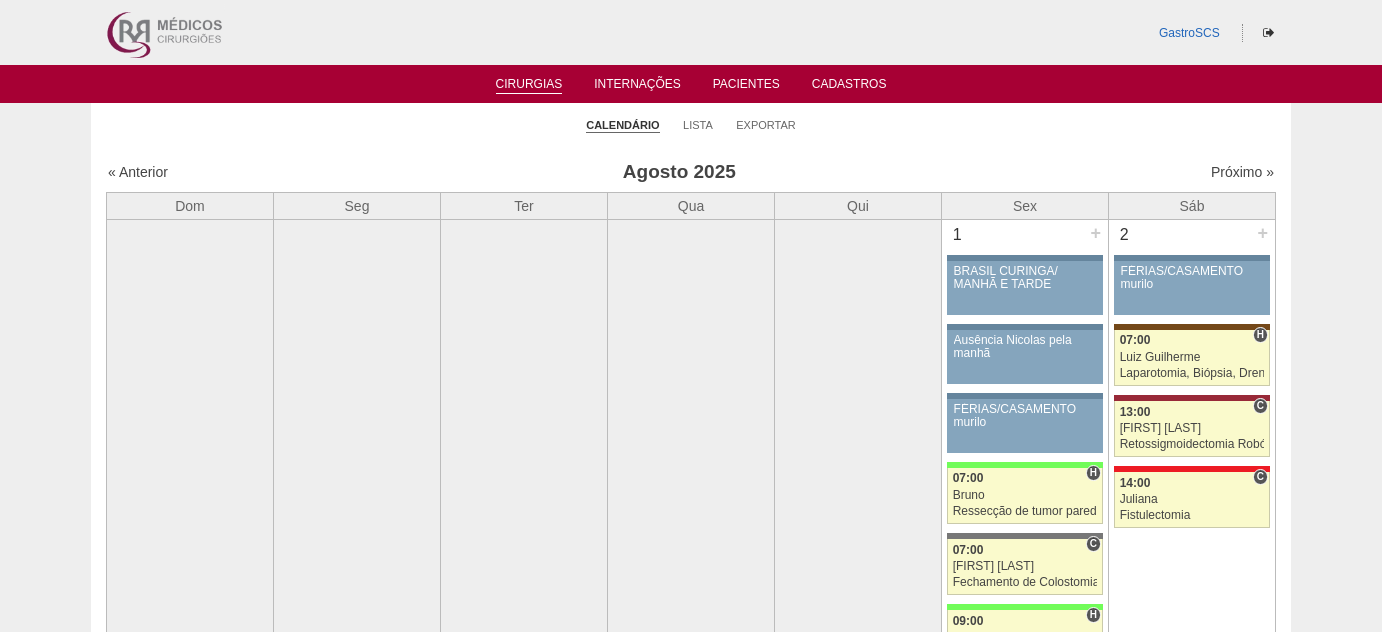 scroll, scrollTop: 0, scrollLeft: 0, axis: both 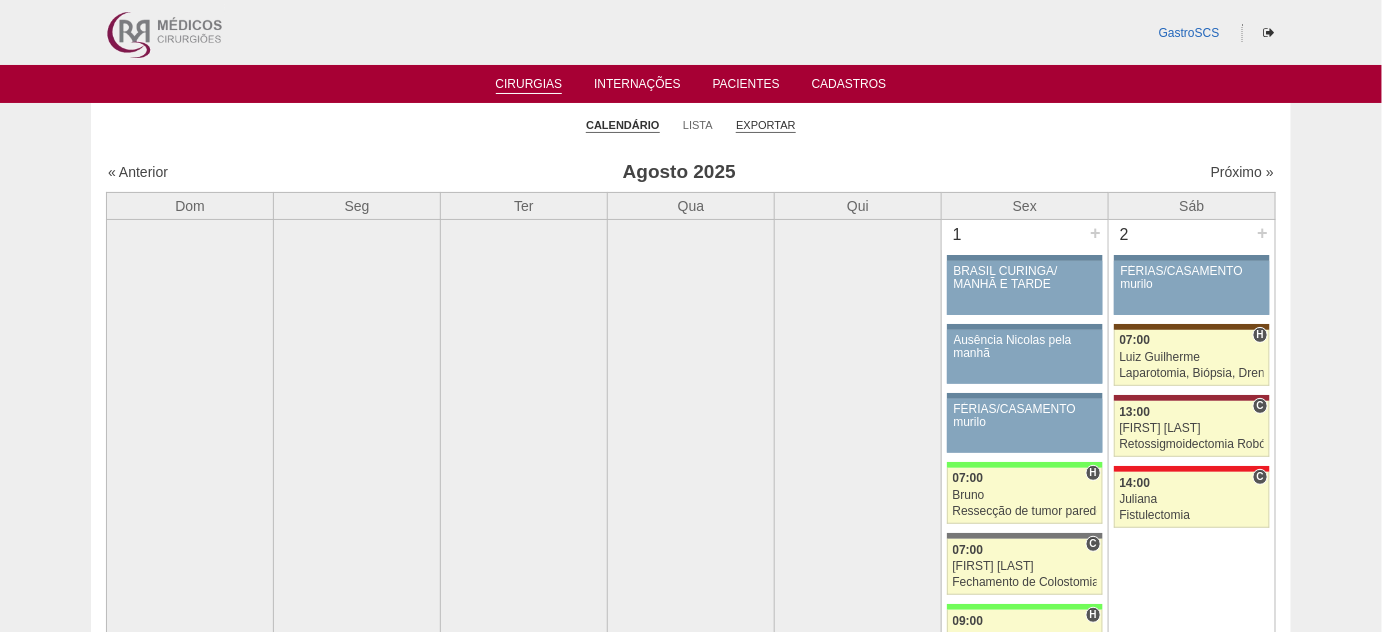 click on "Exportar" at bounding box center (766, 125) 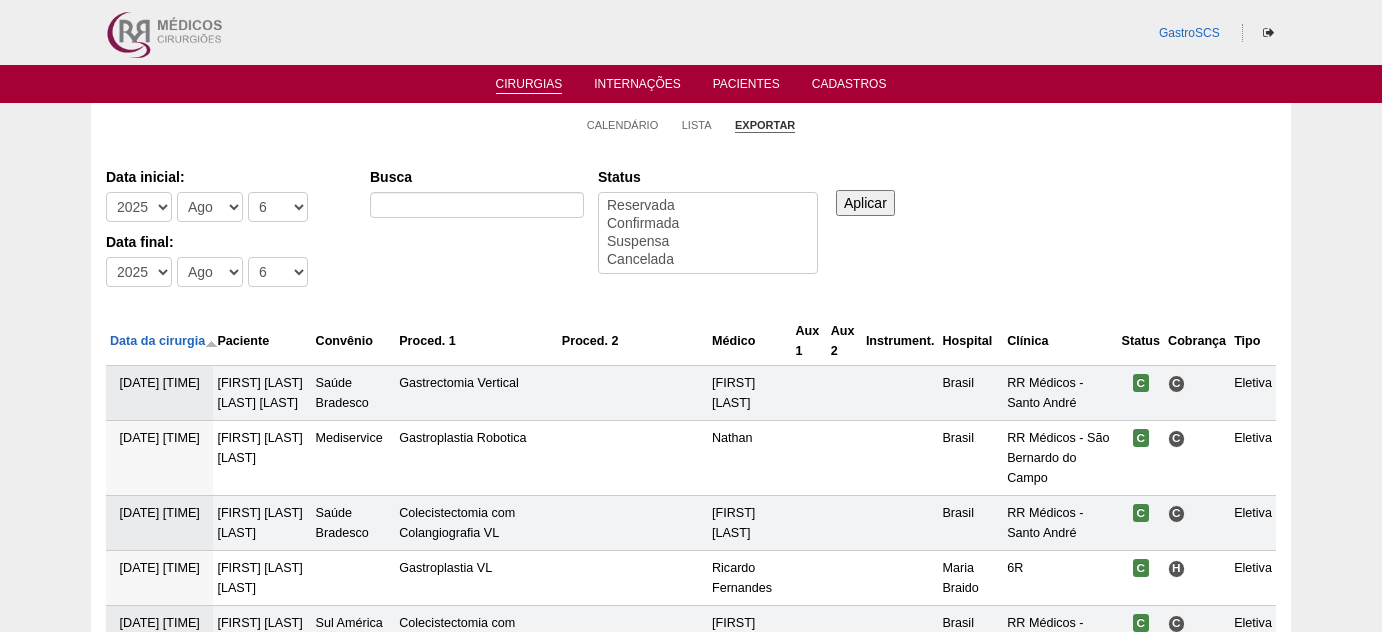 select 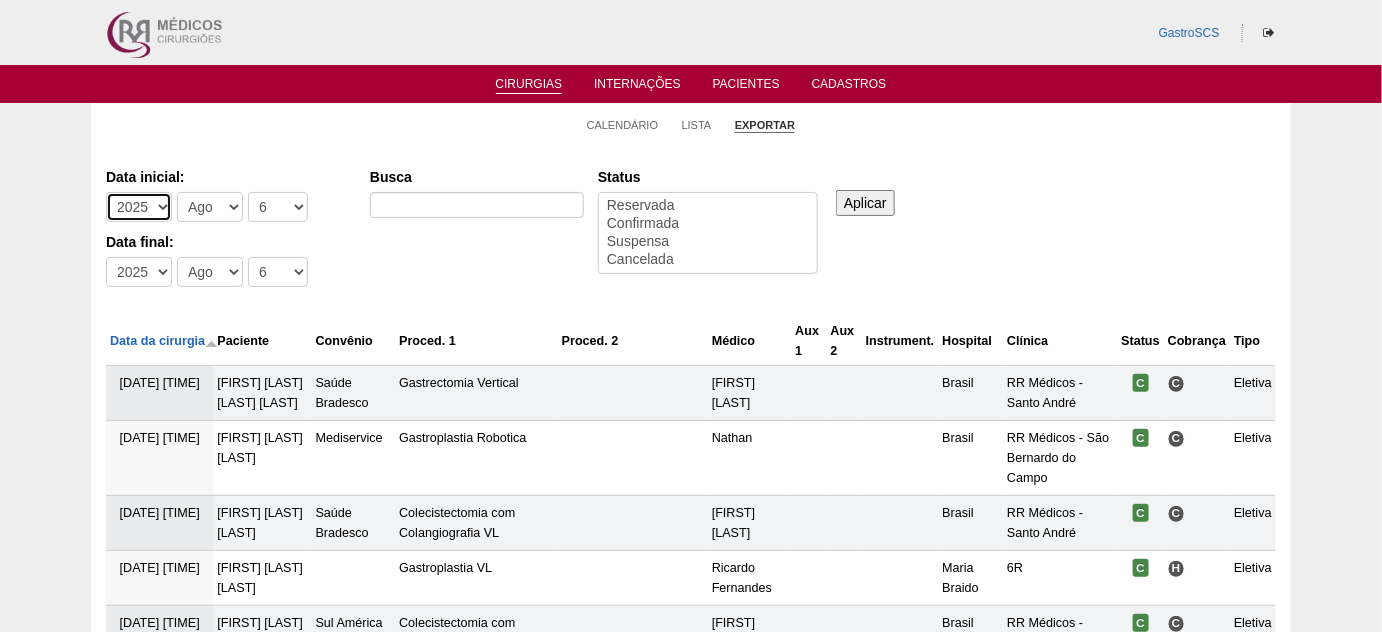 click on "-Ano 2011 2012 2013 2014 2015 2016 2017 2018 2019 2020 2021 2022 2023 2024 2025 2026" at bounding box center (139, 207) 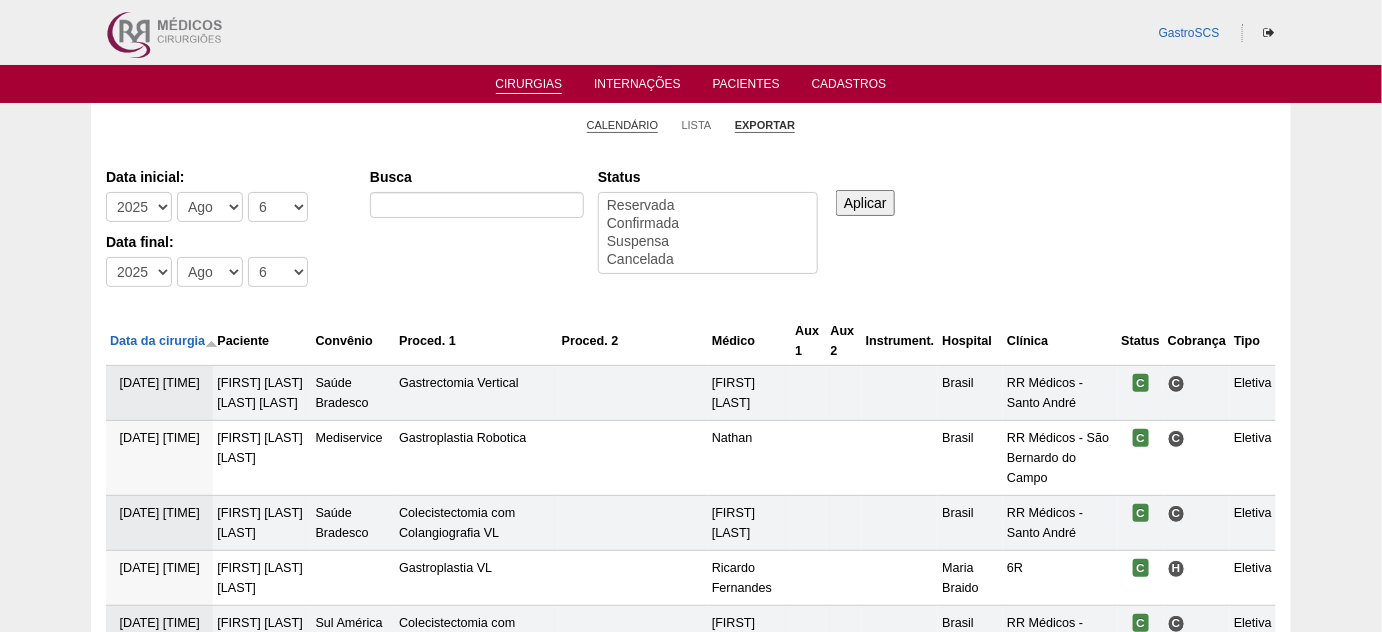 click on "Calendário" at bounding box center (623, 125) 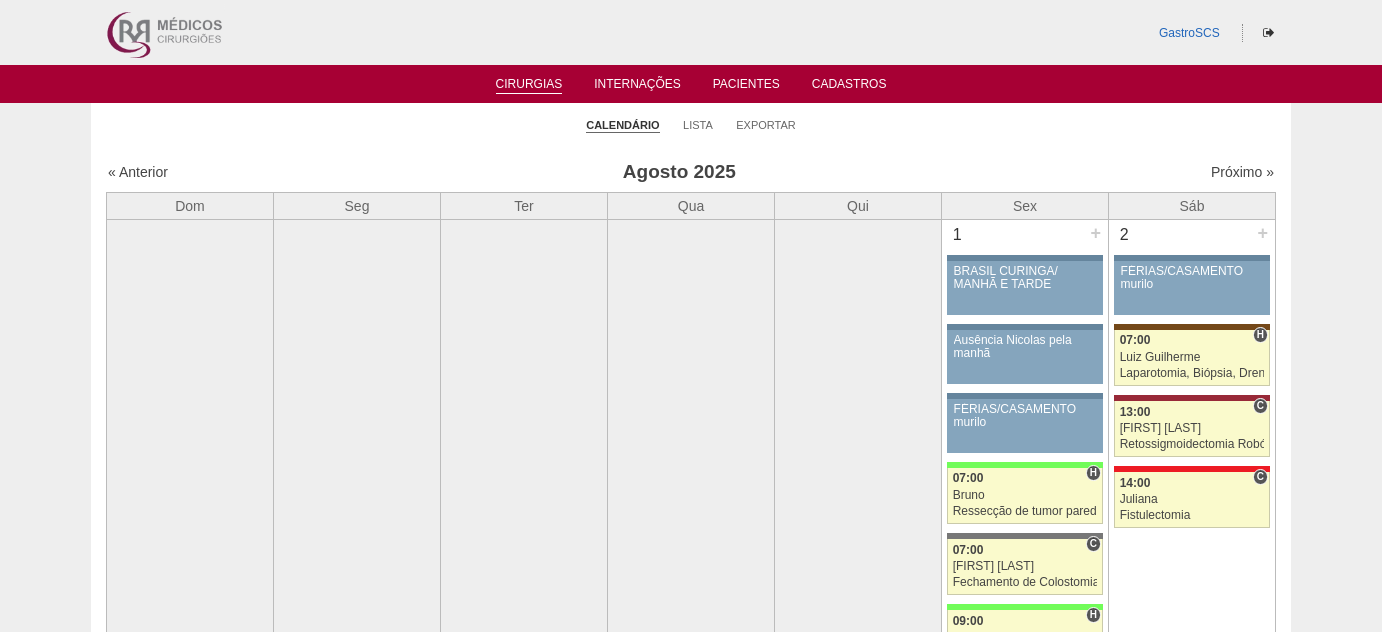 scroll, scrollTop: 0, scrollLeft: 0, axis: both 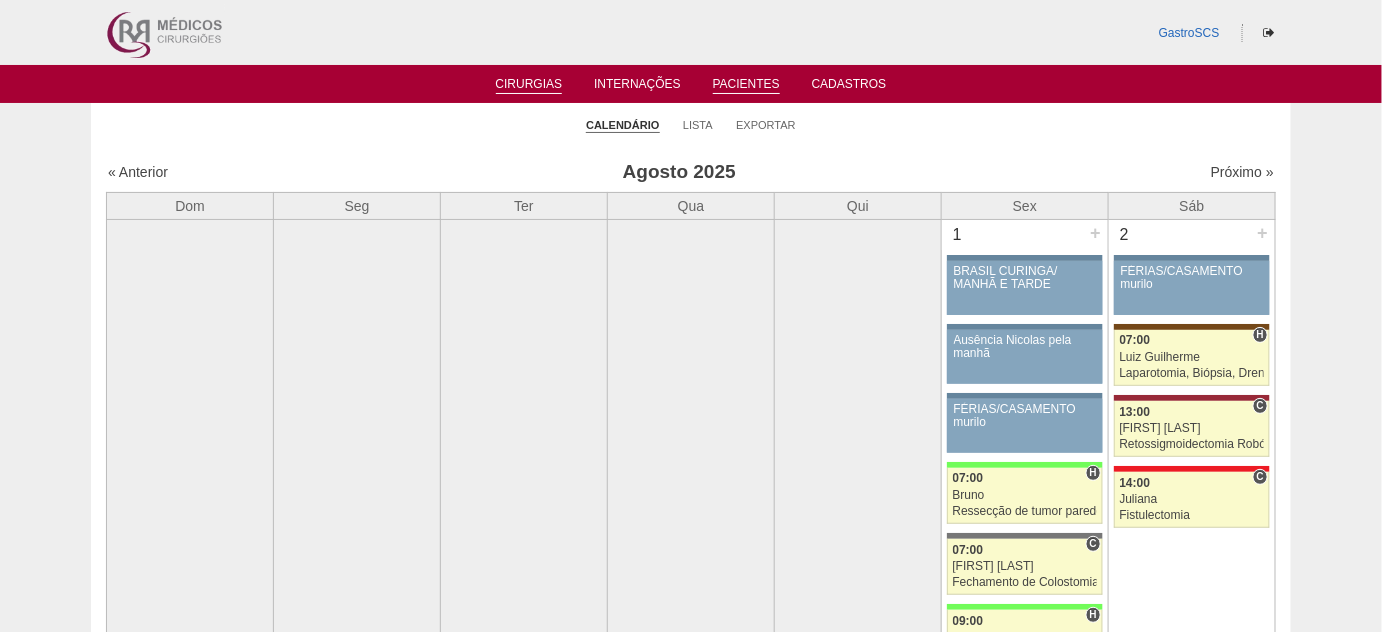 click on "Pacientes" at bounding box center [746, 85] 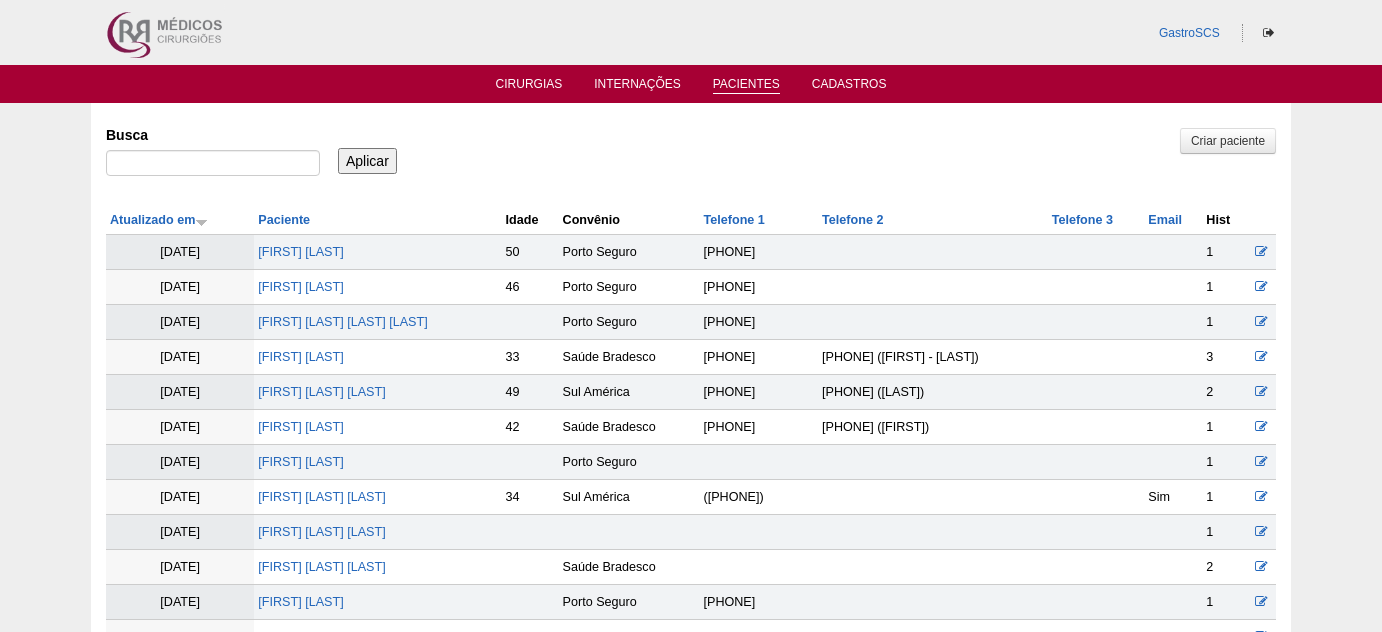scroll, scrollTop: 0, scrollLeft: 0, axis: both 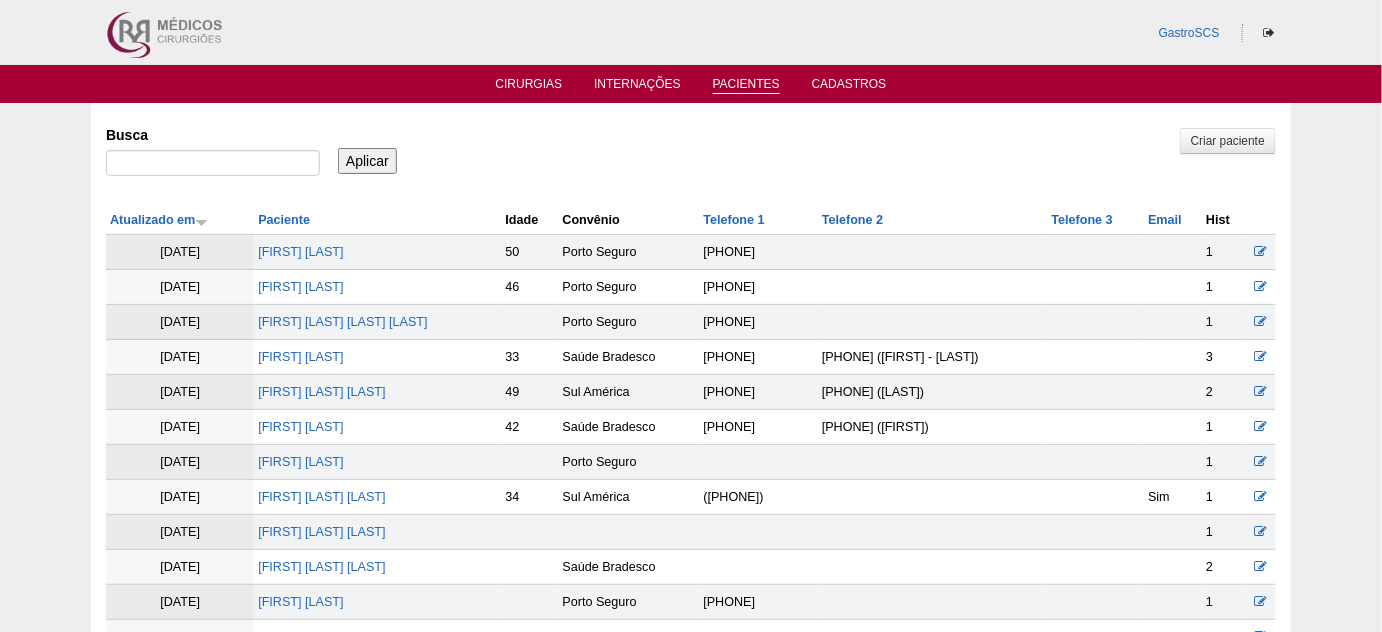 click at bounding box center [213, 168] 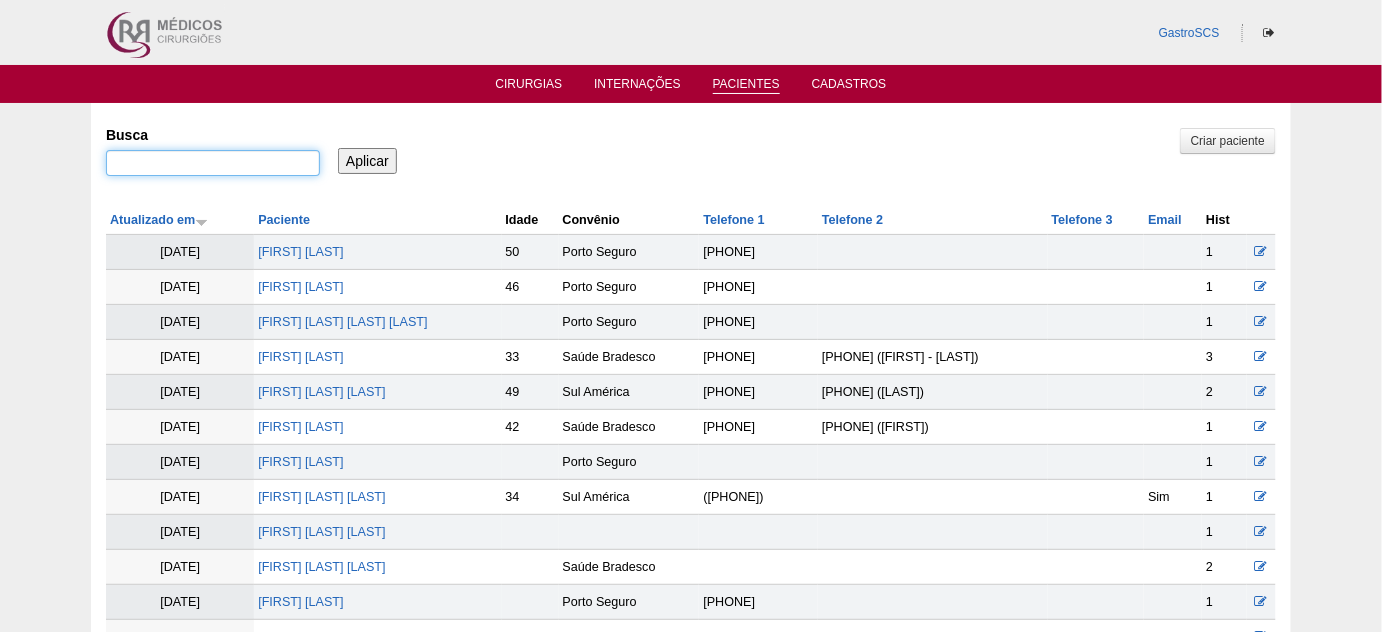 click on "Busca" at bounding box center (213, 163) 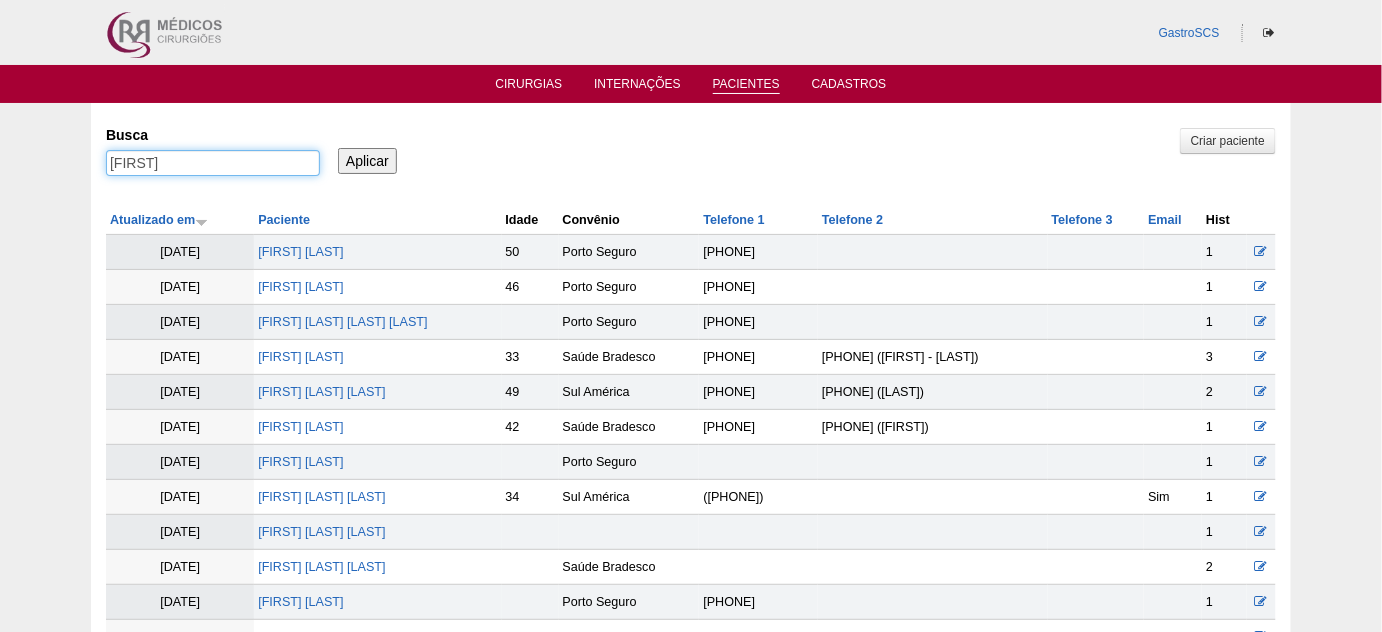 type on "michlle" 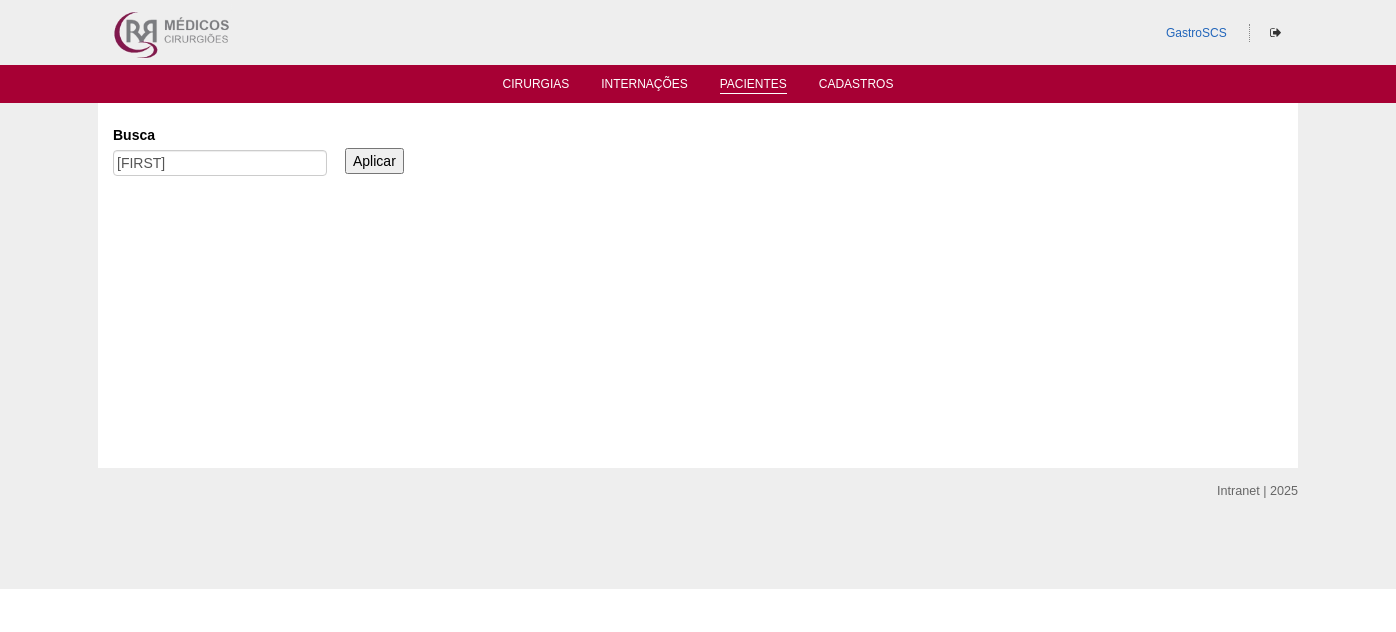 scroll, scrollTop: 0, scrollLeft: 0, axis: both 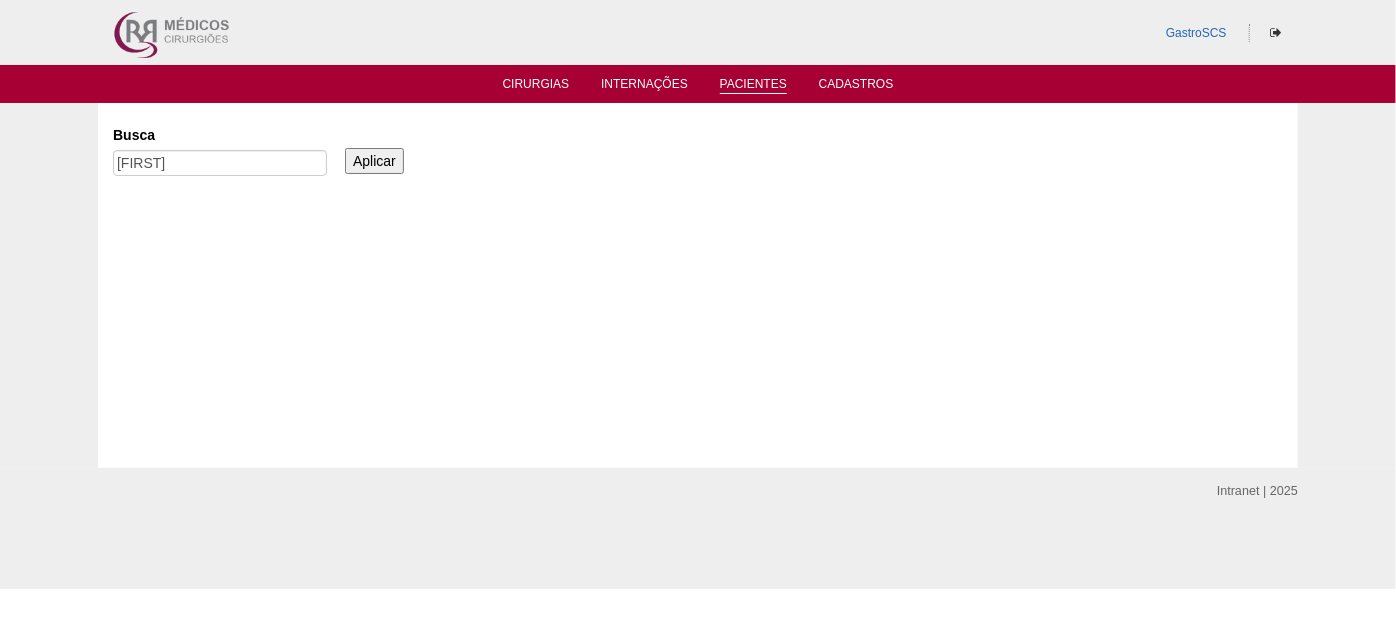 click on "Cirurgias
Internações
Pacientes
Cadastros" at bounding box center (698, 84) 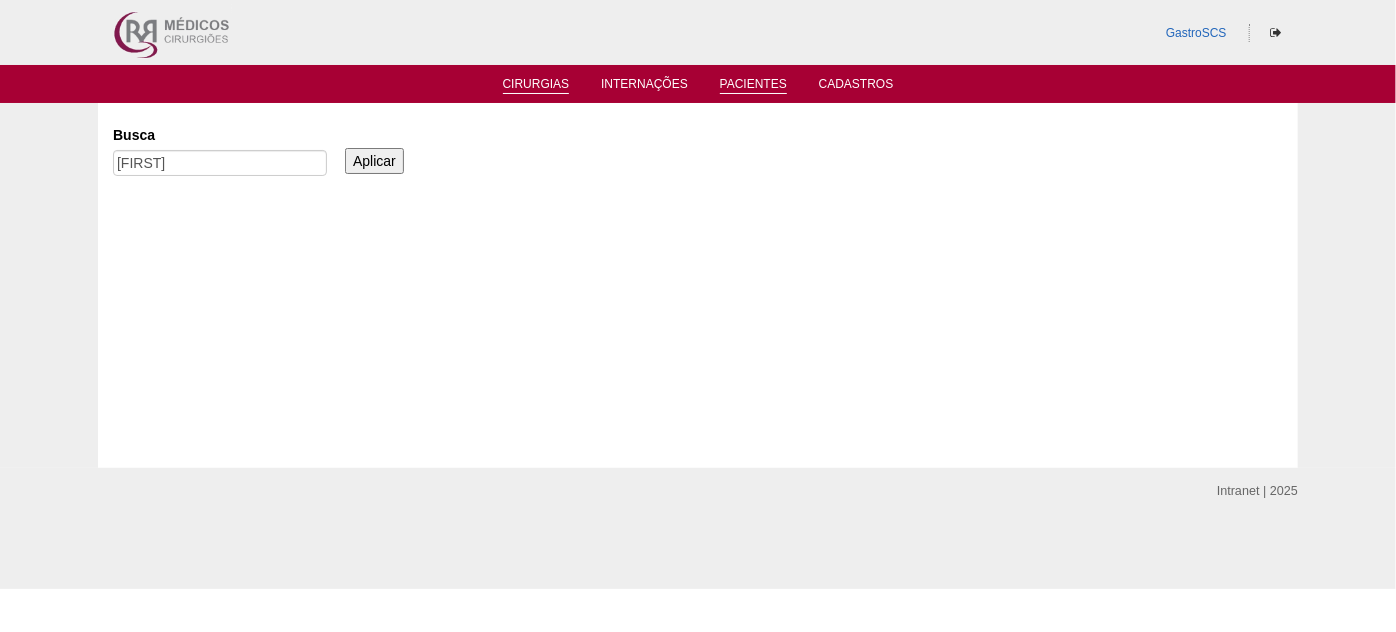 click on "Cirurgias" at bounding box center (536, 85) 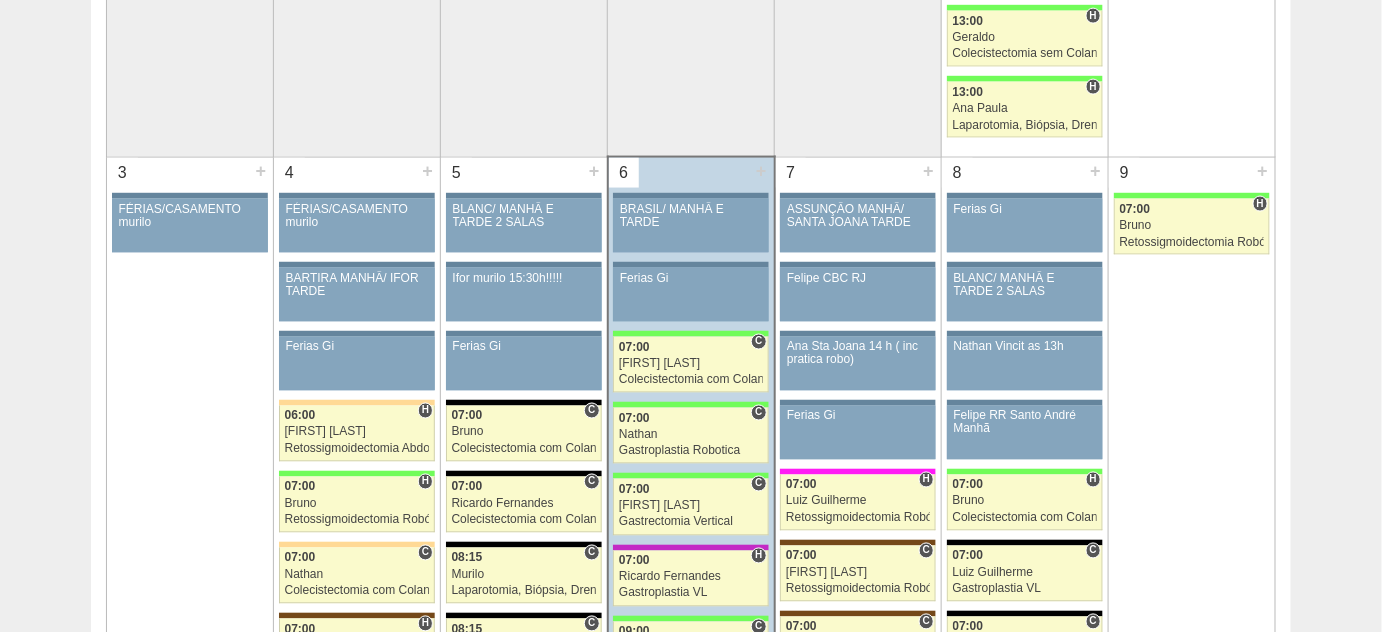 scroll, scrollTop: 1090, scrollLeft: 0, axis: vertical 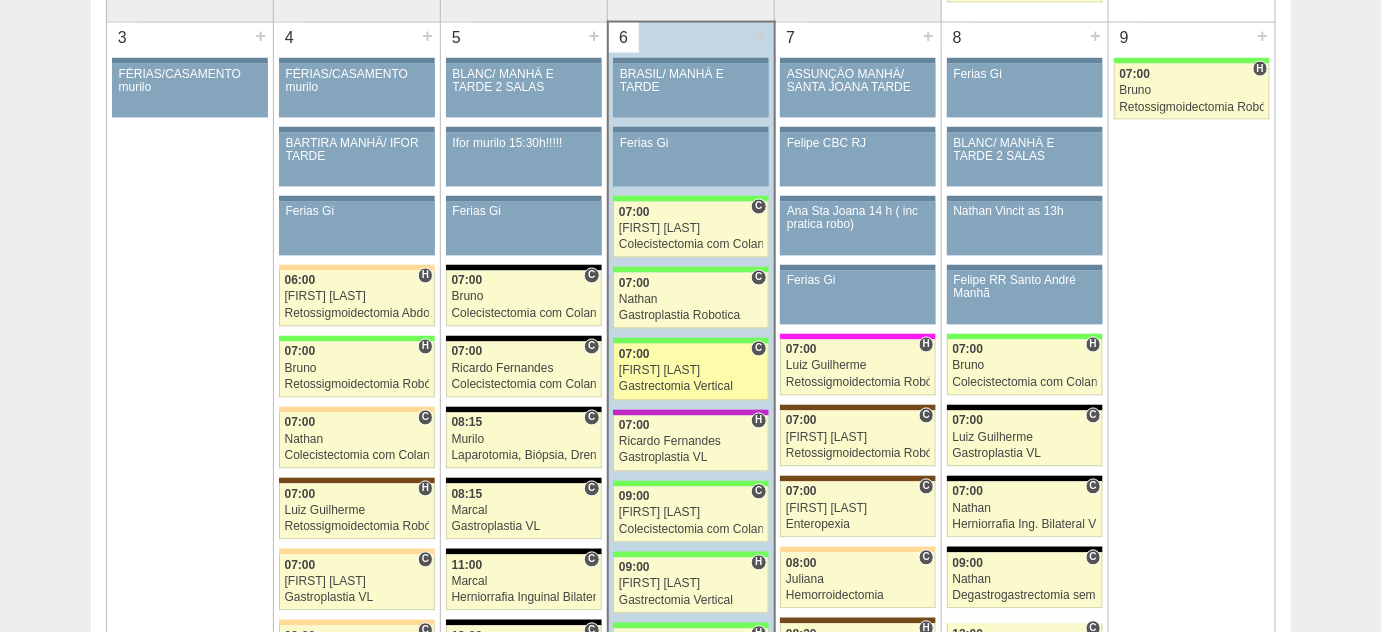 click on "Gastrectomia Vertical" at bounding box center [691, 387] 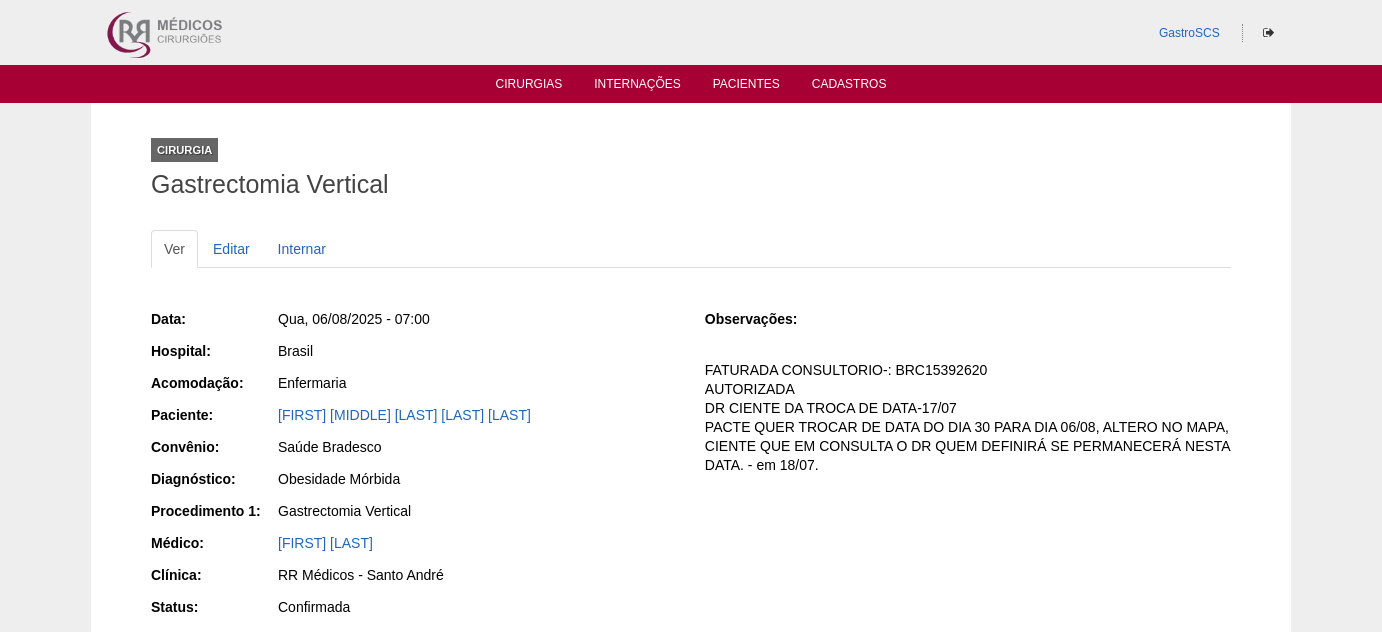 scroll, scrollTop: 0, scrollLeft: 0, axis: both 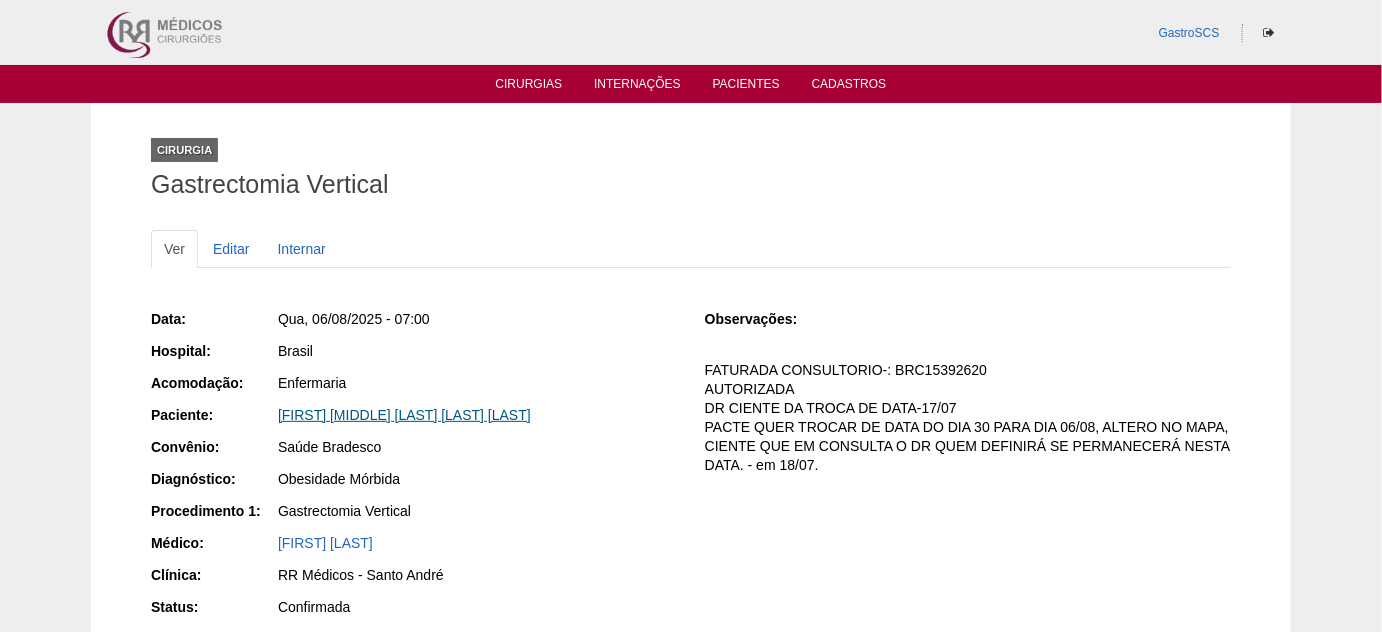 click on "[FIRST] [LAST] [LAST] DE [LAST] [LAST]" at bounding box center [404, 415] 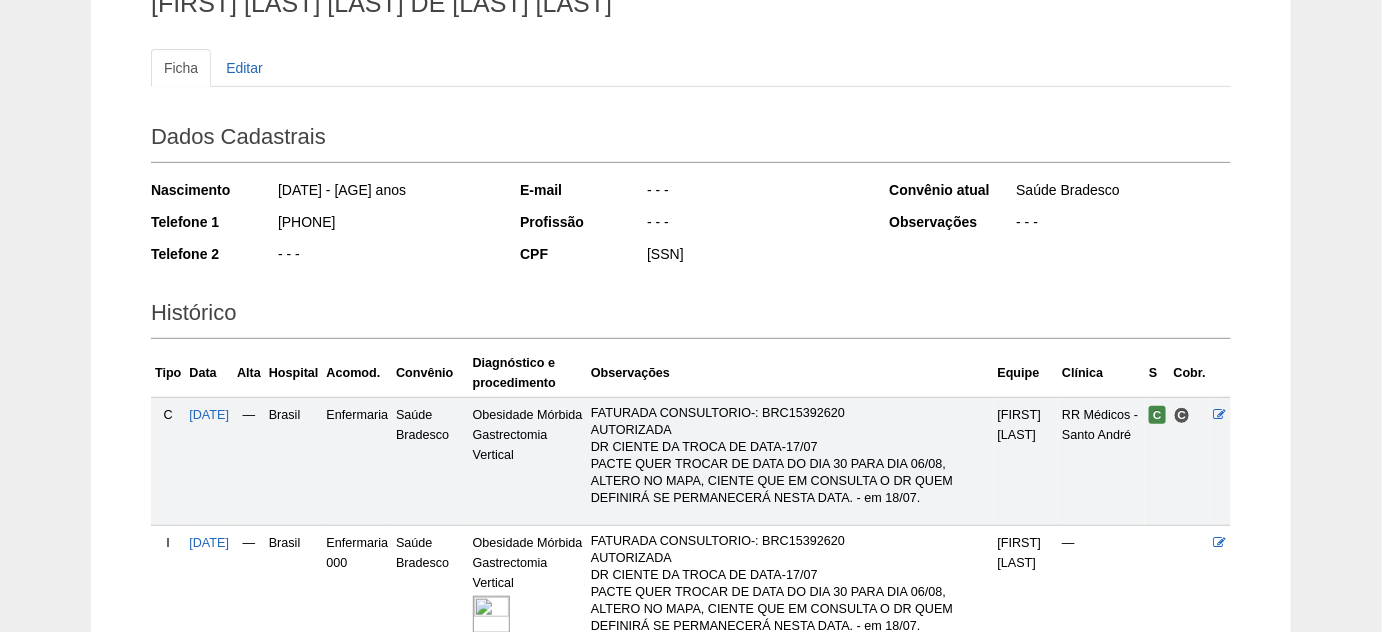 scroll, scrollTop: 363, scrollLeft: 0, axis: vertical 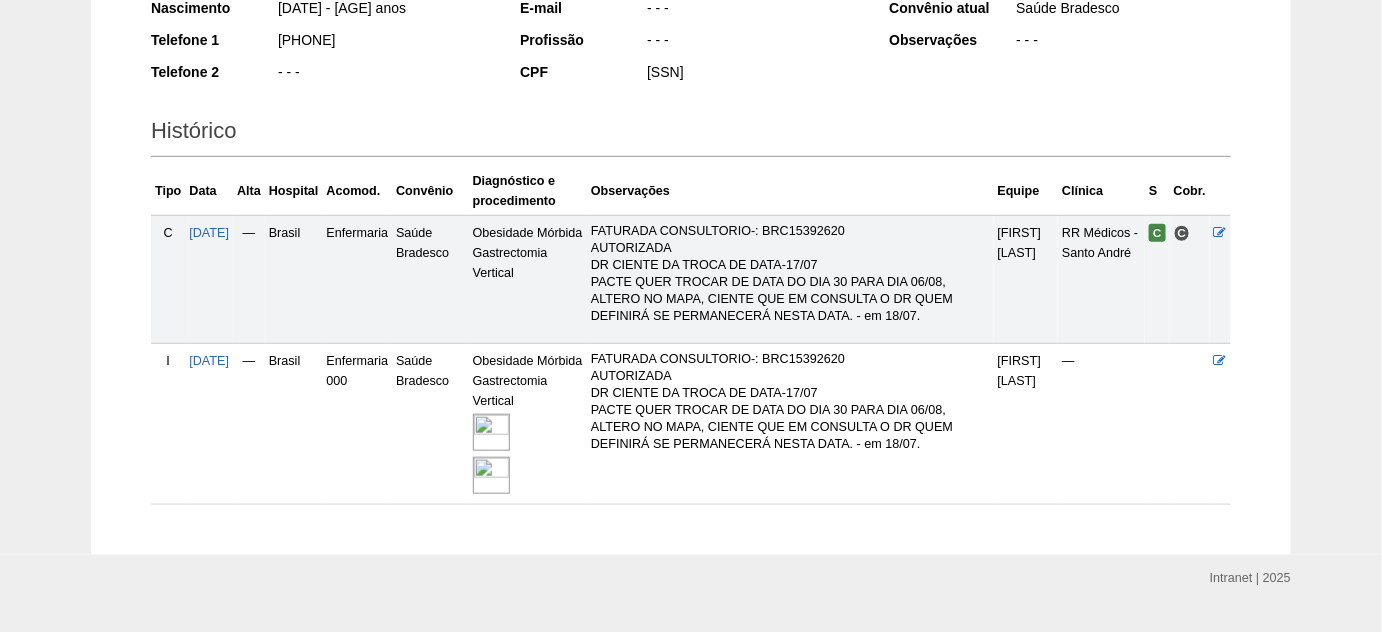 click on "Obesidade Mórbida
Gastrectomia Vertical" at bounding box center (528, 424) 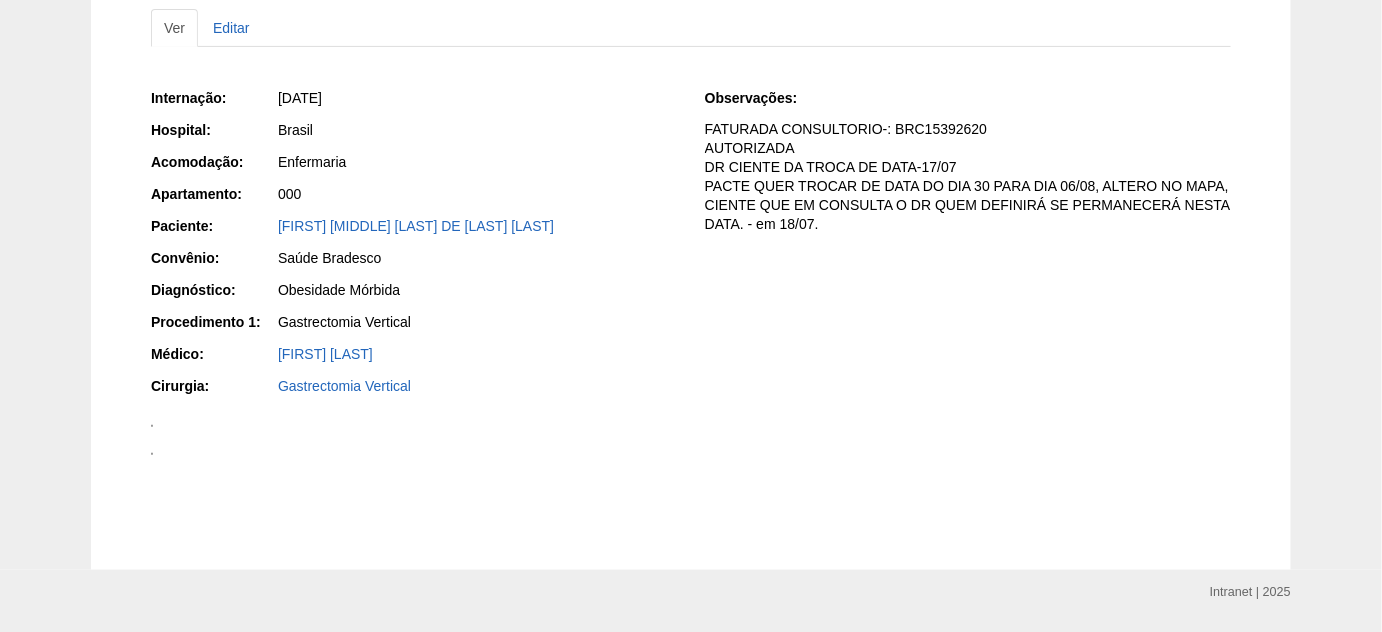 scroll, scrollTop: 90, scrollLeft: 0, axis: vertical 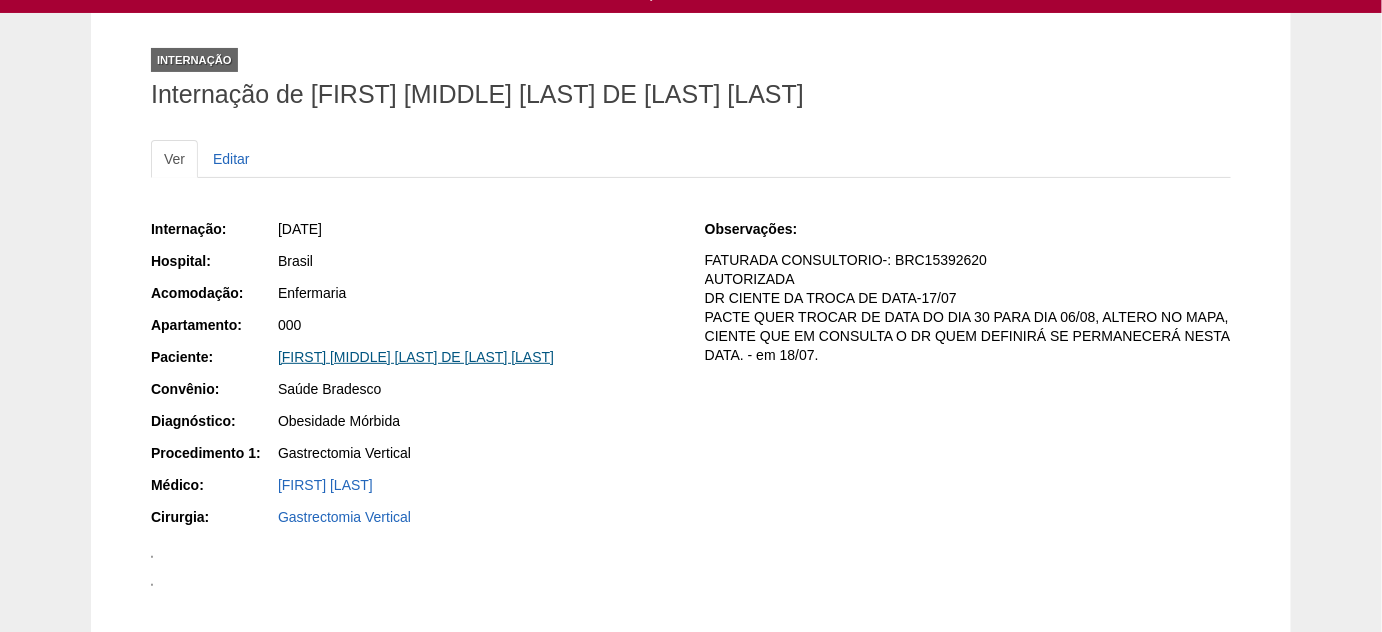 click on "[FIRST] [MIDDLE] [LAST] DE [LAST] [LAST]" at bounding box center (416, 357) 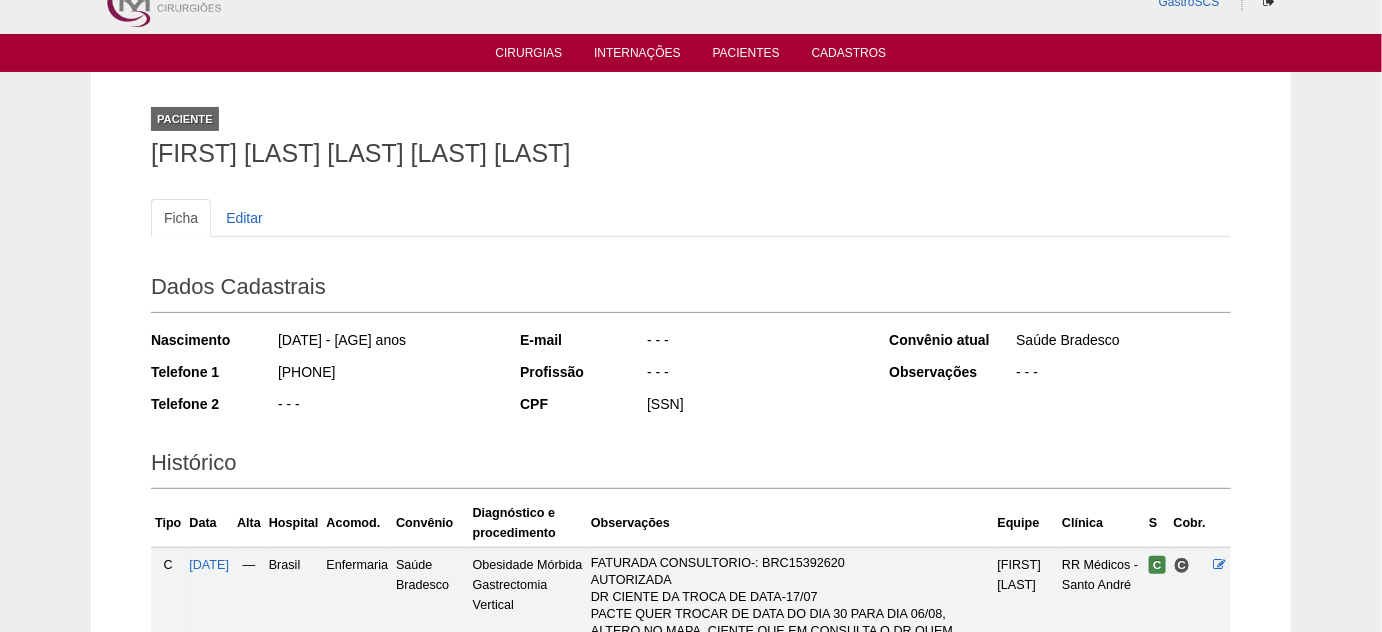 scroll, scrollTop: 0, scrollLeft: 0, axis: both 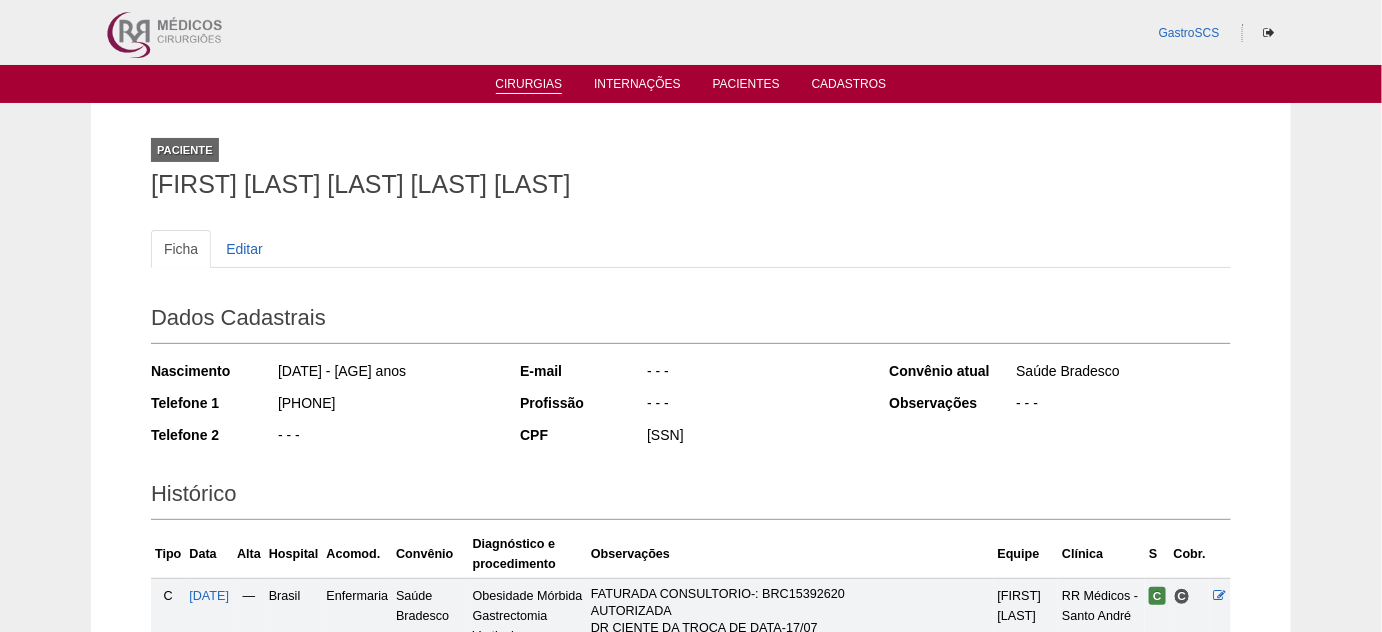 click on "Cirurgias" at bounding box center [529, 85] 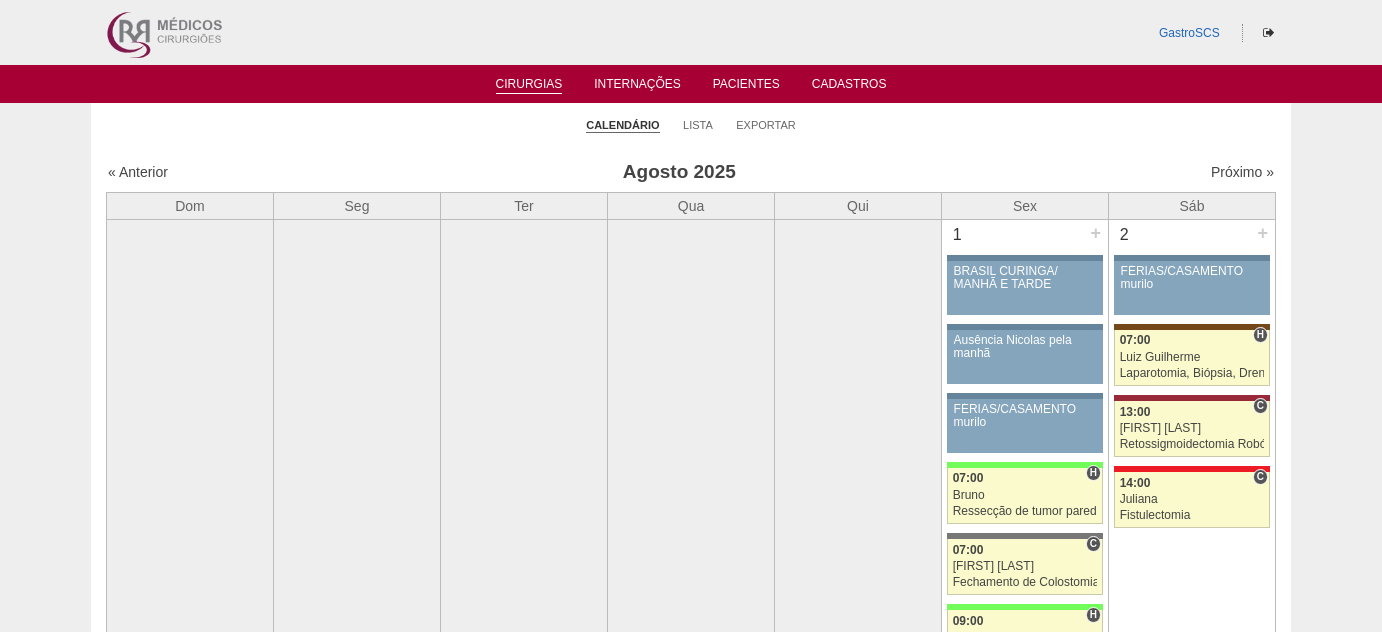 scroll, scrollTop: 0, scrollLeft: 0, axis: both 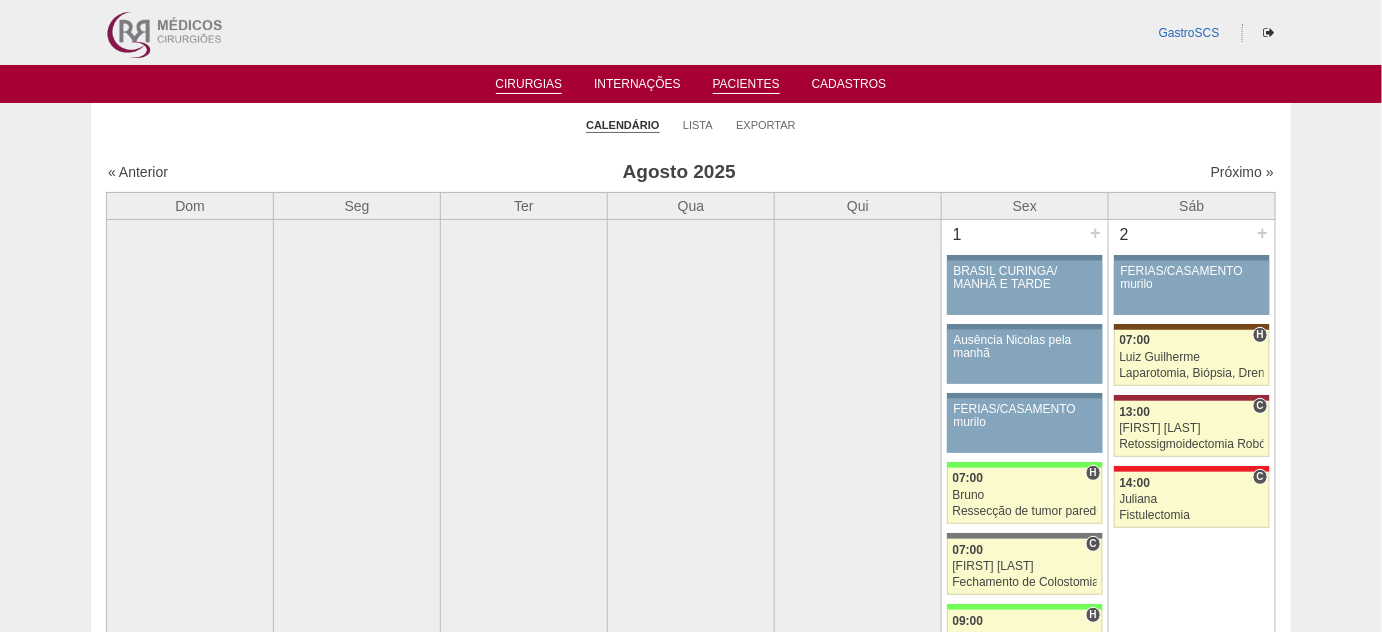 click on "Pacientes" at bounding box center [746, 85] 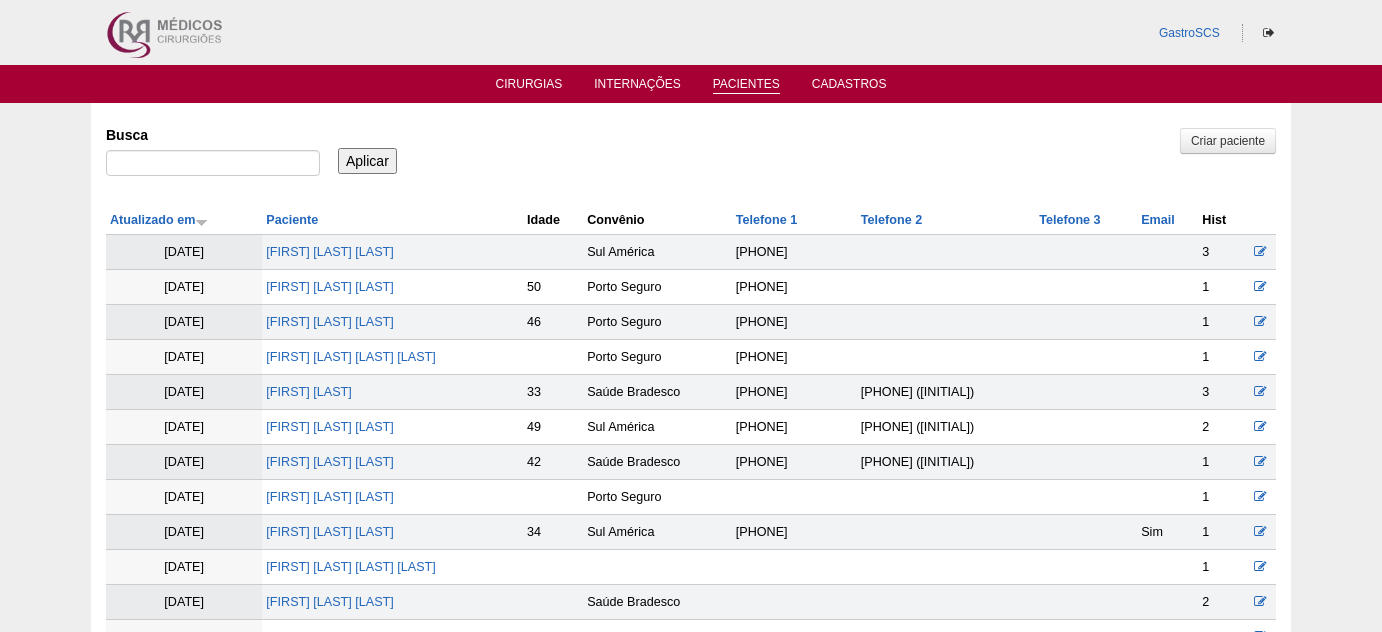 scroll, scrollTop: 0, scrollLeft: 0, axis: both 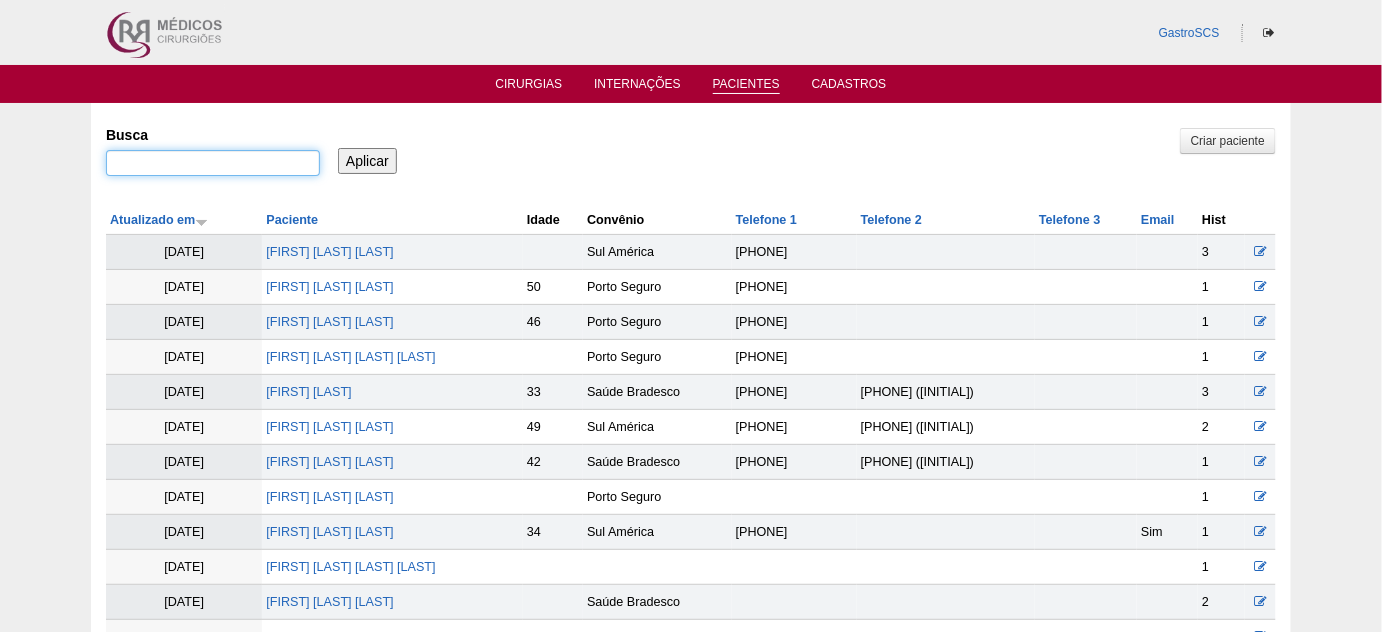 click on "Busca" at bounding box center (213, 163) 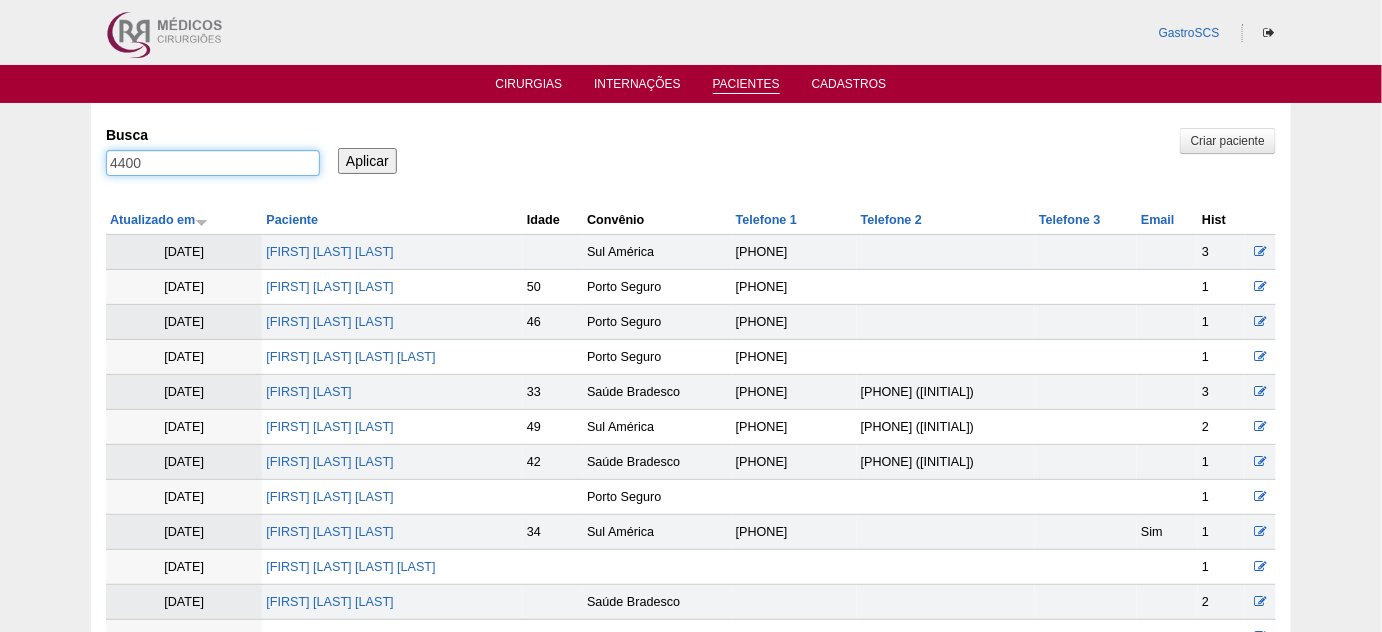 drag, startPoint x: 299, startPoint y: 172, endPoint x: 0, endPoint y: 143, distance: 300.40308 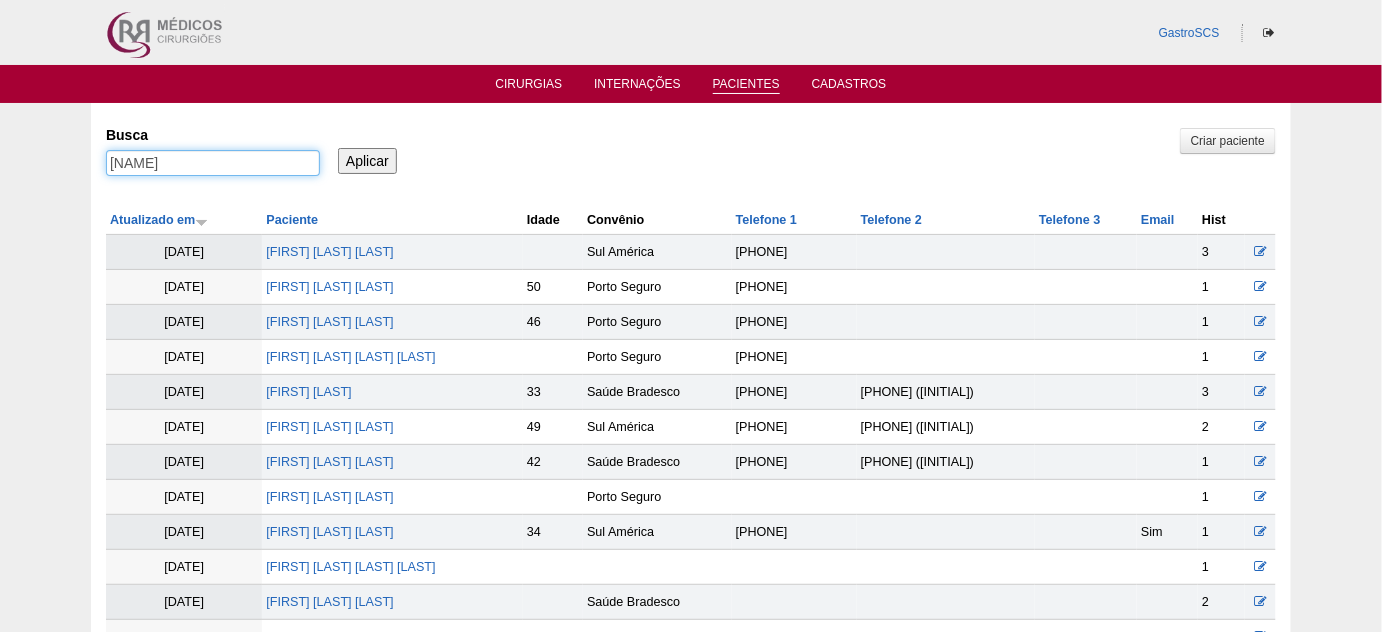 type on "[NAME]" 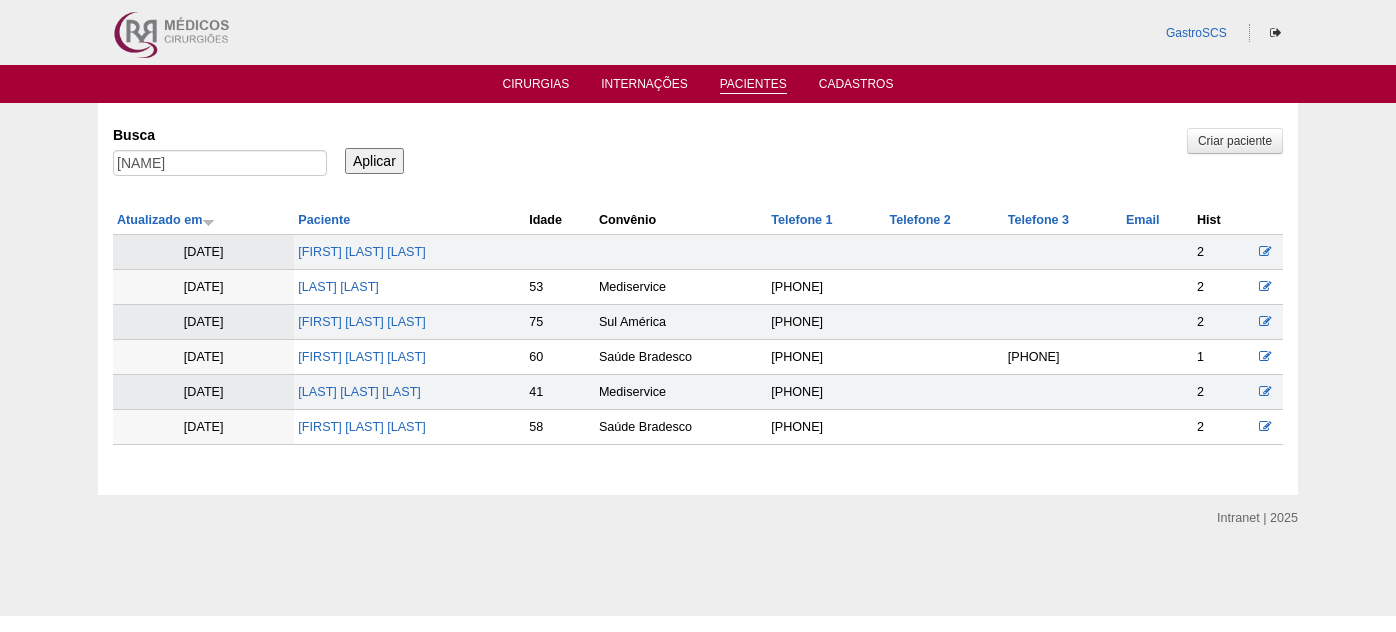 scroll, scrollTop: 0, scrollLeft: 0, axis: both 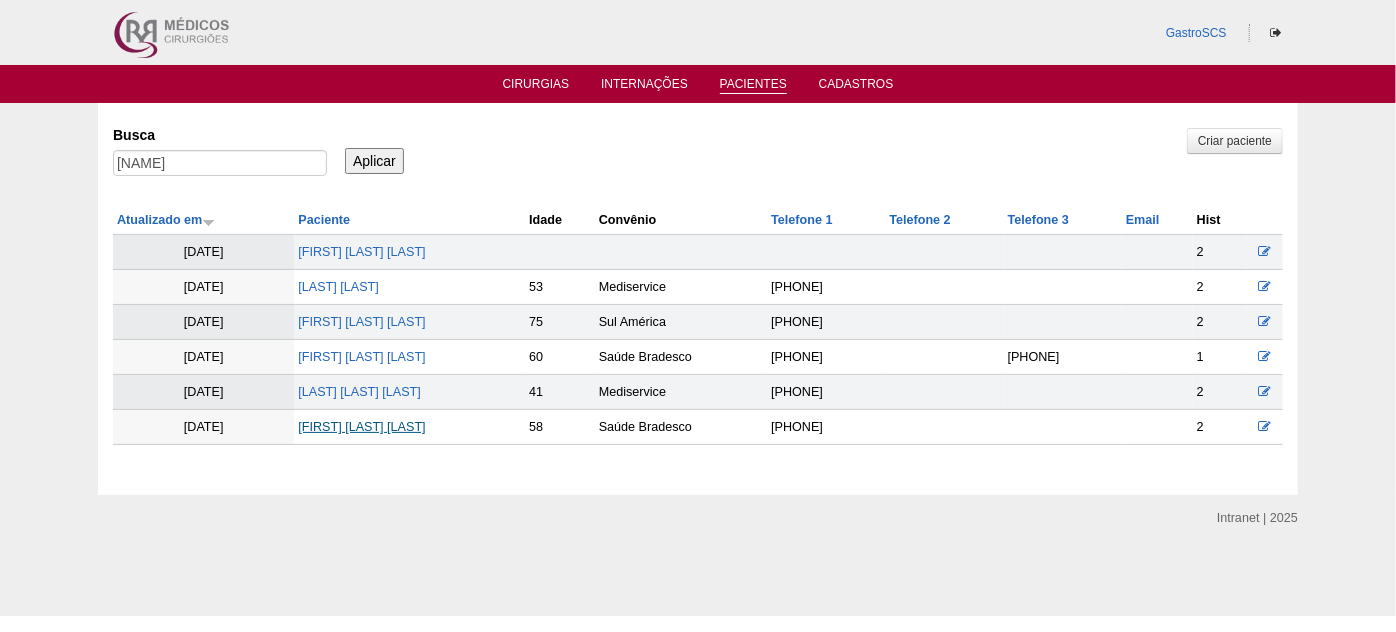 click on "[FIRST] [LAST]" at bounding box center [361, 427] 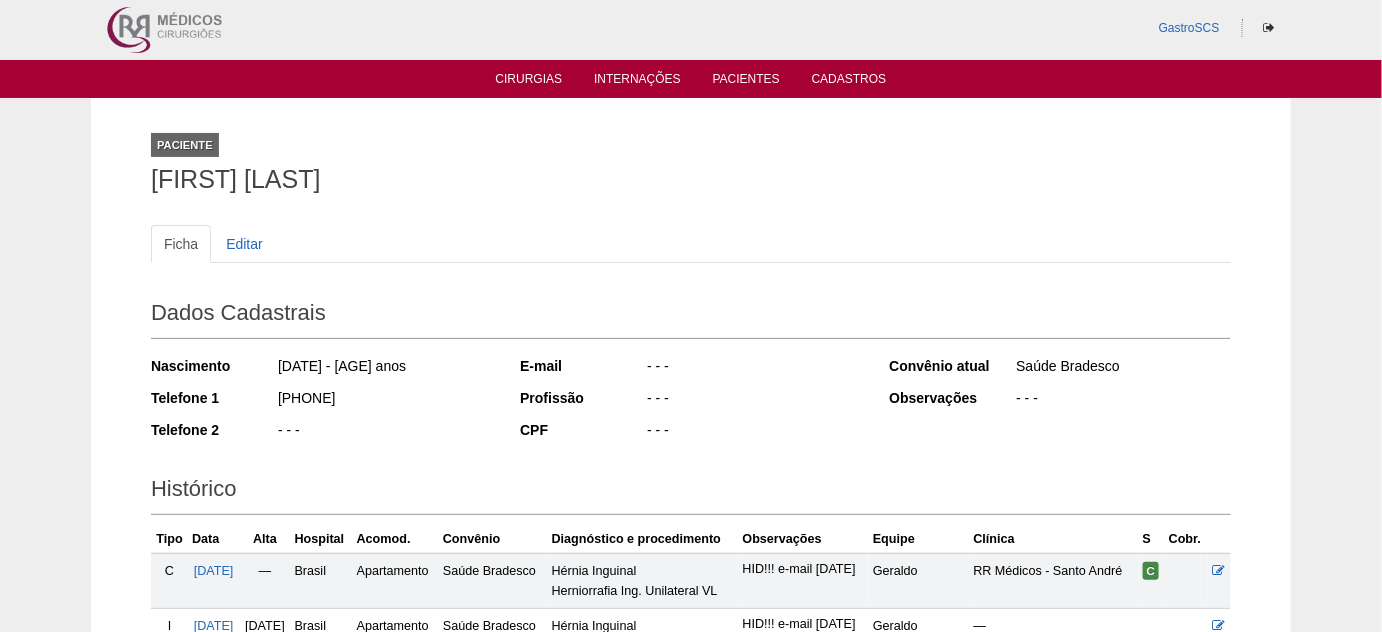 scroll, scrollTop: 0, scrollLeft: 0, axis: both 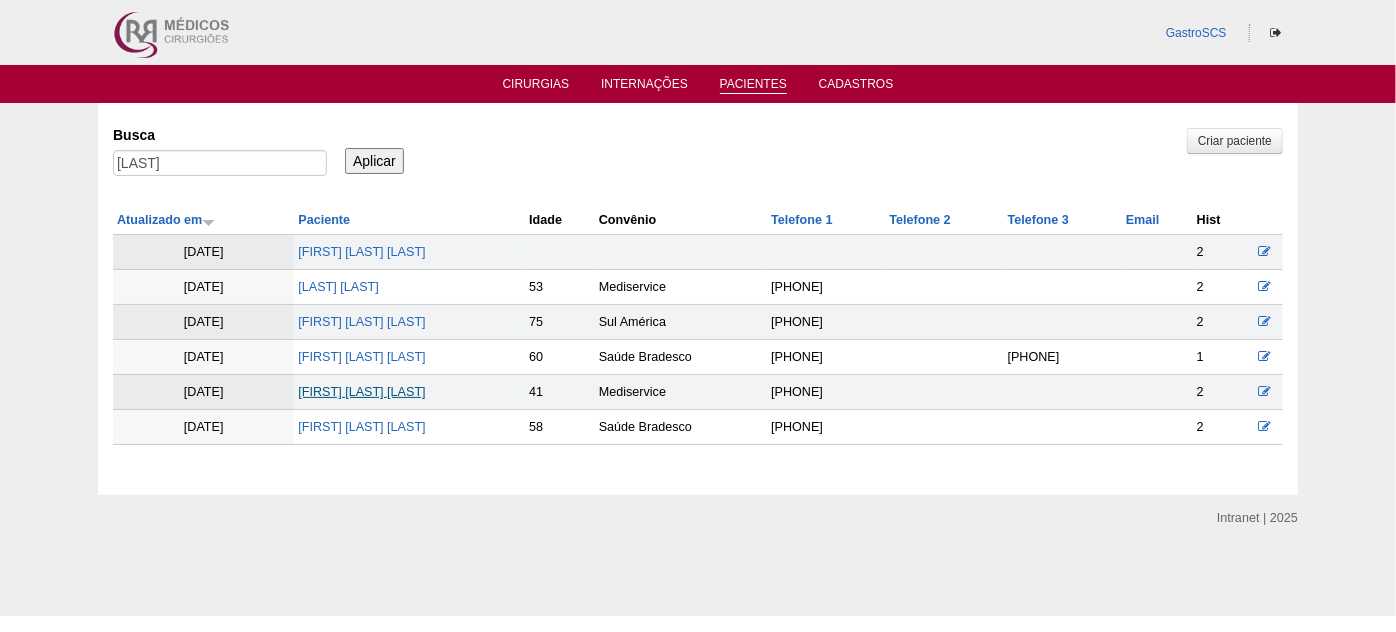 click on "[FIRST] [LAST] [LAST]" at bounding box center [361, 392] 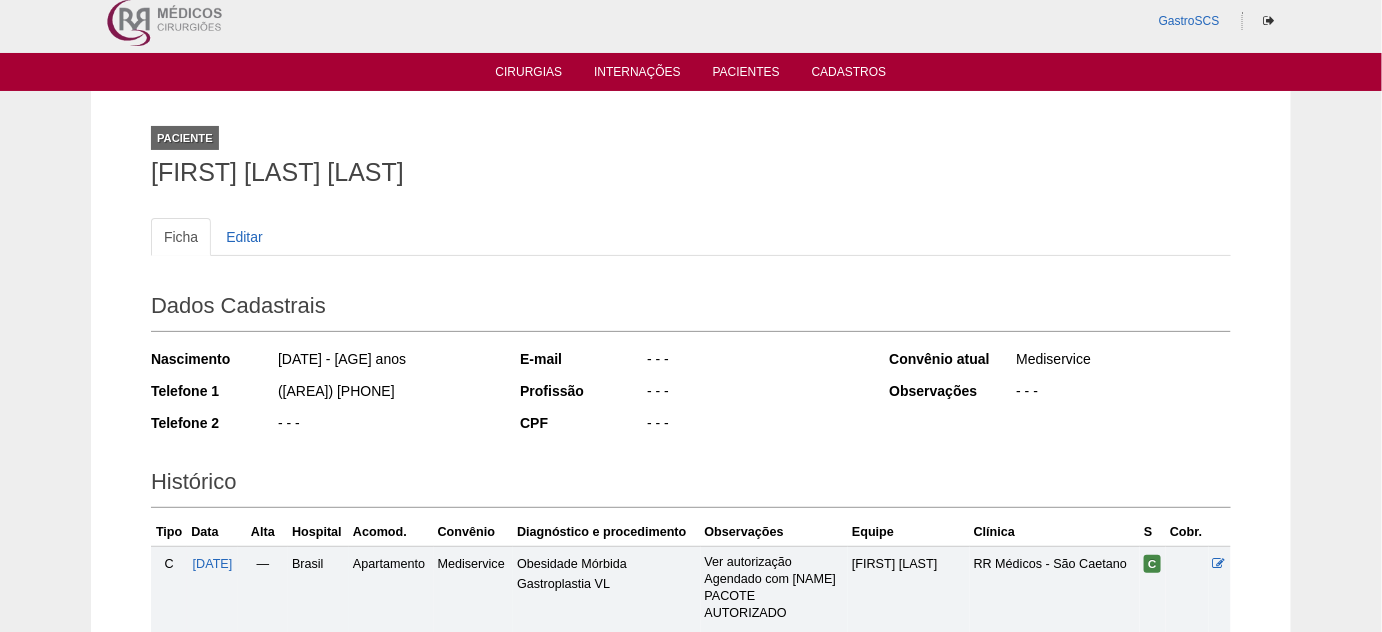 scroll, scrollTop: 0, scrollLeft: 0, axis: both 